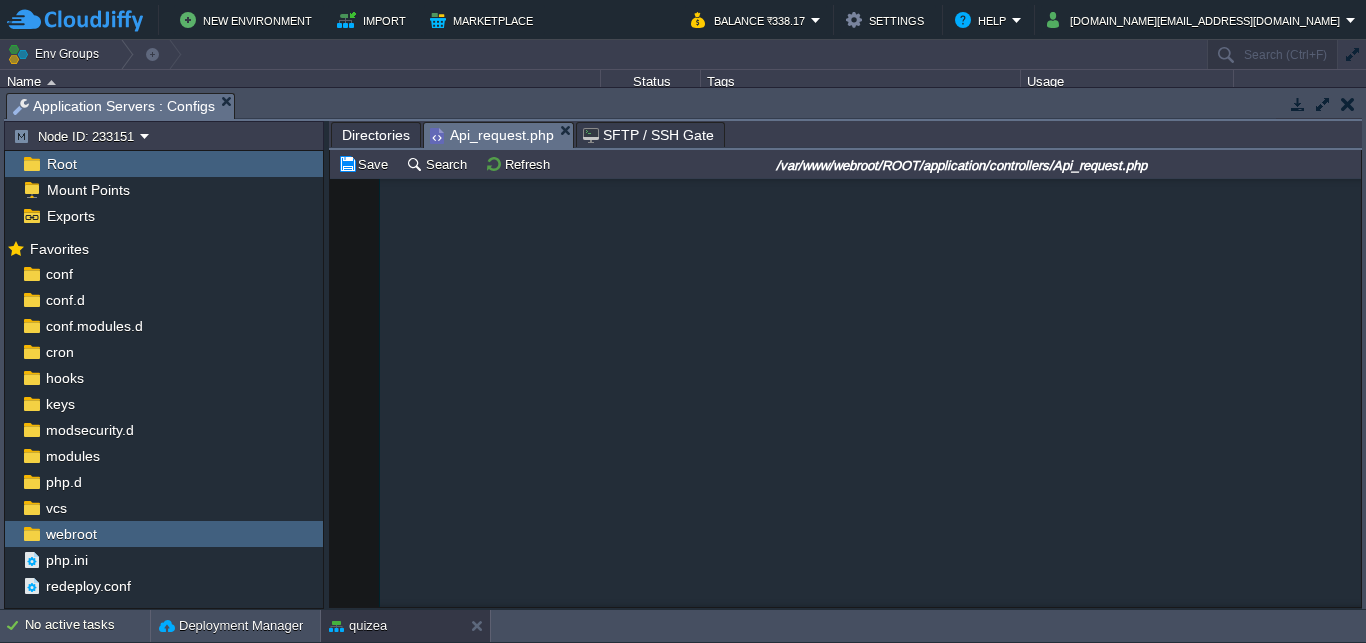 scroll, scrollTop: 0, scrollLeft: 0, axis: both 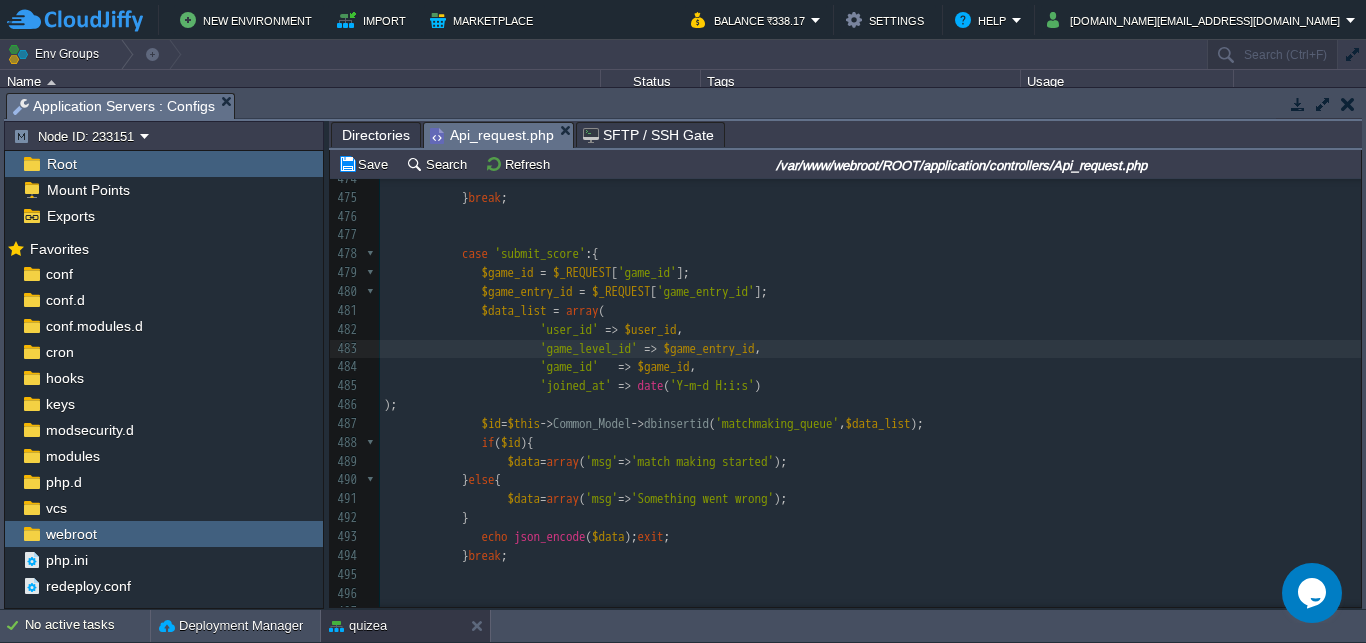 drag, startPoint x: 450, startPoint y: 94, endPoint x: 576, endPoint y: 682, distance: 601.3485 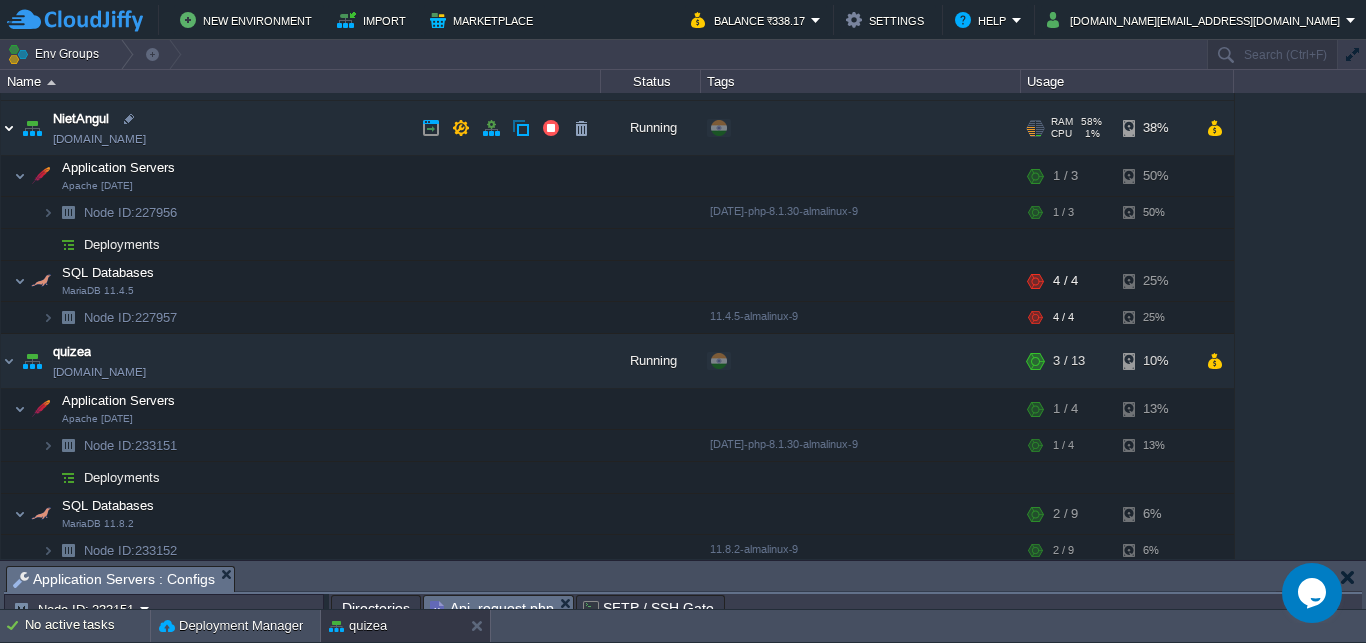 click at bounding box center [9, 128] 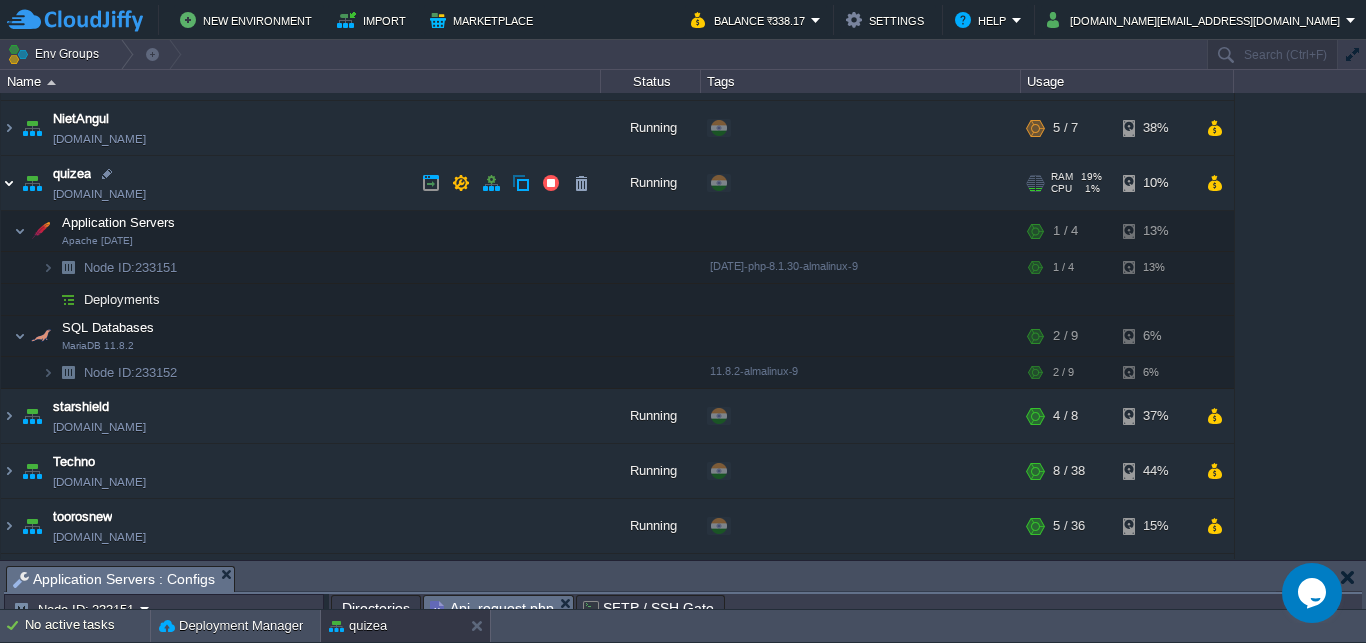 click at bounding box center (9, 183) 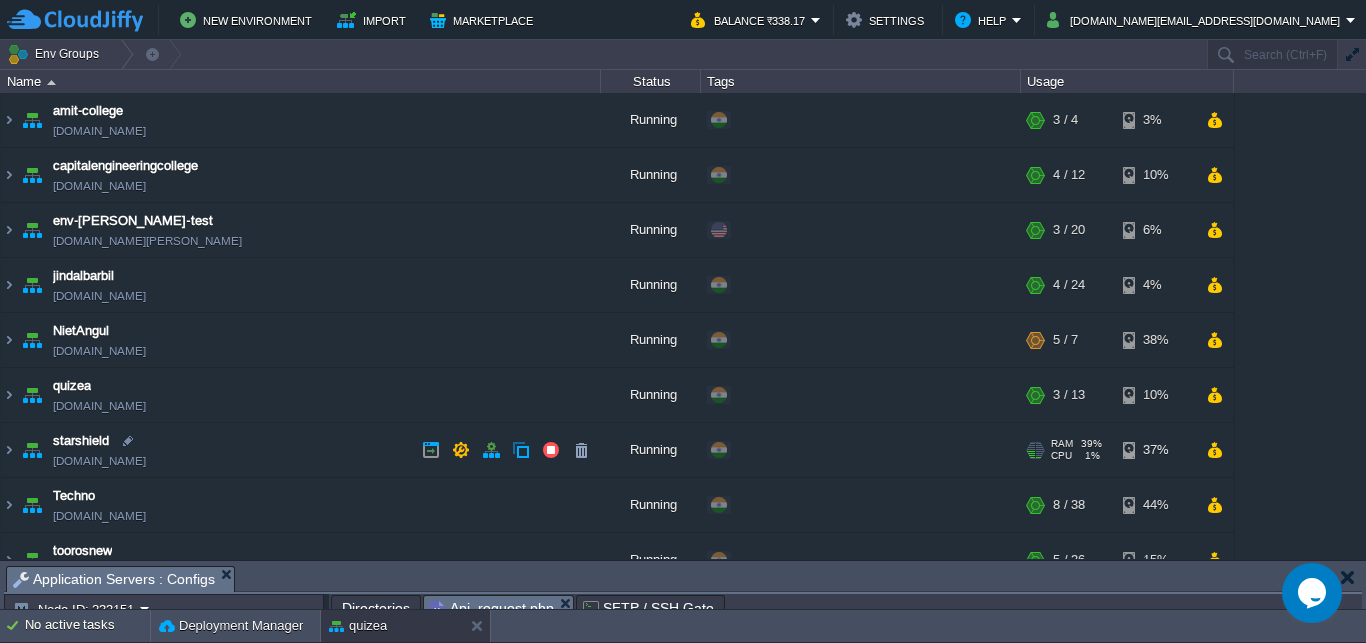 scroll, scrollTop: 84, scrollLeft: 0, axis: vertical 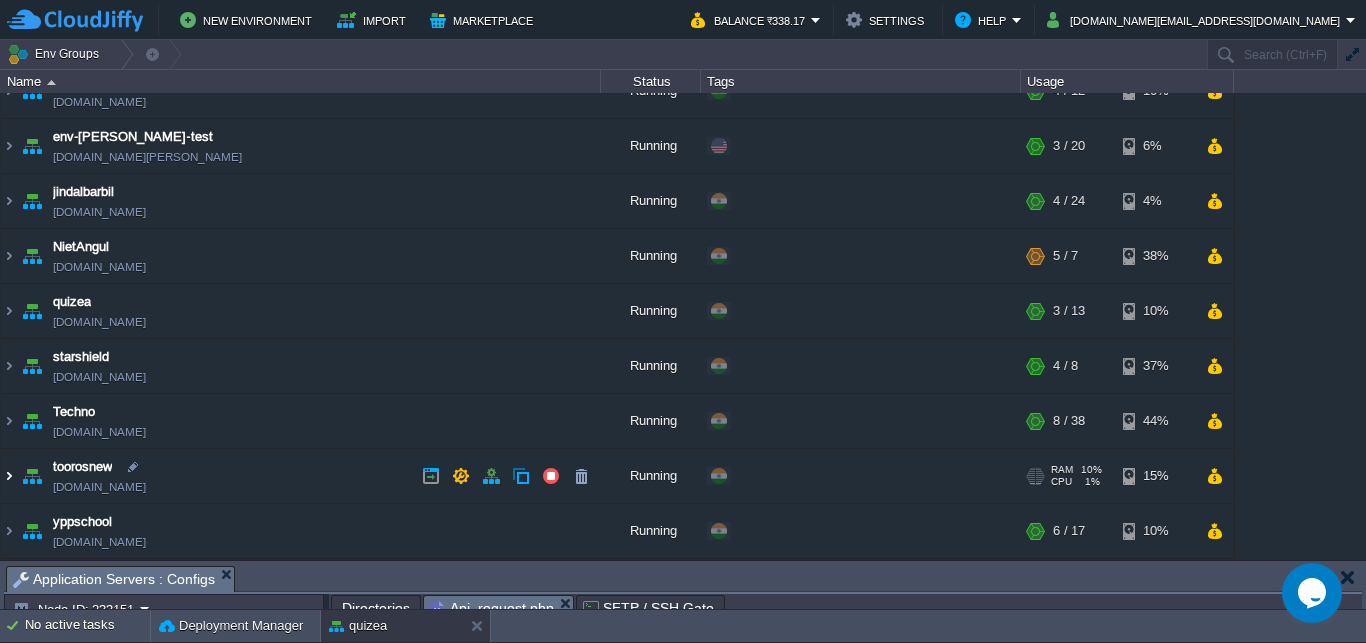 click at bounding box center (9, 476) 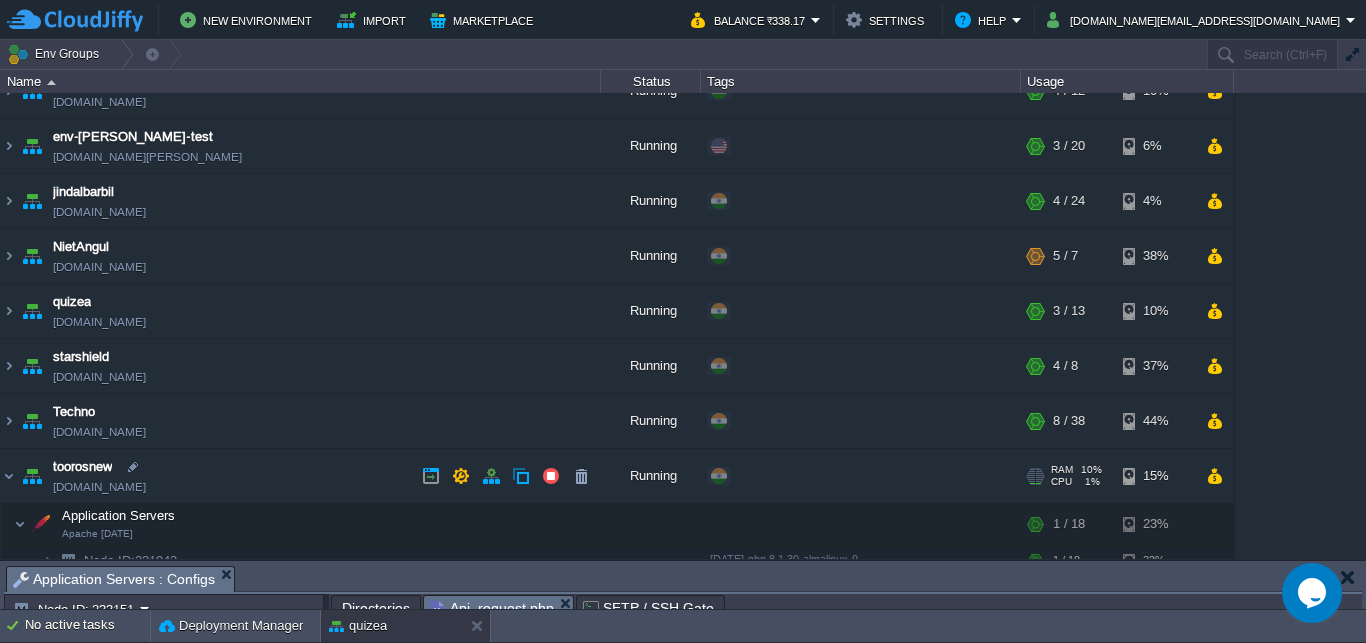 scroll, scrollTop: 262, scrollLeft: 0, axis: vertical 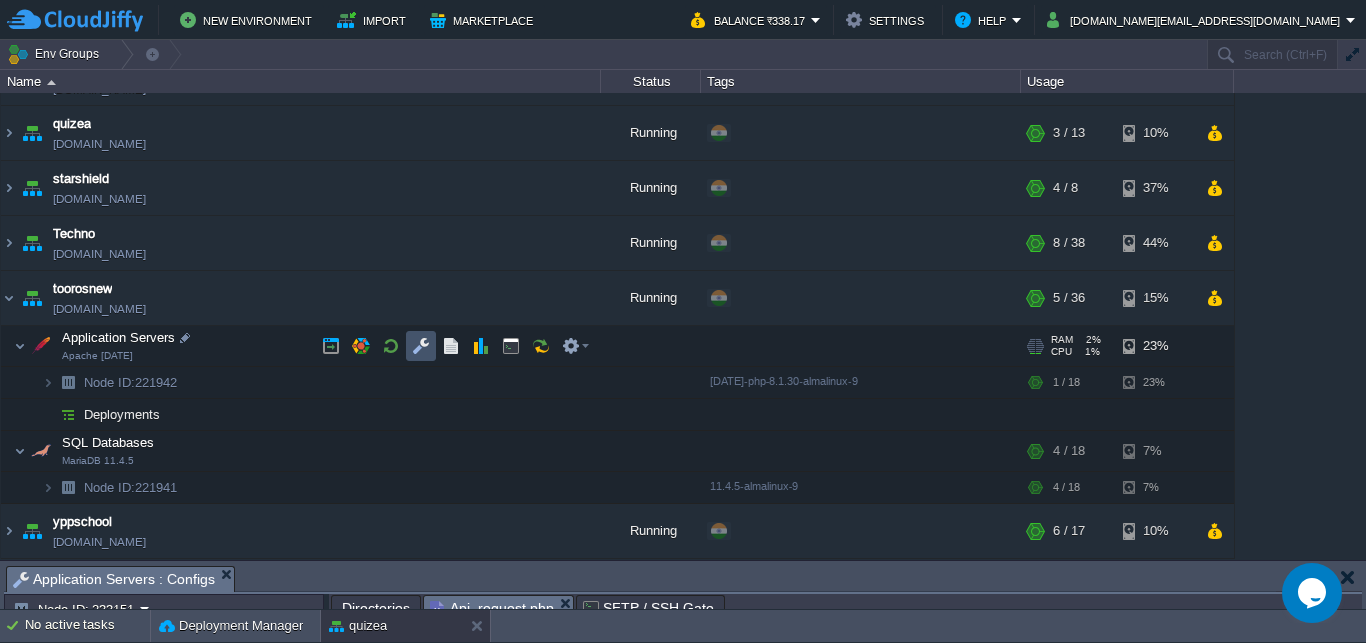 click at bounding box center (421, 346) 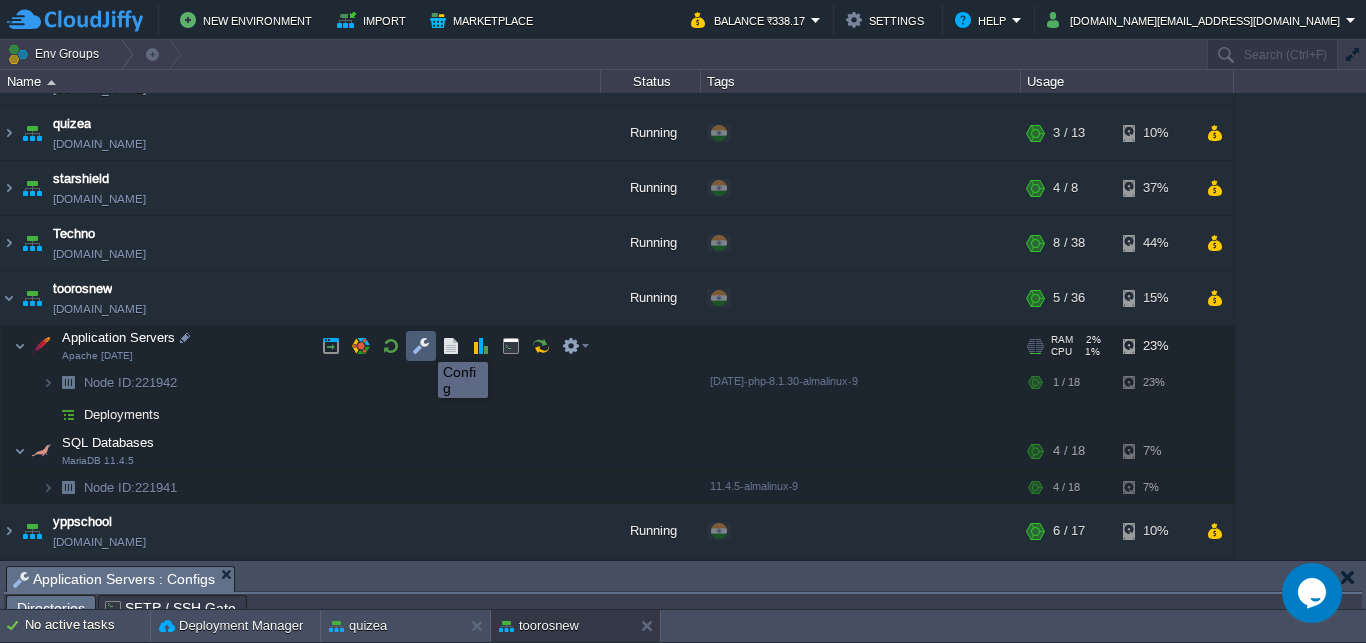 scroll, scrollTop: 34, scrollLeft: 0, axis: vertical 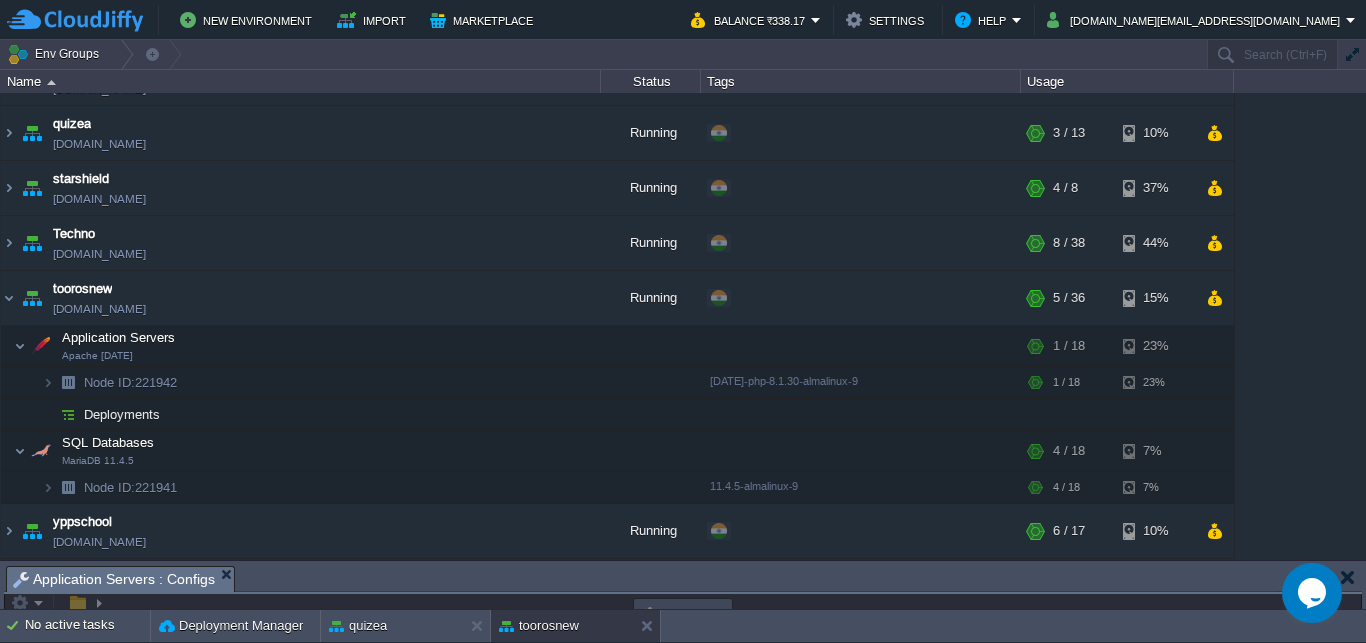 drag, startPoint x: 555, startPoint y: 582, endPoint x: 499, endPoint y: -85, distance: 669.3467 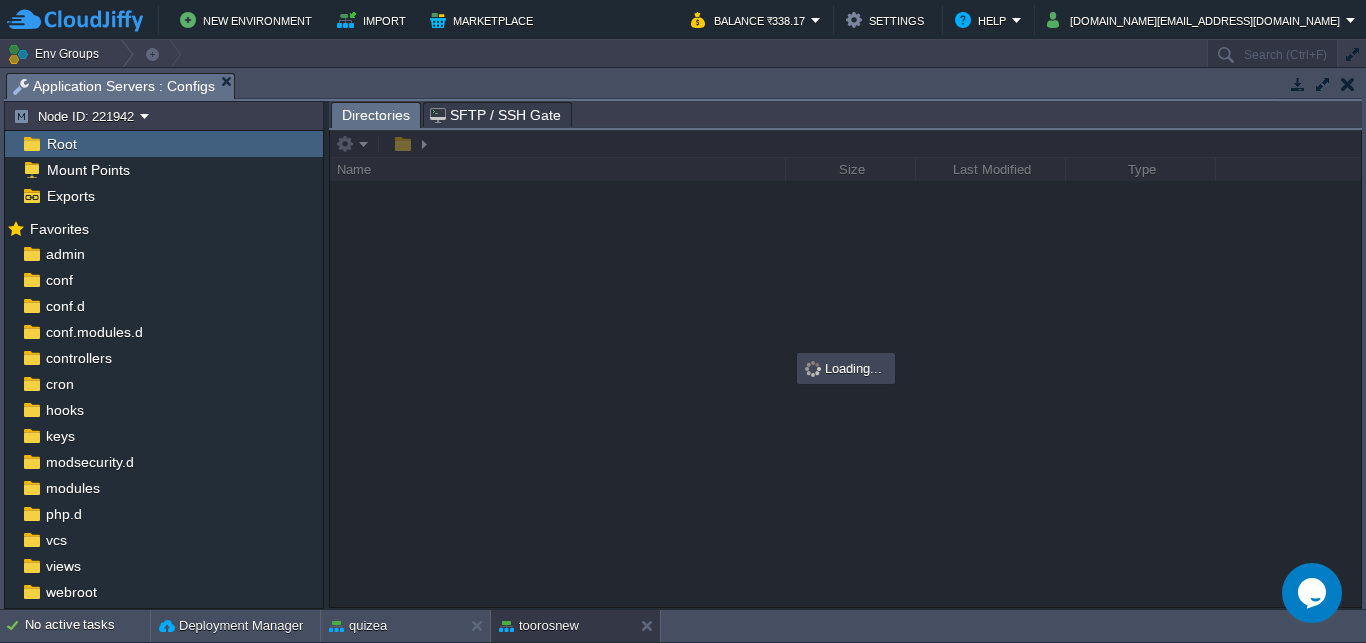 scroll, scrollTop: 0, scrollLeft: 0, axis: both 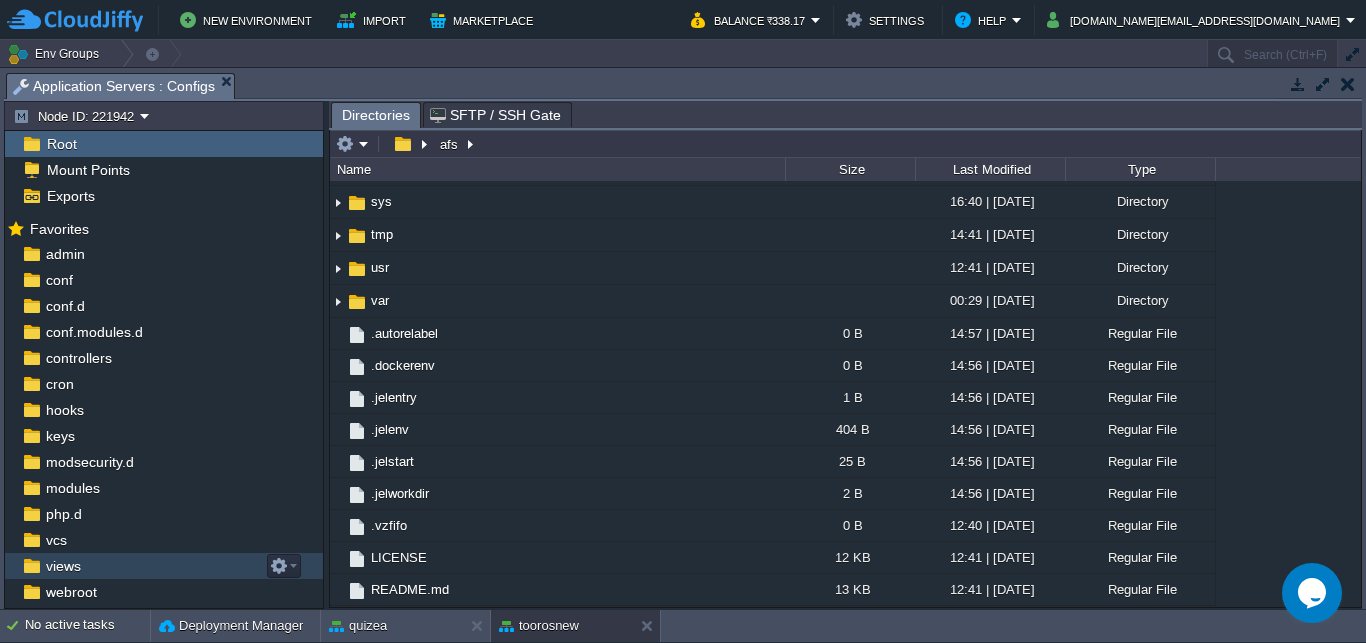 click on "views" at bounding box center [164, 566] 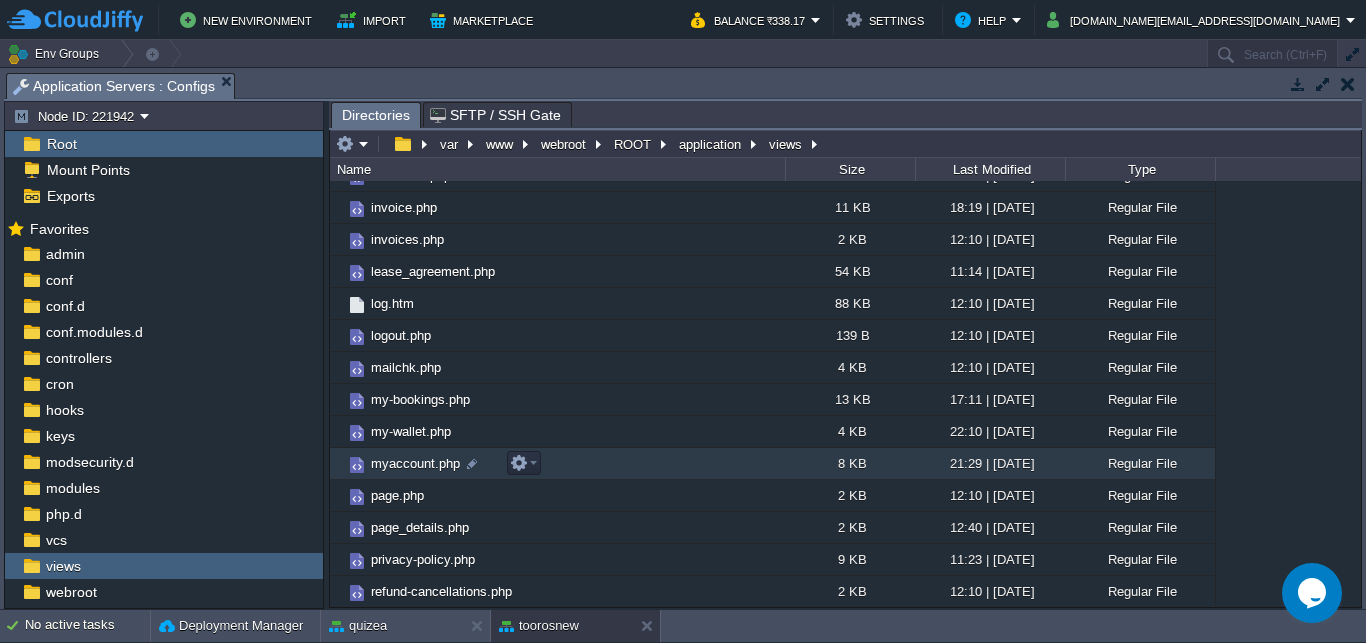 scroll, scrollTop: 1248, scrollLeft: 0, axis: vertical 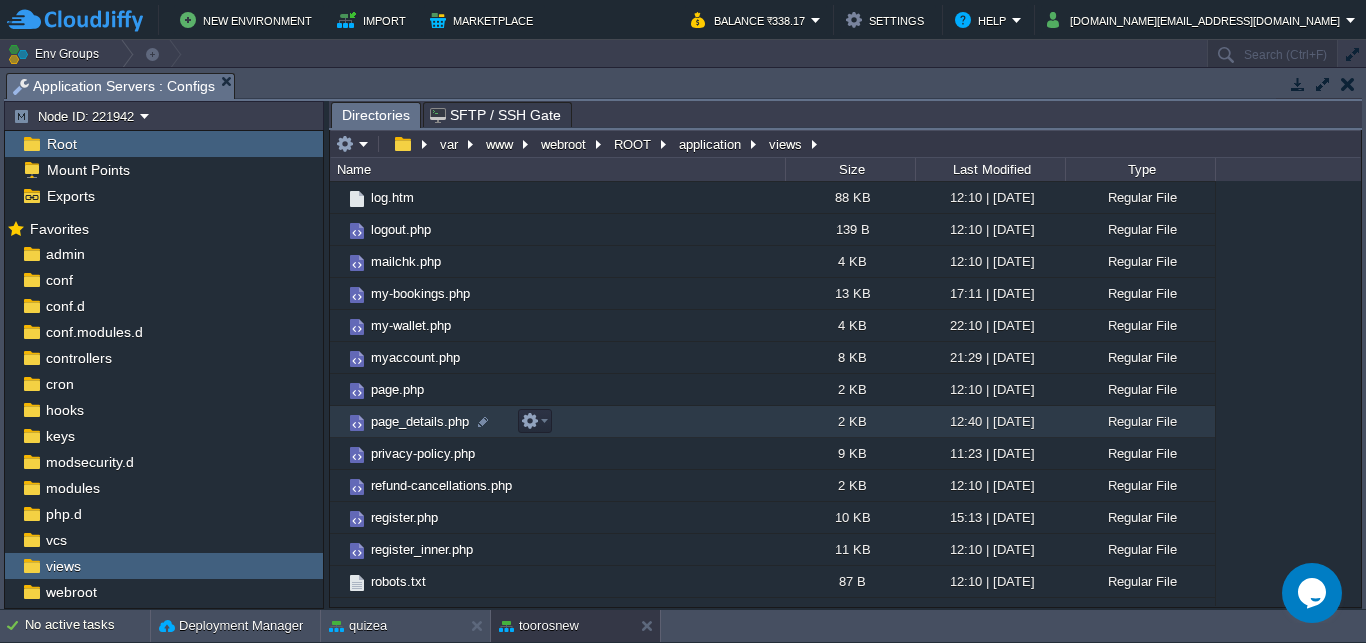 click on "page_details.php" at bounding box center [420, 421] 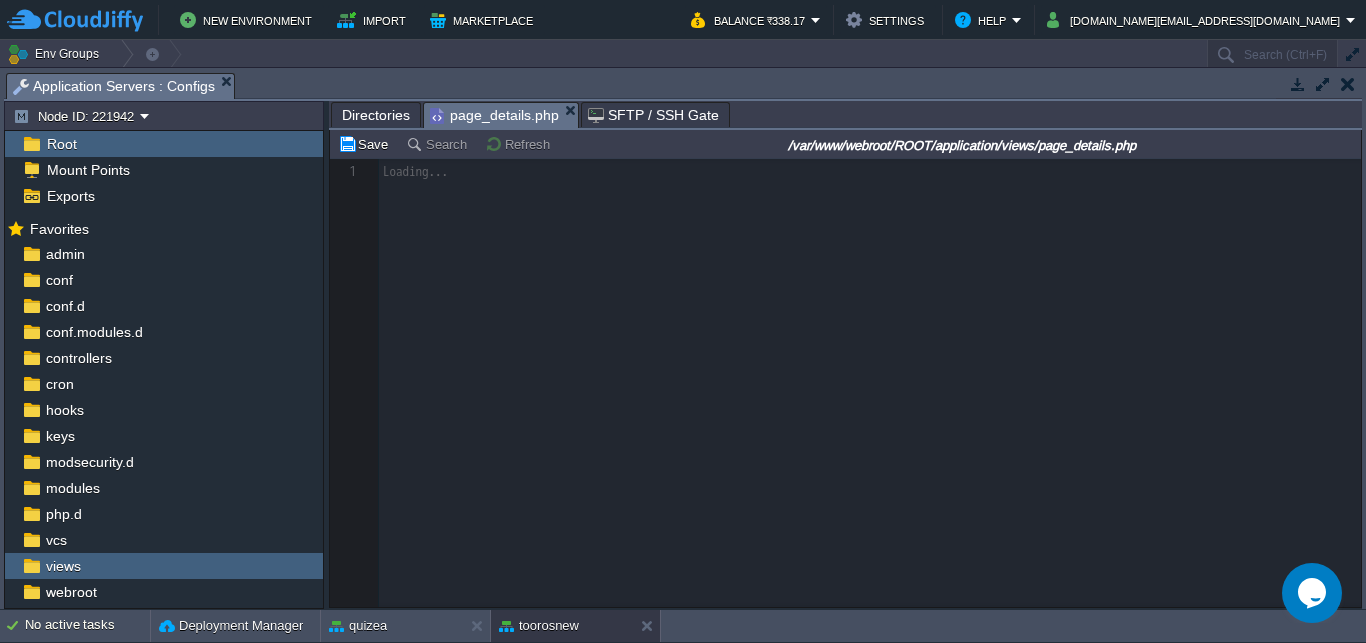 drag, startPoint x: 378, startPoint y: 114, endPoint x: 422, endPoint y: 145, distance: 53.823788 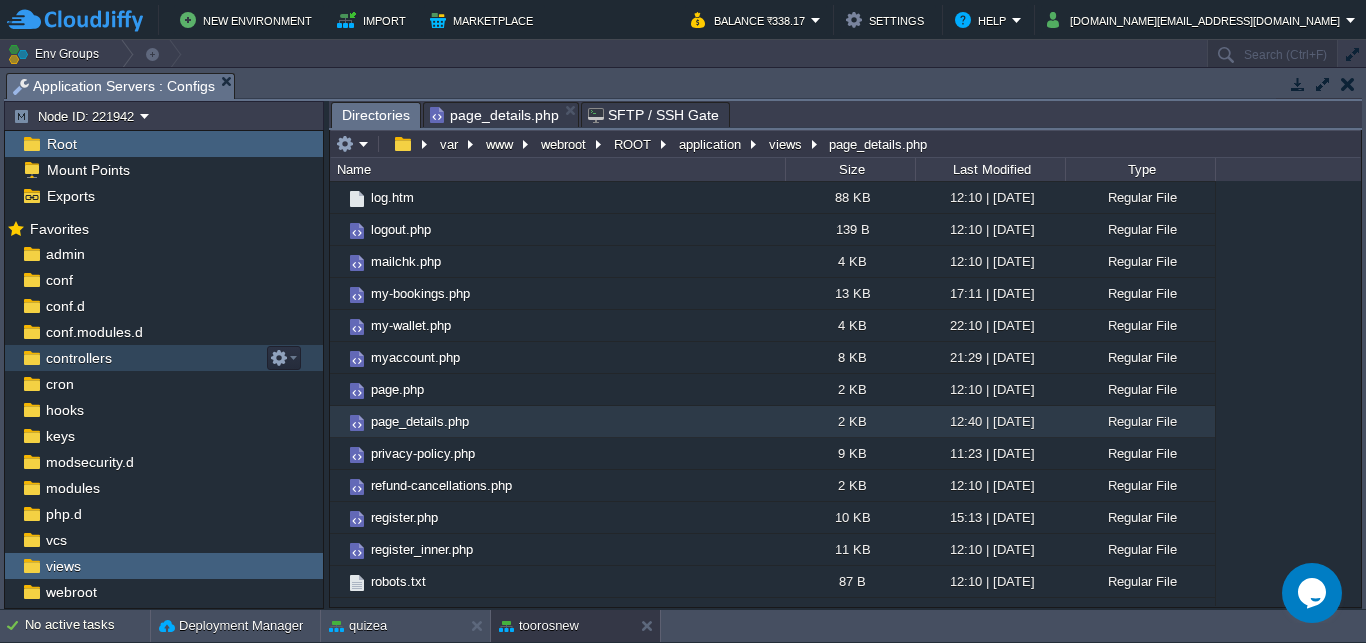 click on "controllers" at bounding box center (78, 358) 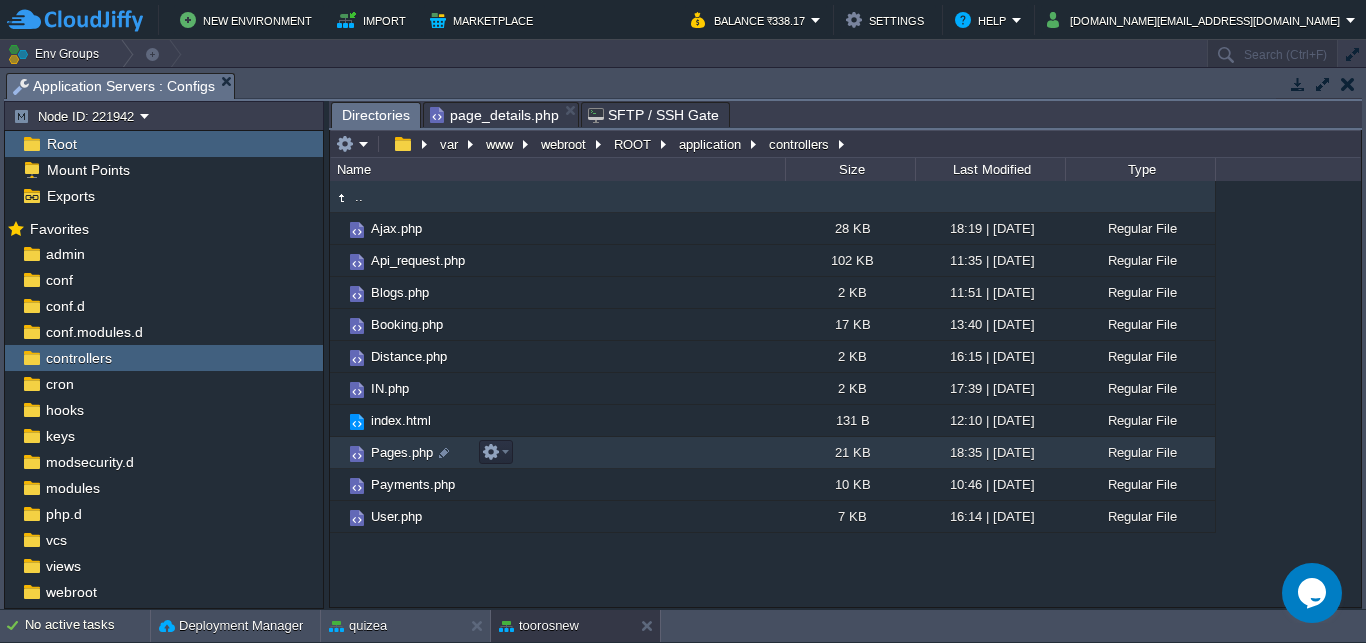click on "Pages.php" at bounding box center [557, 453] 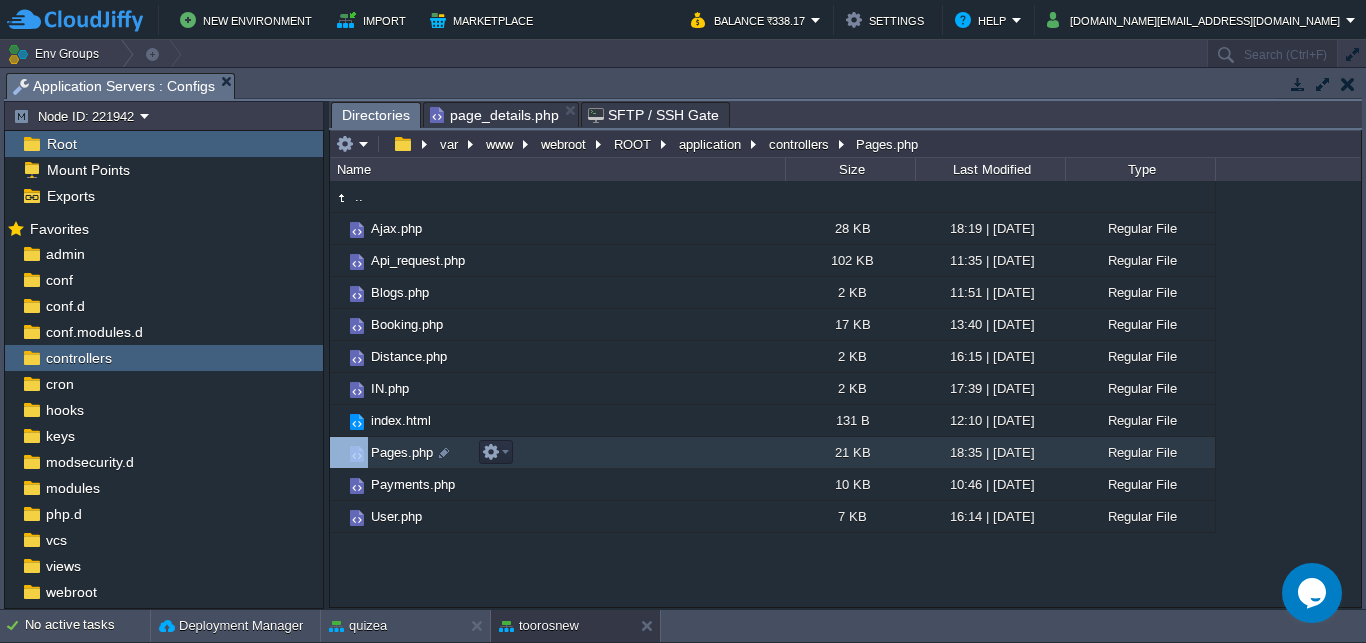 click on "Pages.php" at bounding box center [557, 453] 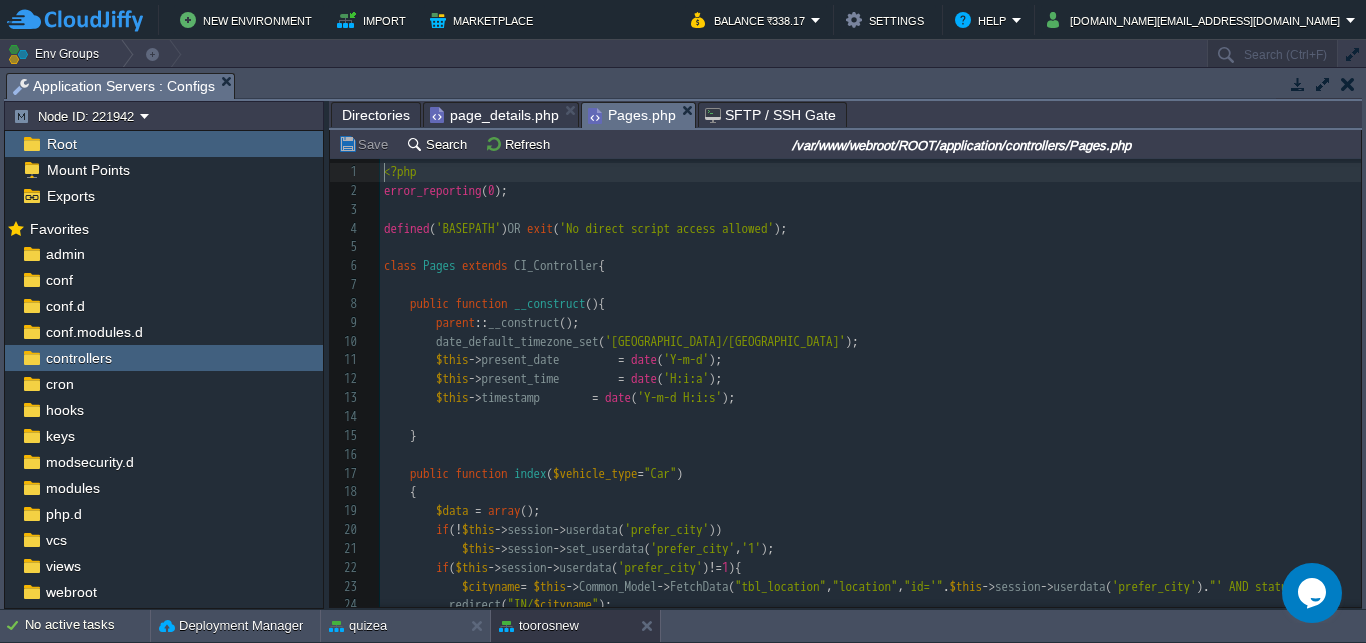scroll, scrollTop: 8, scrollLeft: 0, axis: vertical 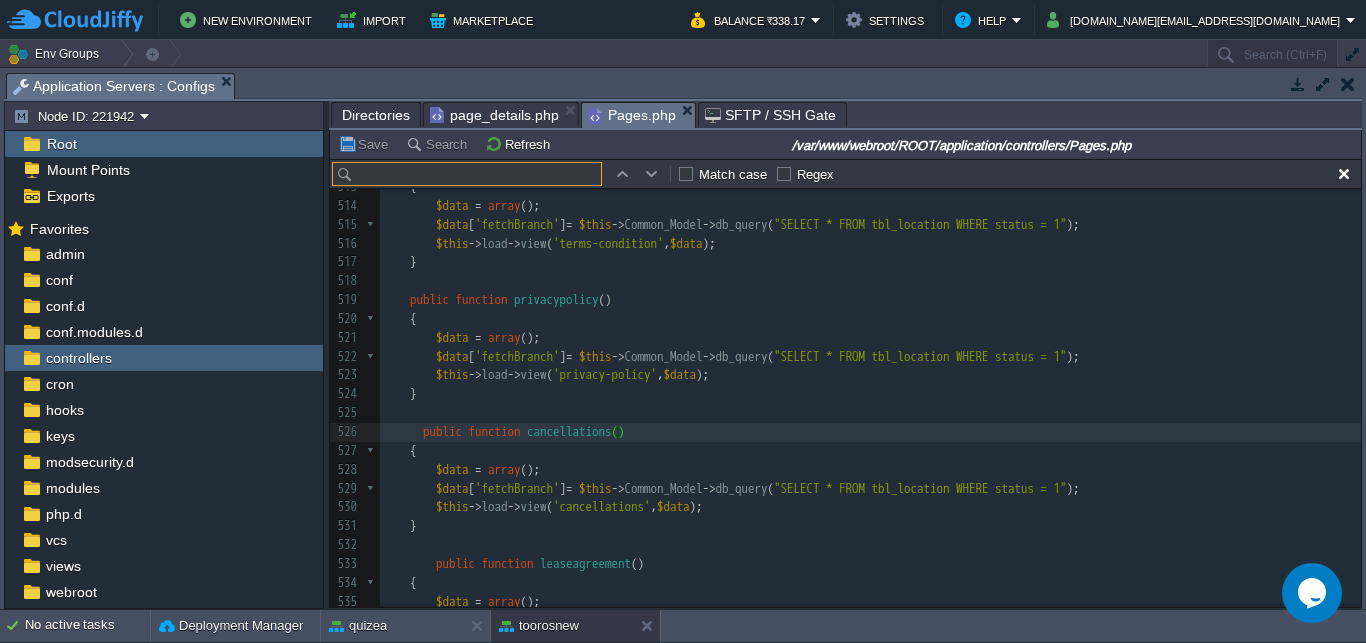 type on "g" 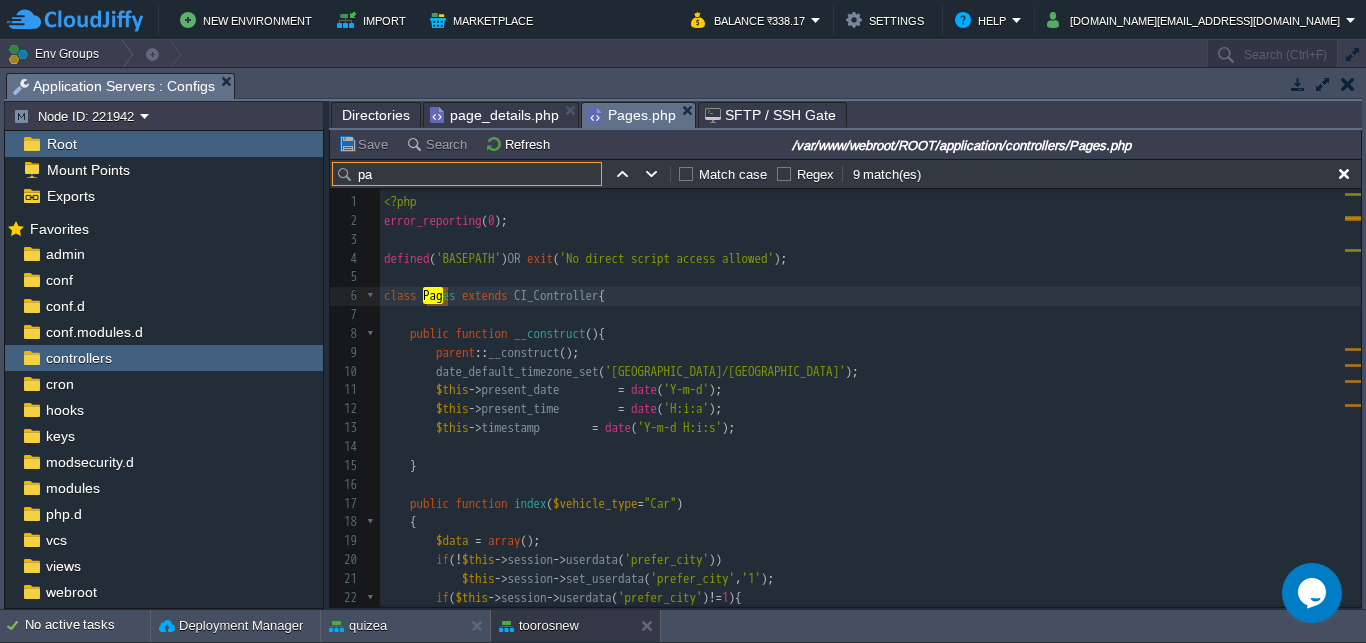 type on "p" 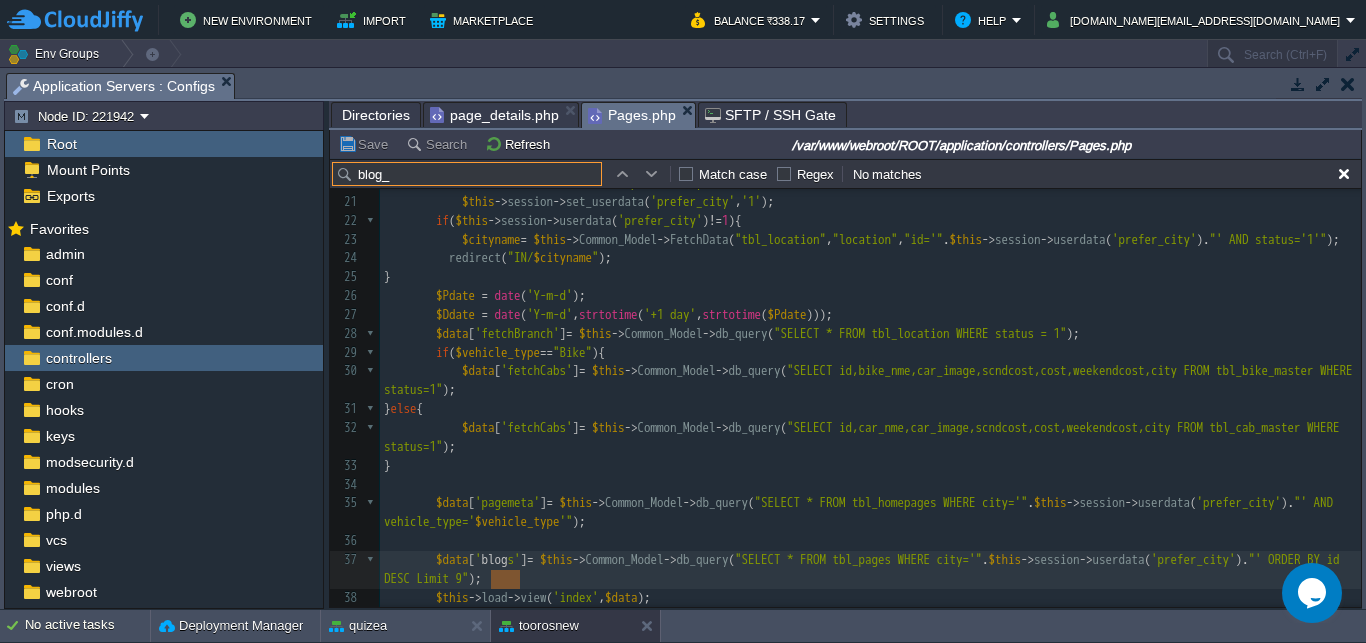 type on "blog" 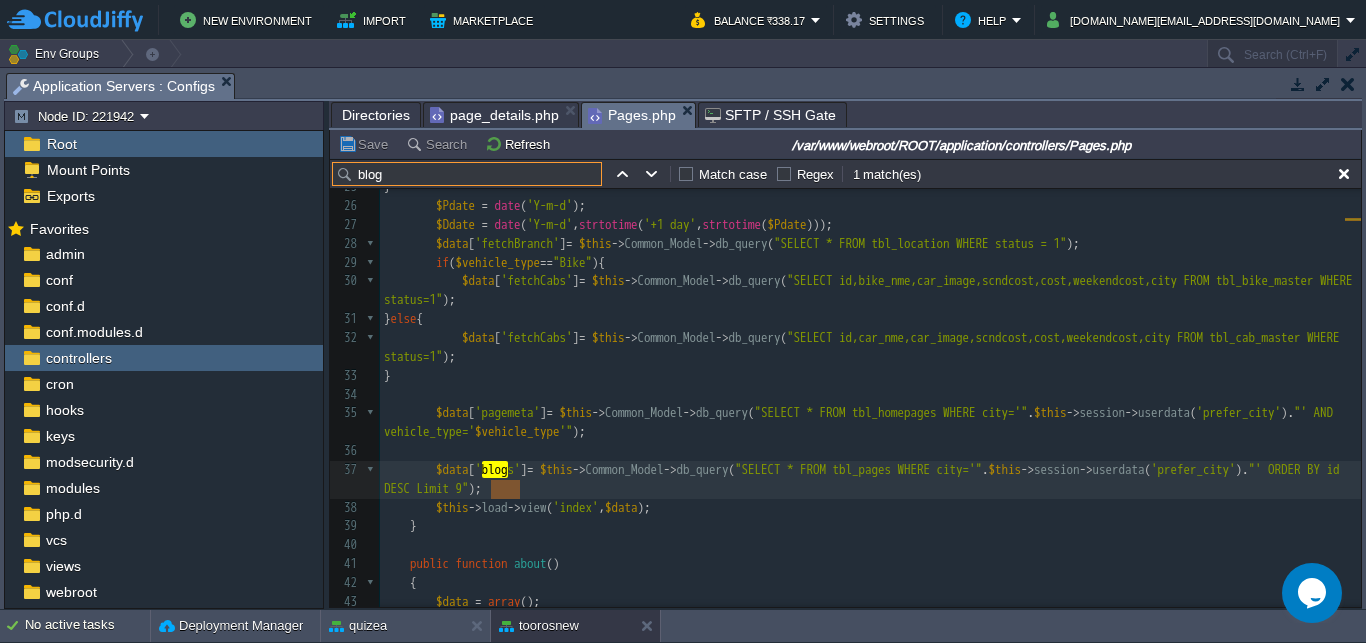 click on "Pages.php" at bounding box center (641, 115) 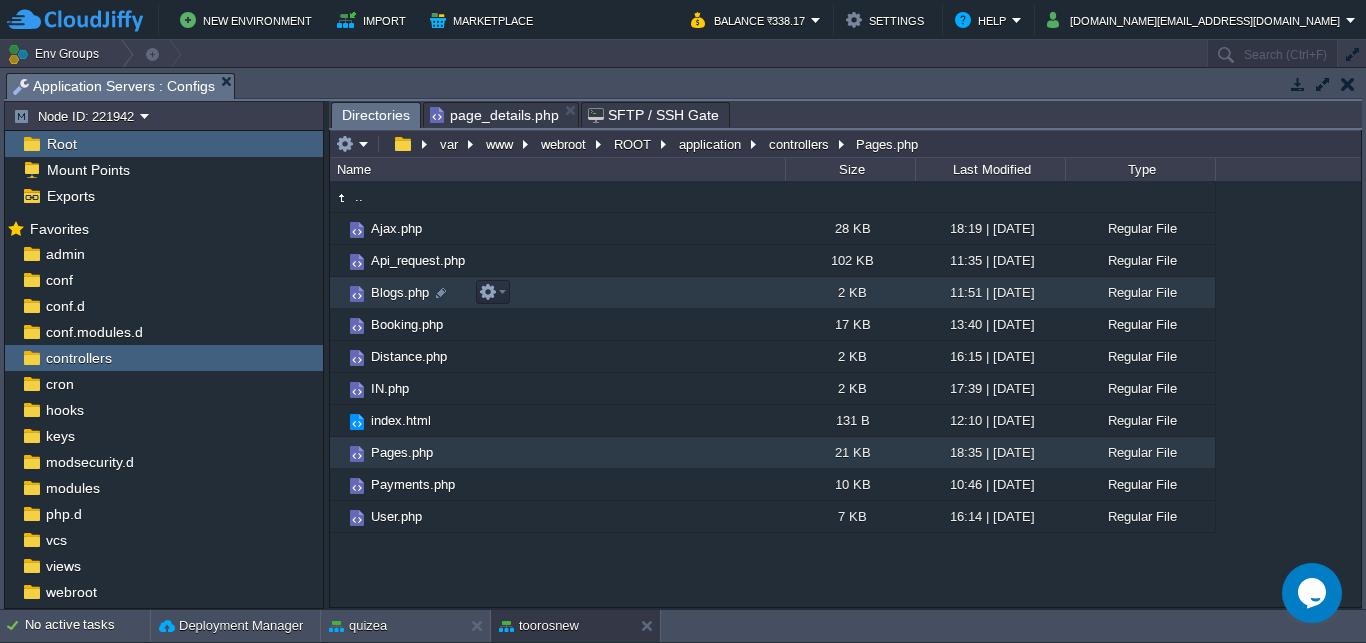 click on "Blogs.php" at bounding box center (400, 292) 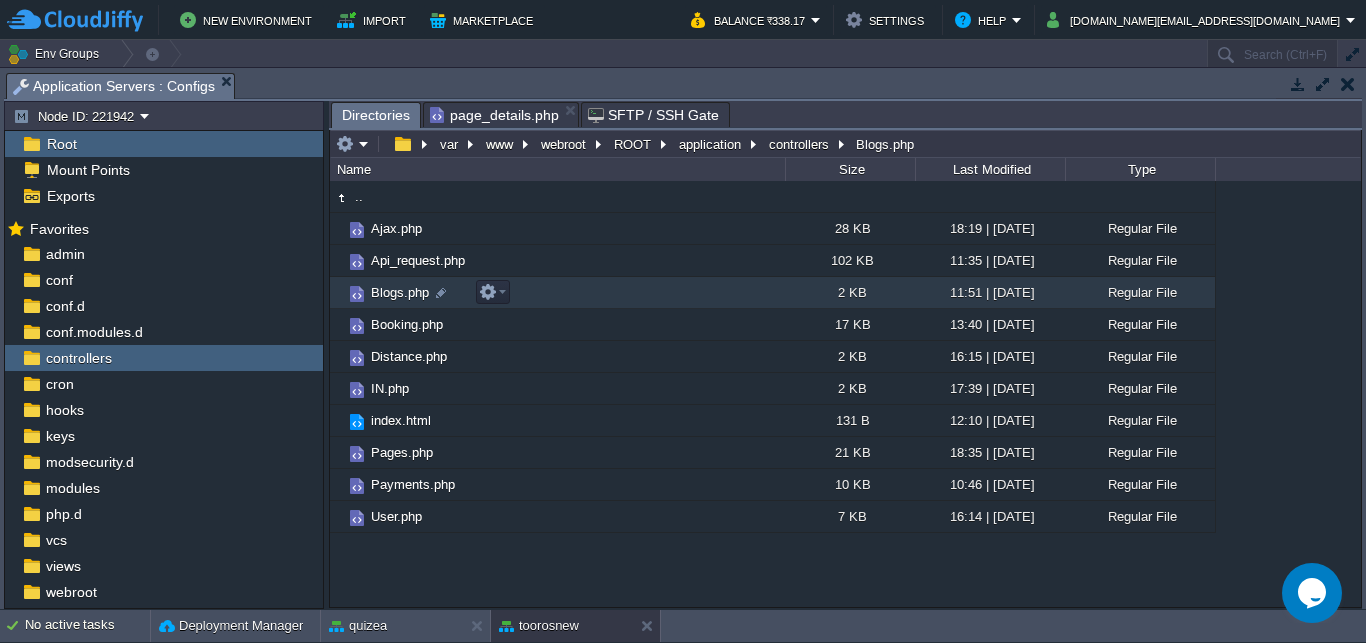 click on "Blogs.php" at bounding box center (400, 292) 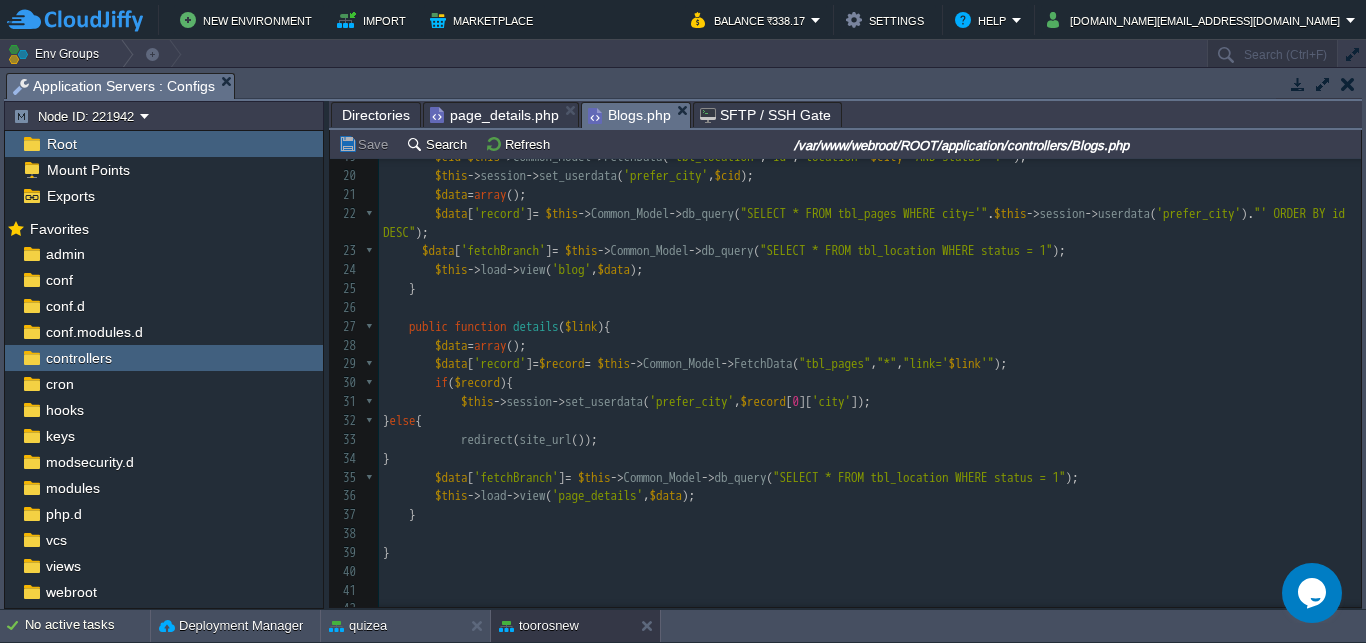 click on ""link='" at bounding box center [926, 363] 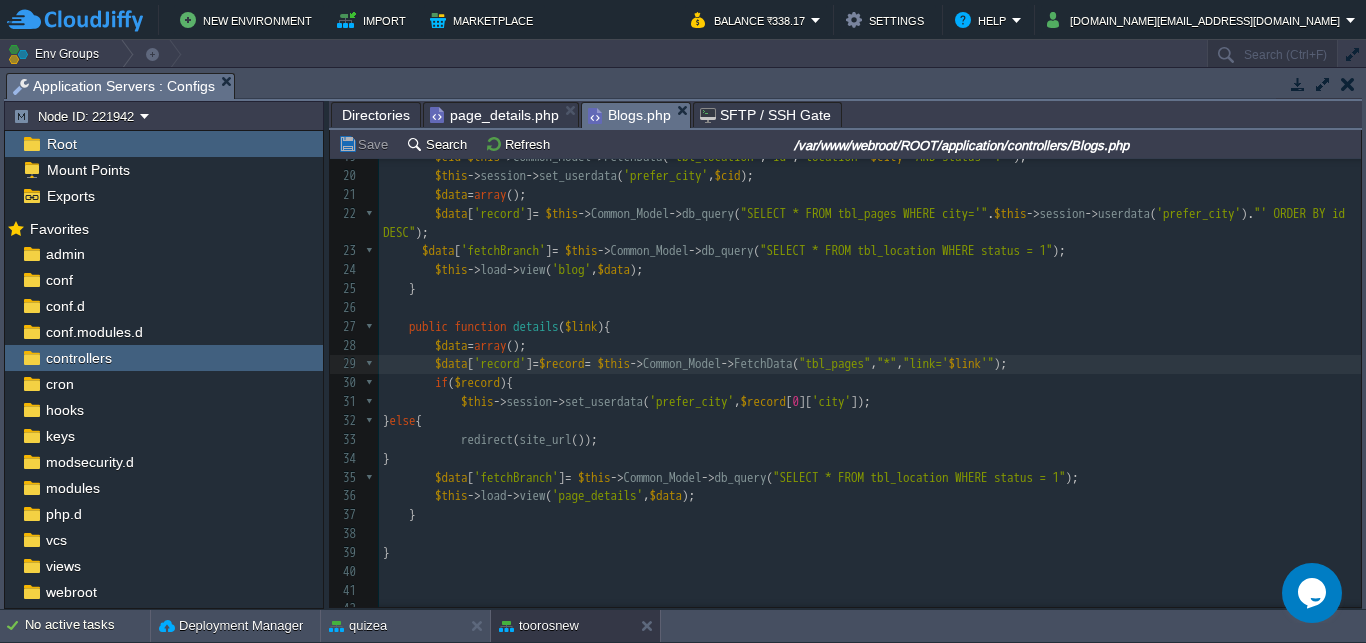 click on "42   1 <?php 2 error_reporting ( 0 ); 3 ​ 4 defined ( 'BASEPATH' )  OR   exit ( 'No direct script access allowed' ); 5 ​ 6 class   Blogs   extends   CI_Controller  { 7 ​ 8      public   function   __construct (){ 9           parent :: __construct (); 10           date_default_timezone_set ( '[GEOGRAPHIC_DATA]/[GEOGRAPHIC_DATA]' ); 11           $this -> present_date             =   date ( 'Y-m-d' ); 12           $this -> present_time             =   date ( 'H:i:a' ); 13           $this -> timestamp            =   date ( 'Y-m-d H:i:s' );  14 ​ 15      } 16 ​ 17      public   function   index ( $city = "[GEOGRAPHIC_DATA]" ) 18      { 19           $cid = $this -> Common_Model -> FetchData ( "tbl_location" , "id" , "location=' $city ' AND status='1'" ); 20           $this -> session -> set_userdata ( 'prefer_city' , $cid ); 21           $data = array (); 22           $data [ 'record' ] =   $this -> Common_Model -> db_query ( "SELECT * FROM tbl_pages WHERE city='" . $this -> session -> userdata ( 'prefer_city' ). ); 23        $data" at bounding box center (870, 214) 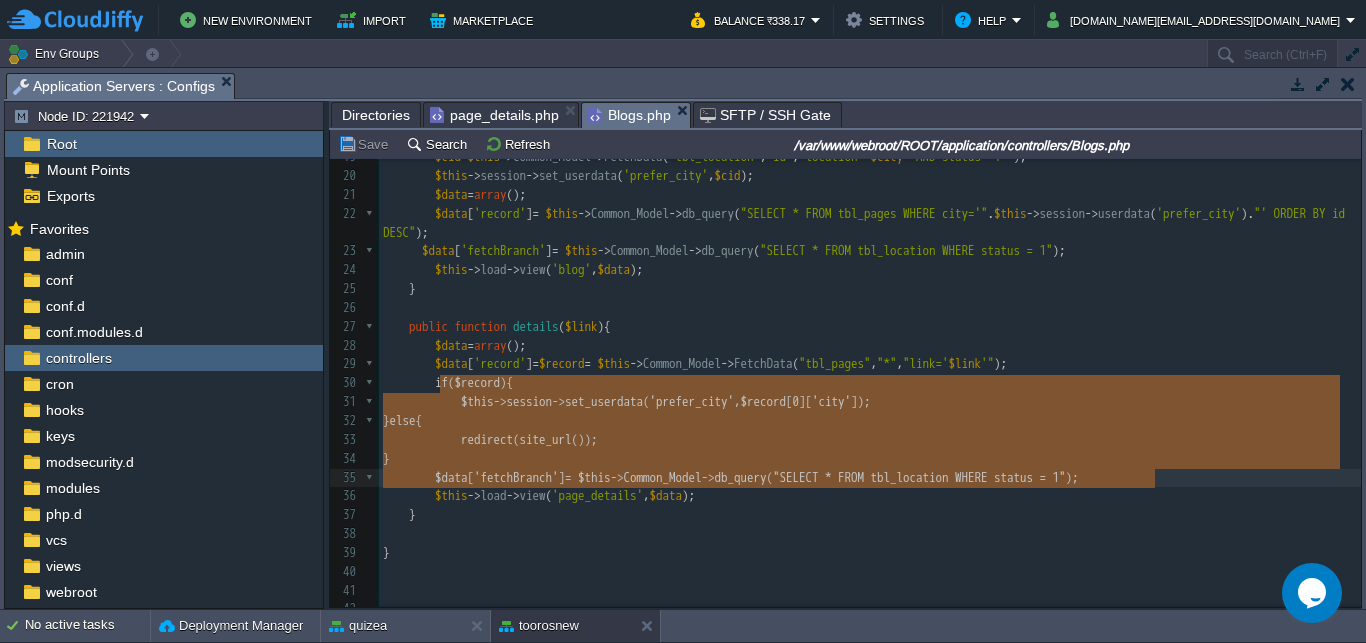 type on "if($record){
$this->session->set_userdata('prefer_city',$record[0]['city']);
}else{
redirect(site_url());
}
$data['fetchBranch']  = $this->Common_Model->db_query("SELECT * FROM tbl_location WHERE status = 1");" 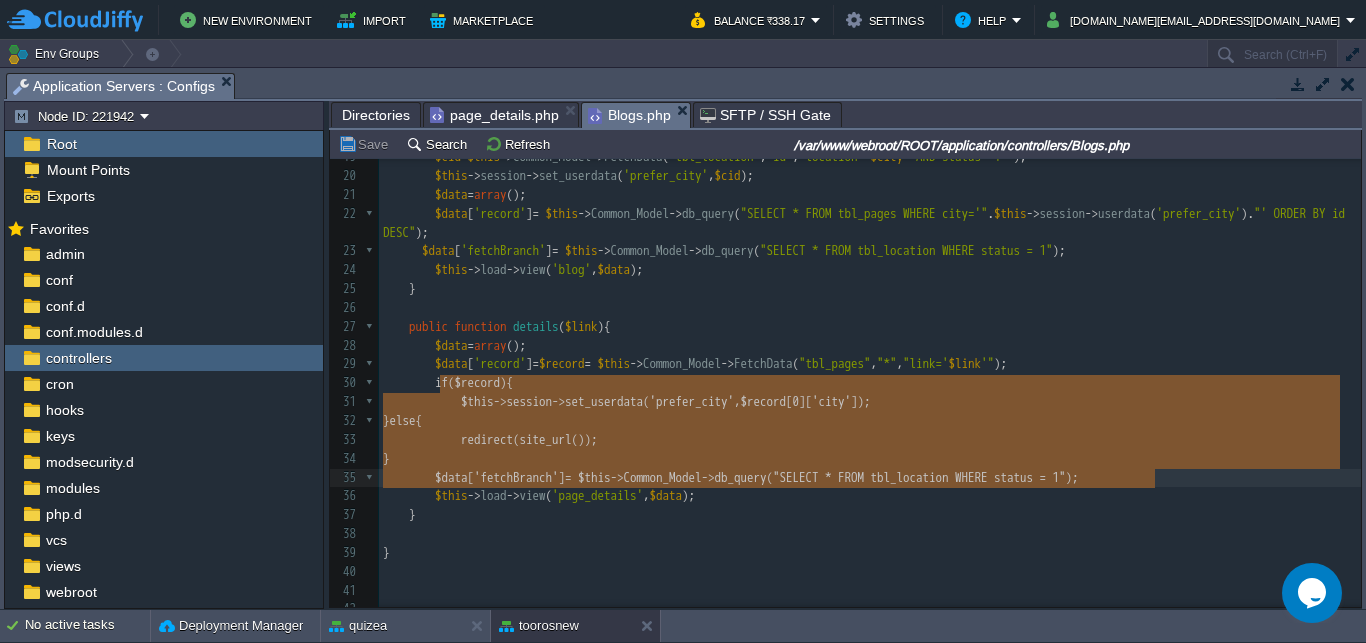 scroll, scrollTop: 81, scrollLeft: 779, axis: both 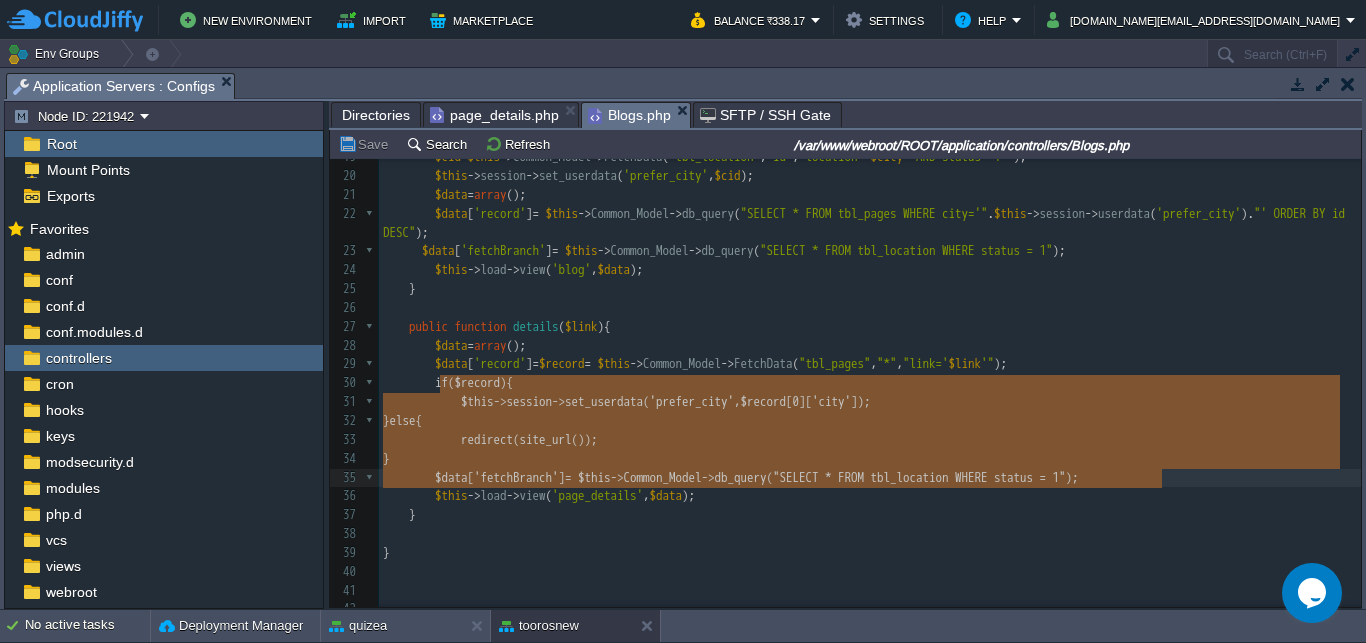 drag, startPoint x: 440, startPoint y: 368, endPoint x: 1160, endPoint y: 456, distance: 725.35785 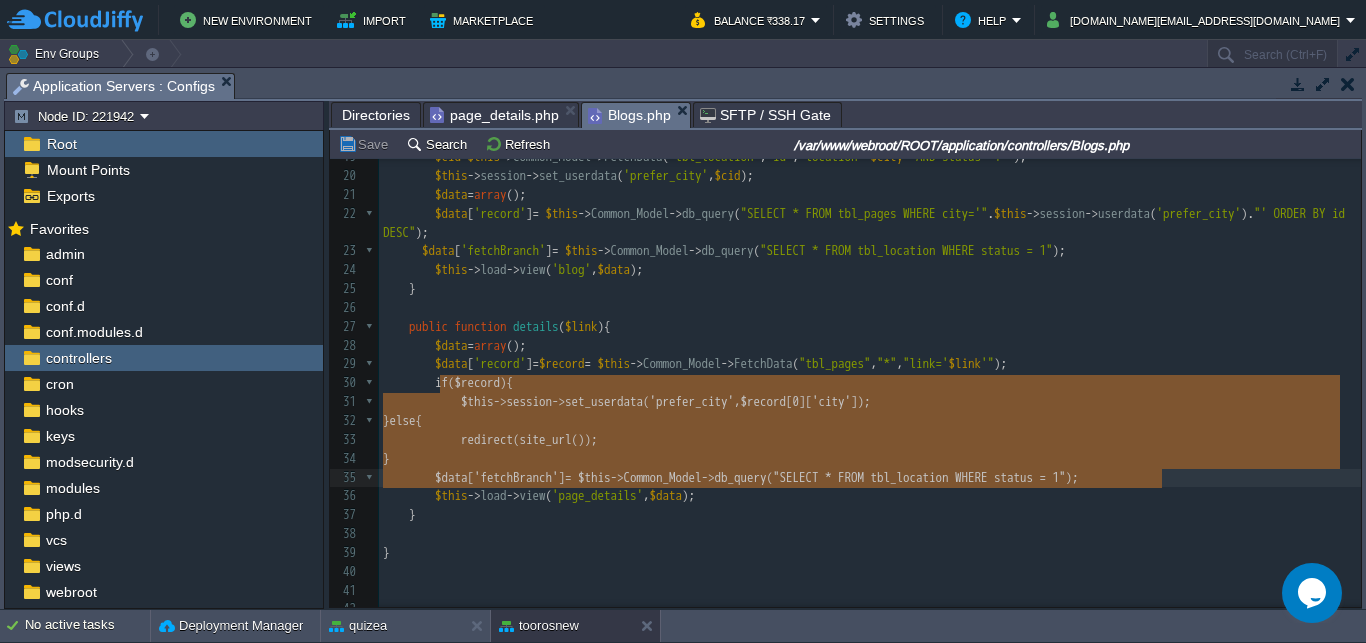 type 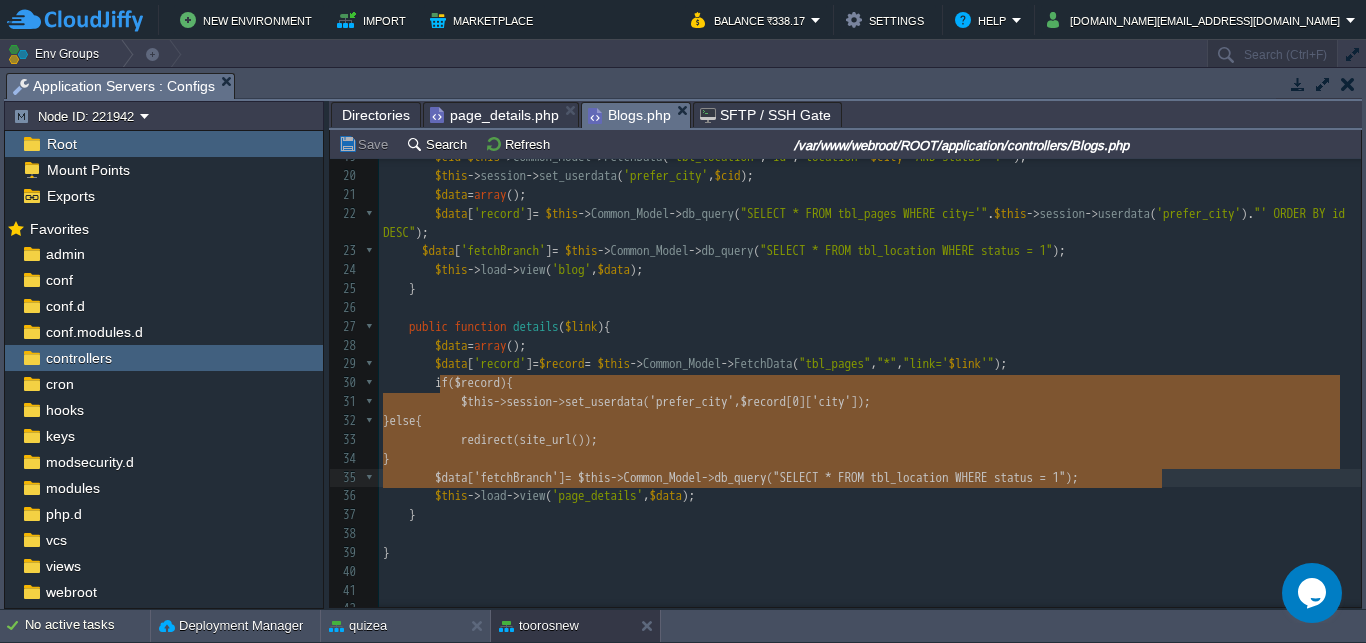 click on "$this -> load -> view ( 'blog' ,  $data );" at bounding box center [870, 270] 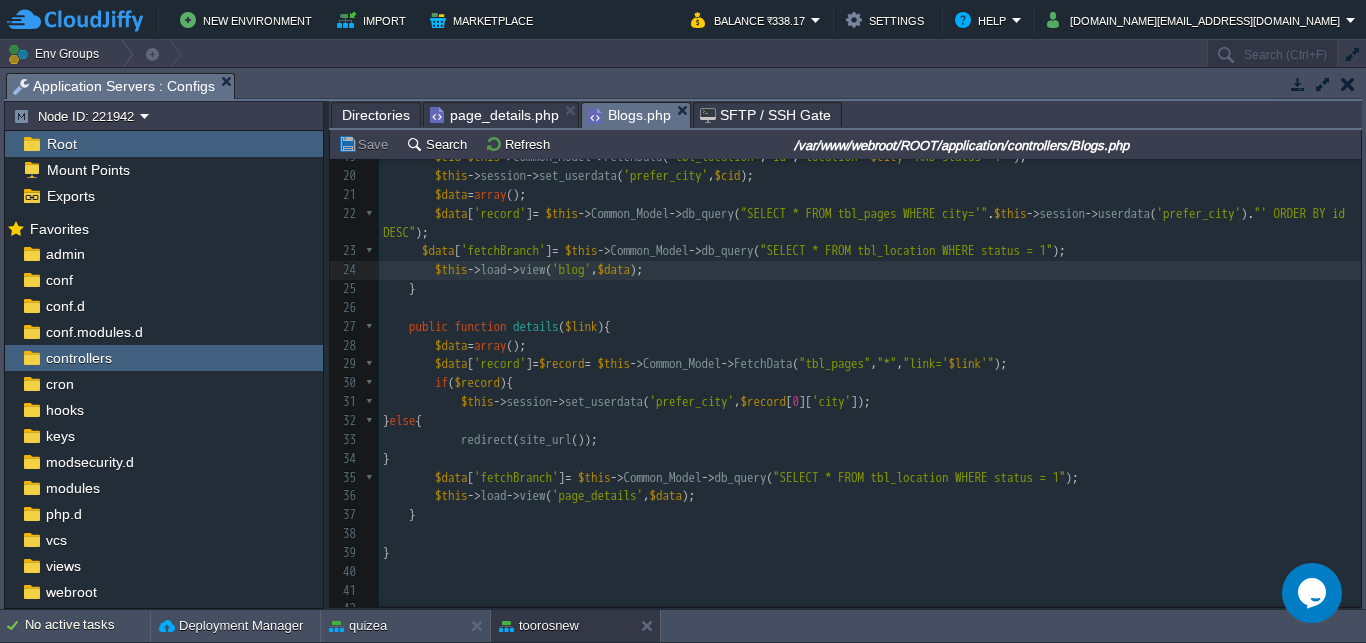 click on "page_details.php" at bounding box center [494, 115] 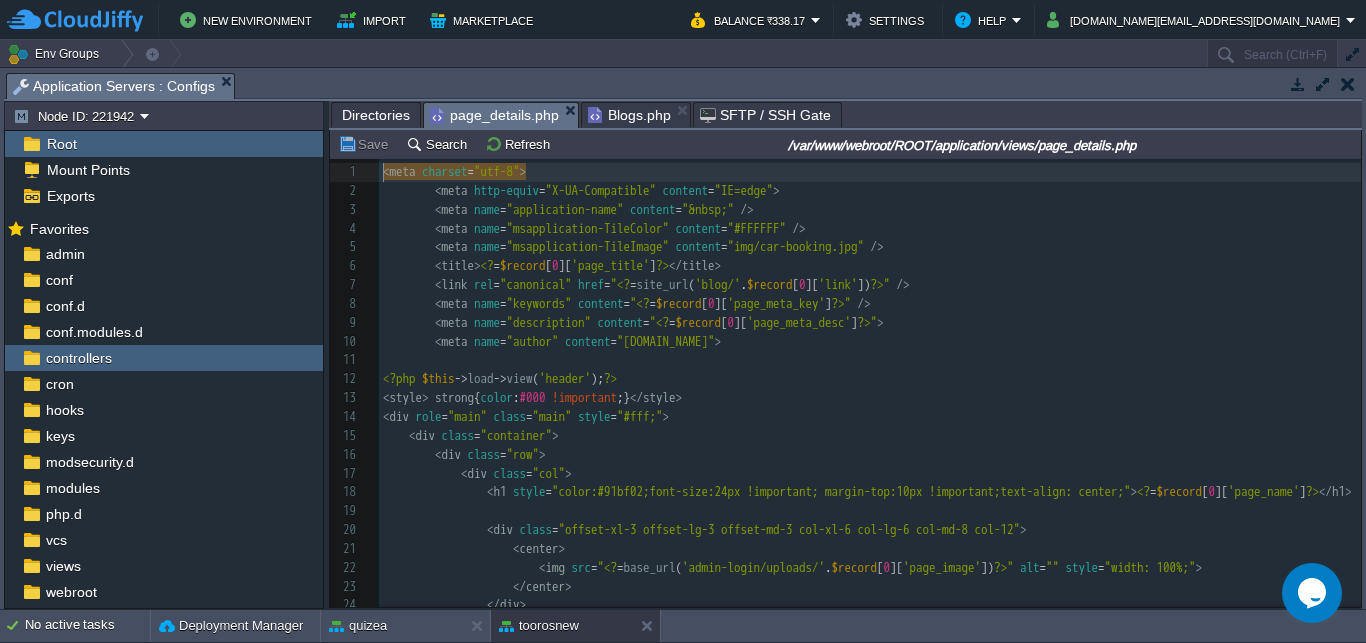 scroll, scrollTop: 8, scrollLeft: 0, axis: vertical 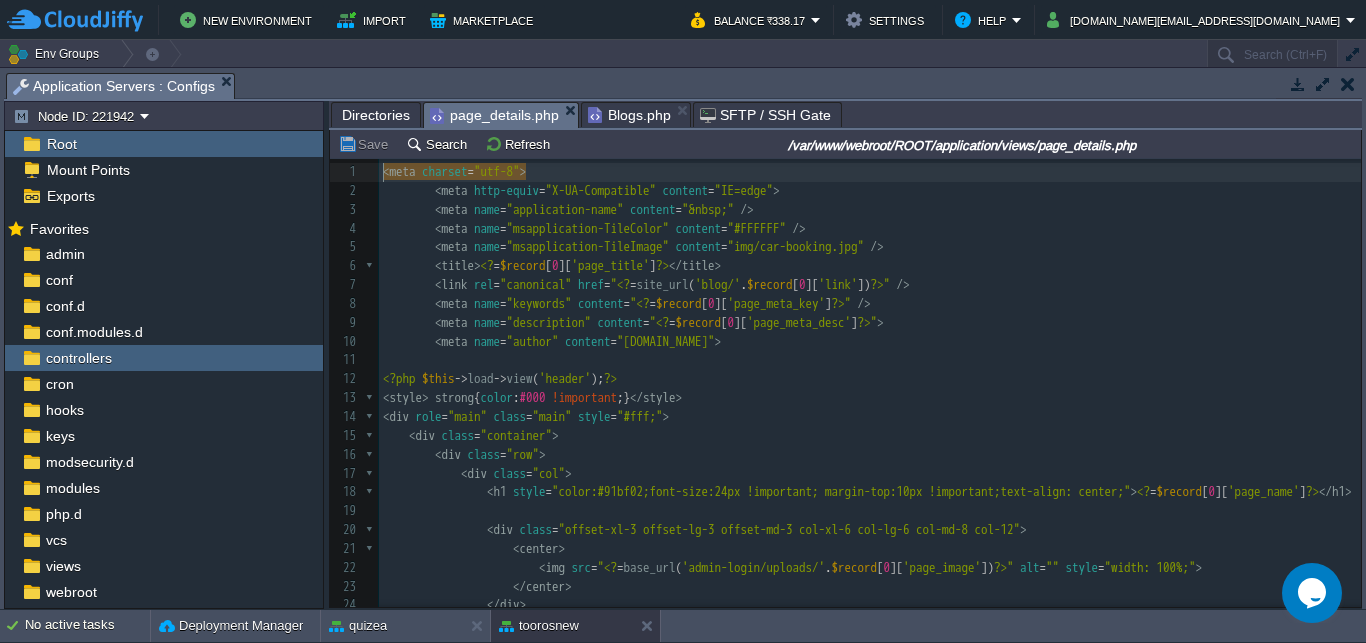 click on "< div   role = "main"   class = "main"   style = "#fff;" >" at bounding box center (870, 417) 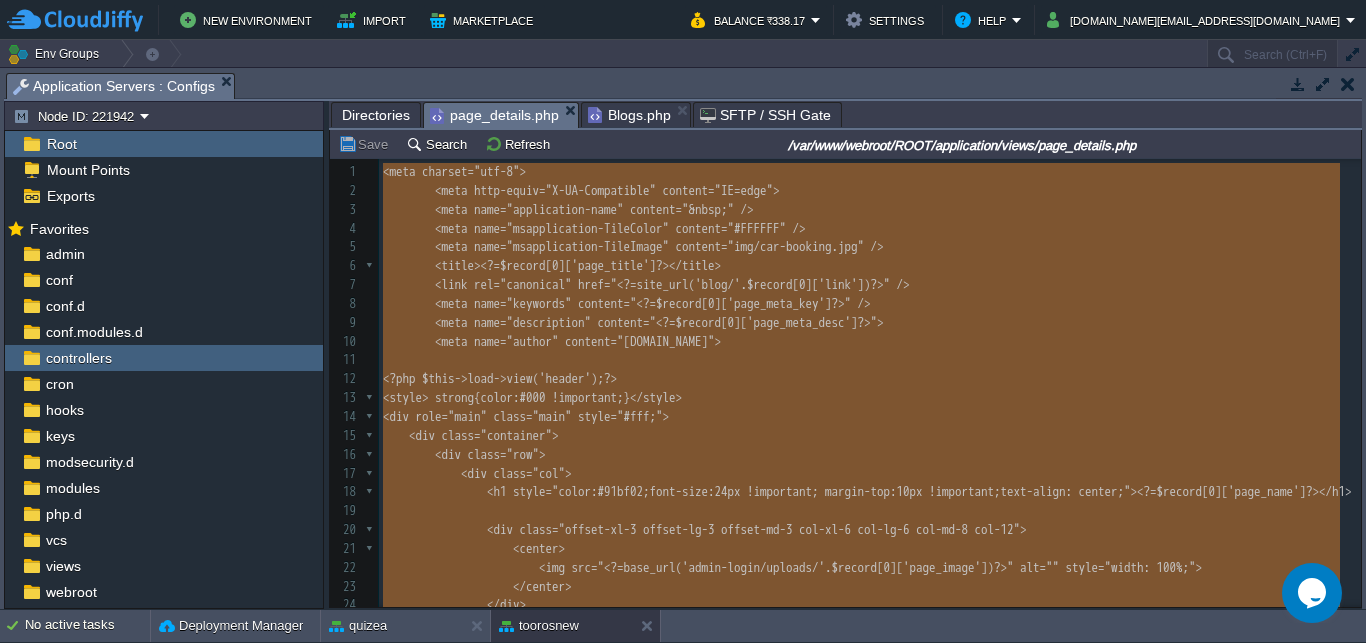 scroll, scrollTop: 705, scrollLeft: 0, axis: vertical 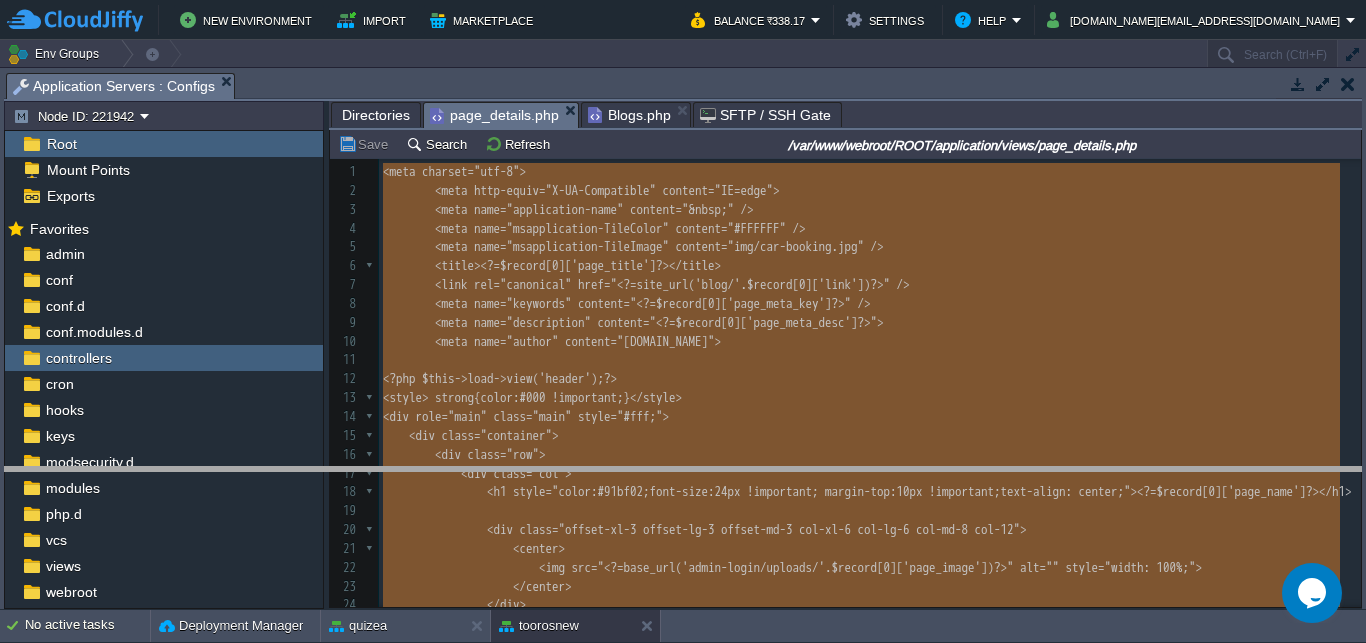 drag, startPoint x: 676, startPoint y: 84, endPoint x: 594, endPoint y: 637, distance: 559.0465 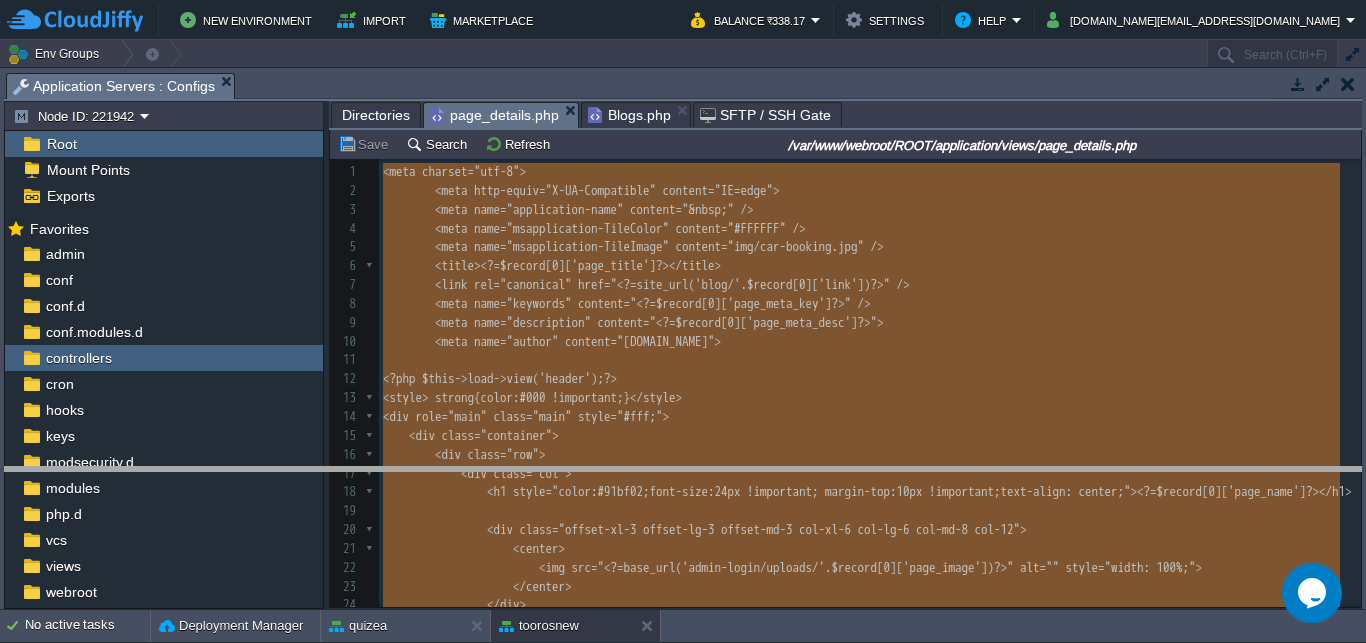 click on "New Environment Import Marketplace Bonus ₹0.00 Upgrade Account Balance ₹338.17 Settings Help [DOMAIN_NAME][EMAIL_ADDRESS][DOMAIN_NAME]         Env Groups                     Search (Ctrl+F)         auto-gen Name Status Tags Usage amit-college [DOMAIN_NAME] Running                                 + Add to Env Group                                                                                                                                                            RAM                 38%                                         CPU                 1%                             3 / 4                    3%       capitalengineeringcollege [DOMAIN_NAME] Running                                 + Add to Env Group                                                                                                                                                            RAM                 23%                                         CPU                 0%" at bounding box center [683, 321] 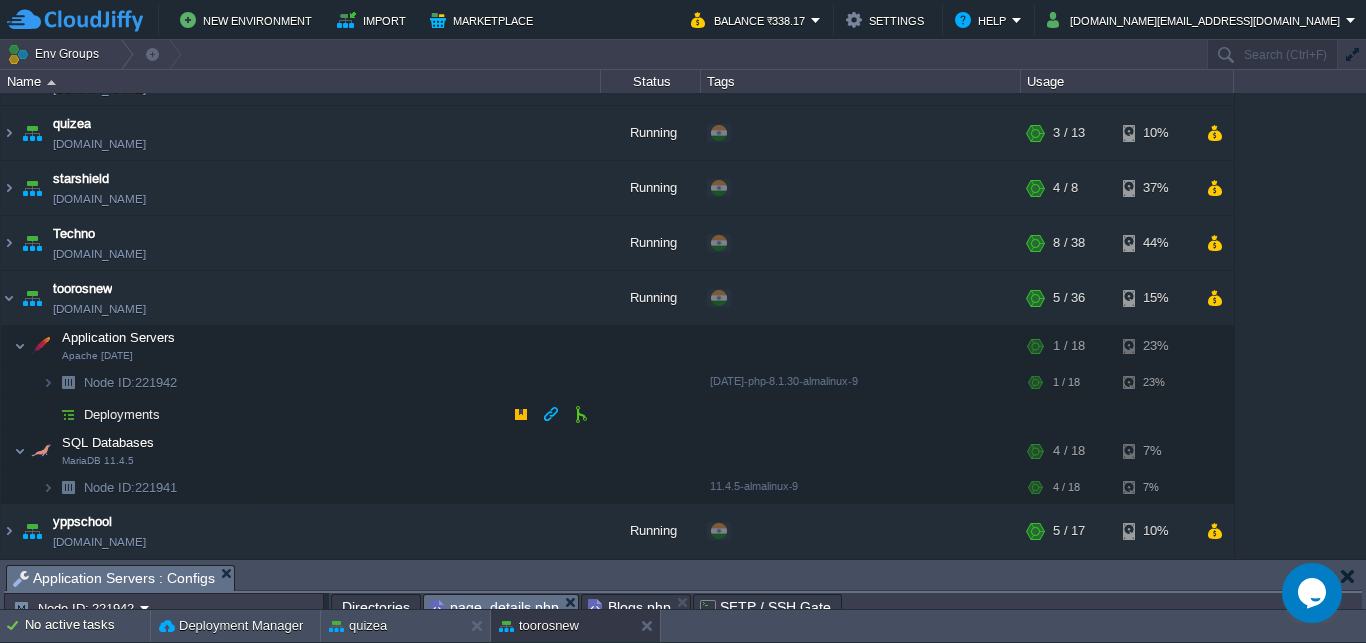 scroll, scrollTop: 263, scrollLeft: 0, axis: vertical 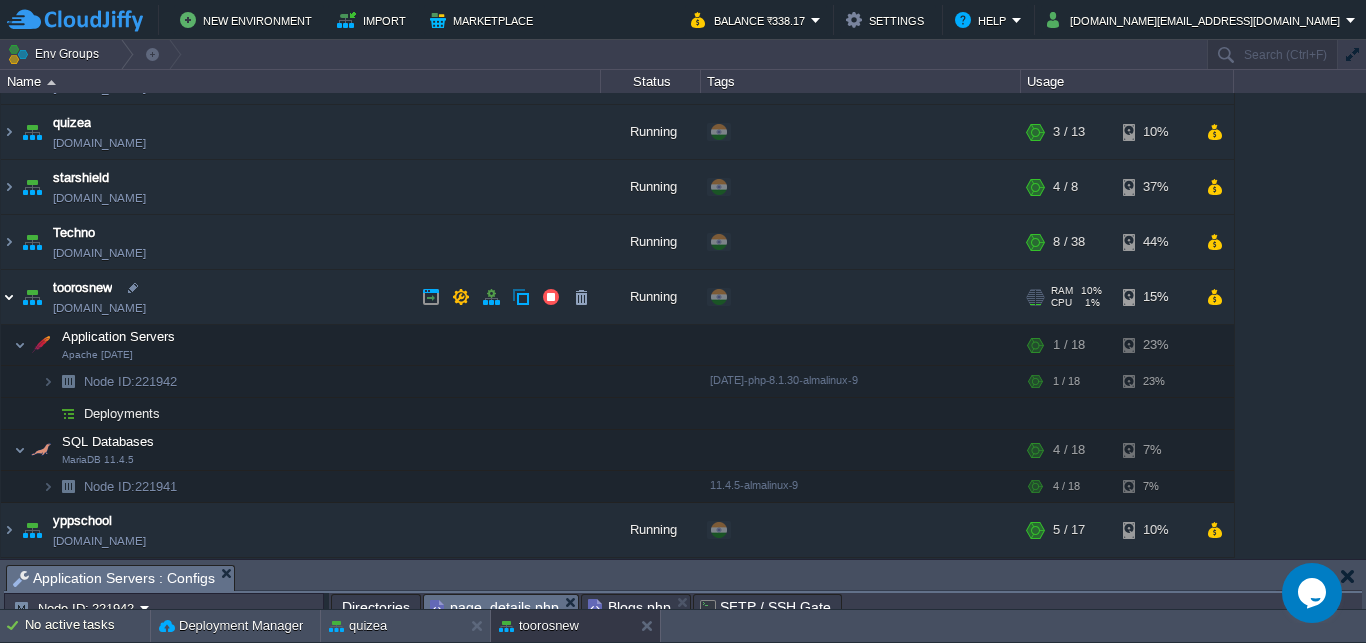 click at bounding box center (9, 297) 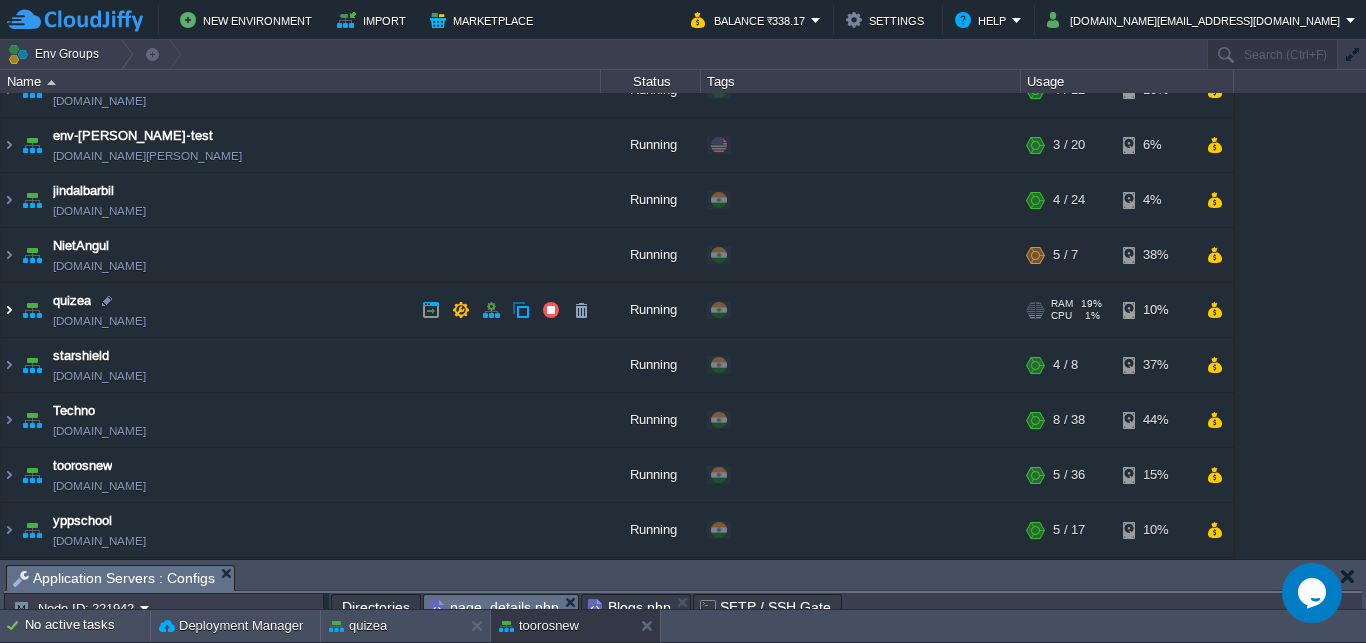 click at bounding box center [9, 310] 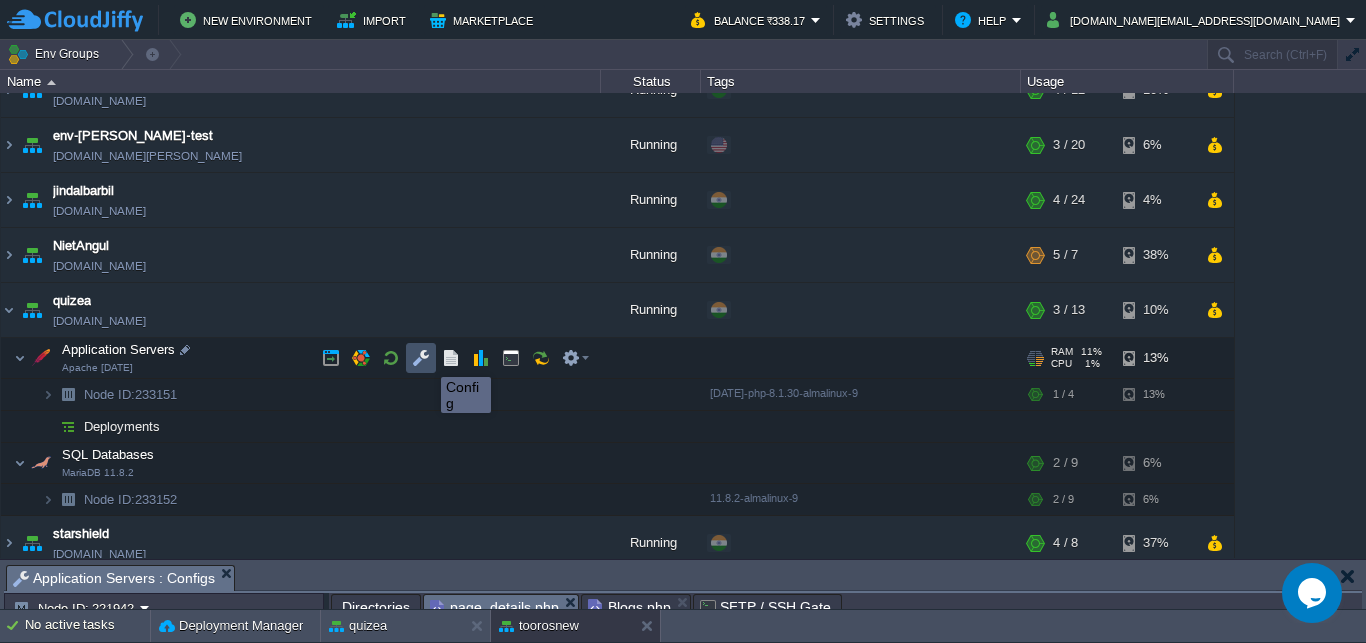 click at bounding box center (421, 358) 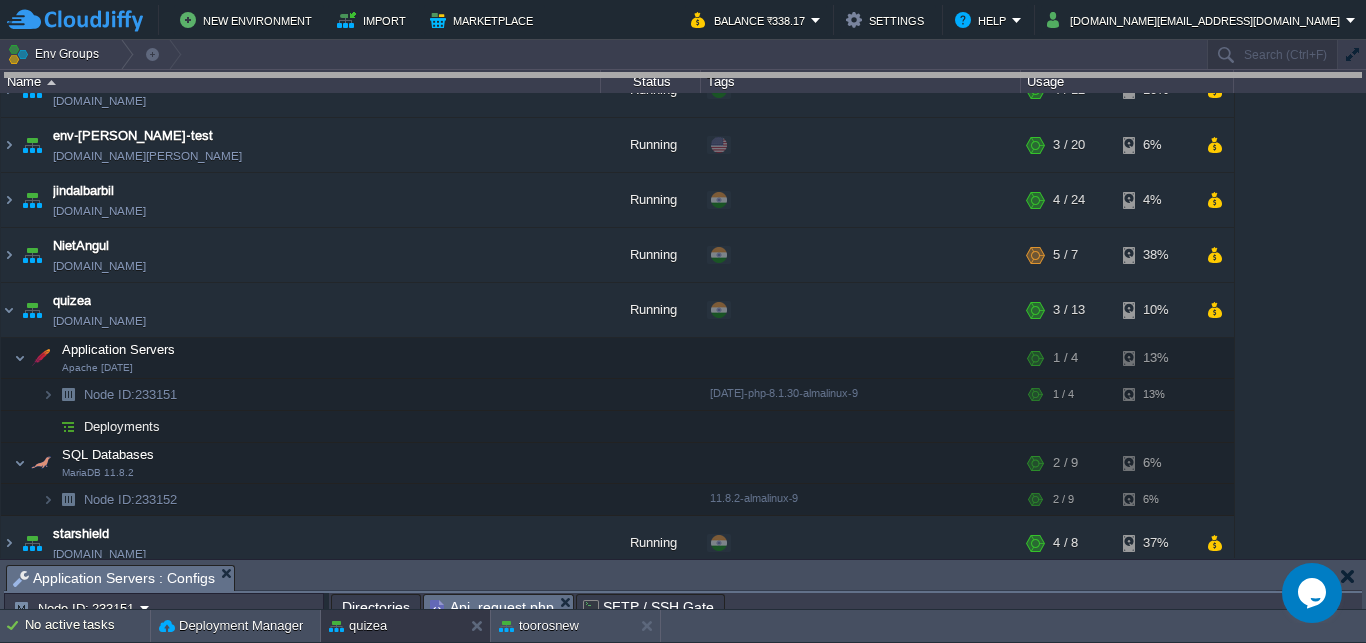 drag, startPoint x: 529, startPoint y: 572, endPoint x: 545, endPoint y: -85, distance: 657.1948 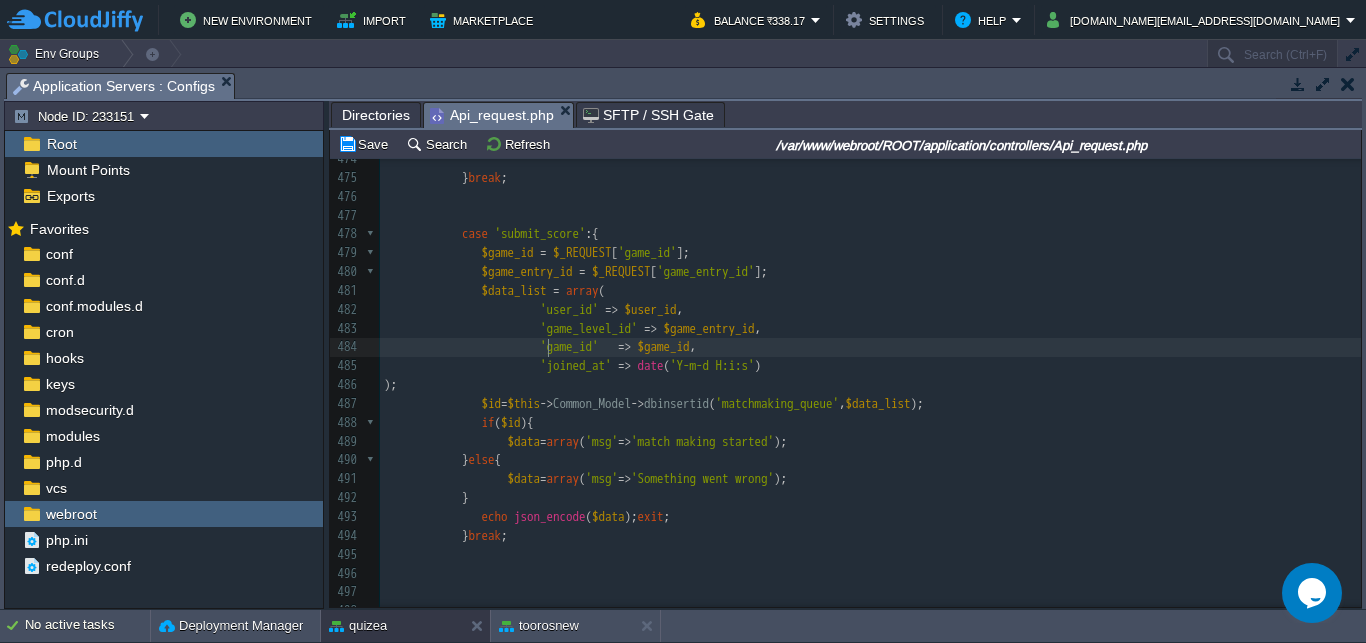 type on "'game_id'   => $game_id," 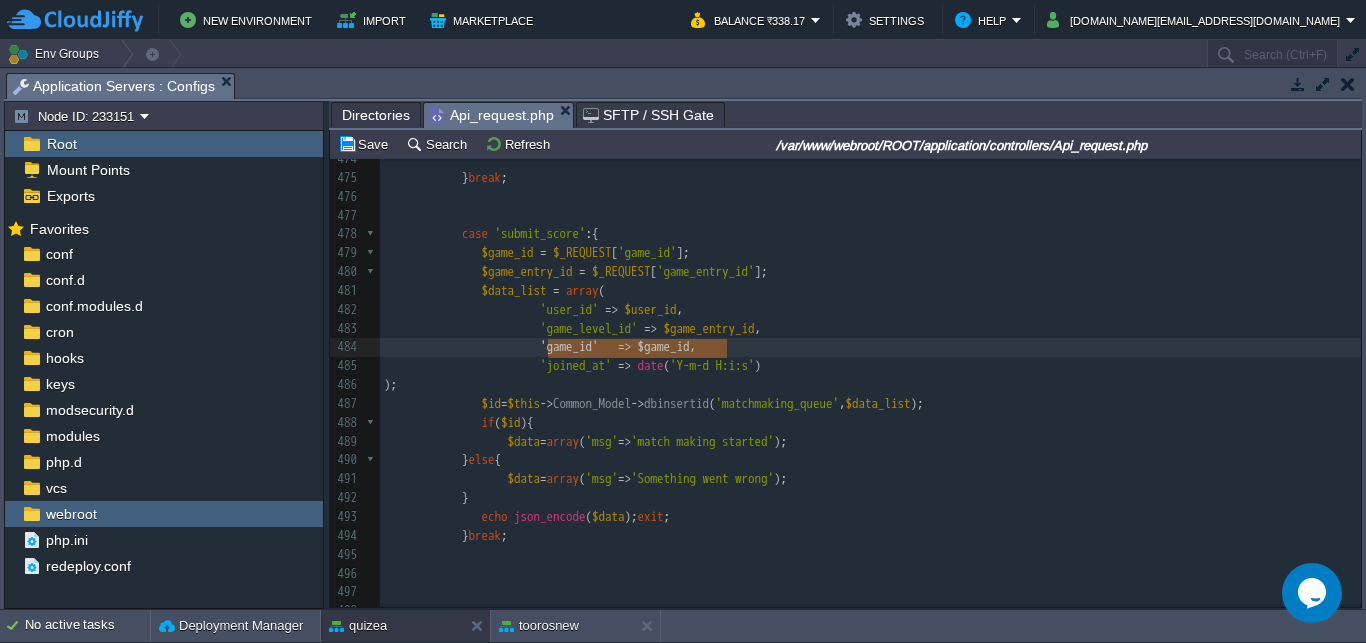 scroll, scrollTop: 0, scrollLeft: 179, axis: horizontal 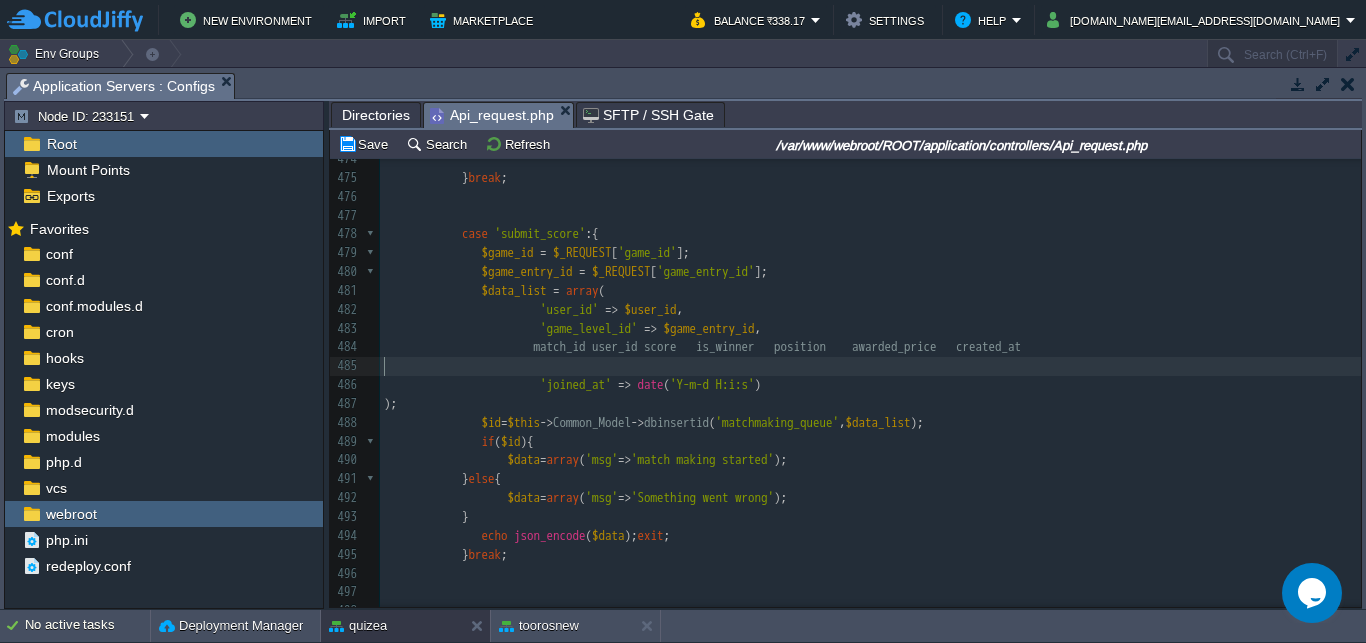 click on "match_id" at bounding box center (560, 346) 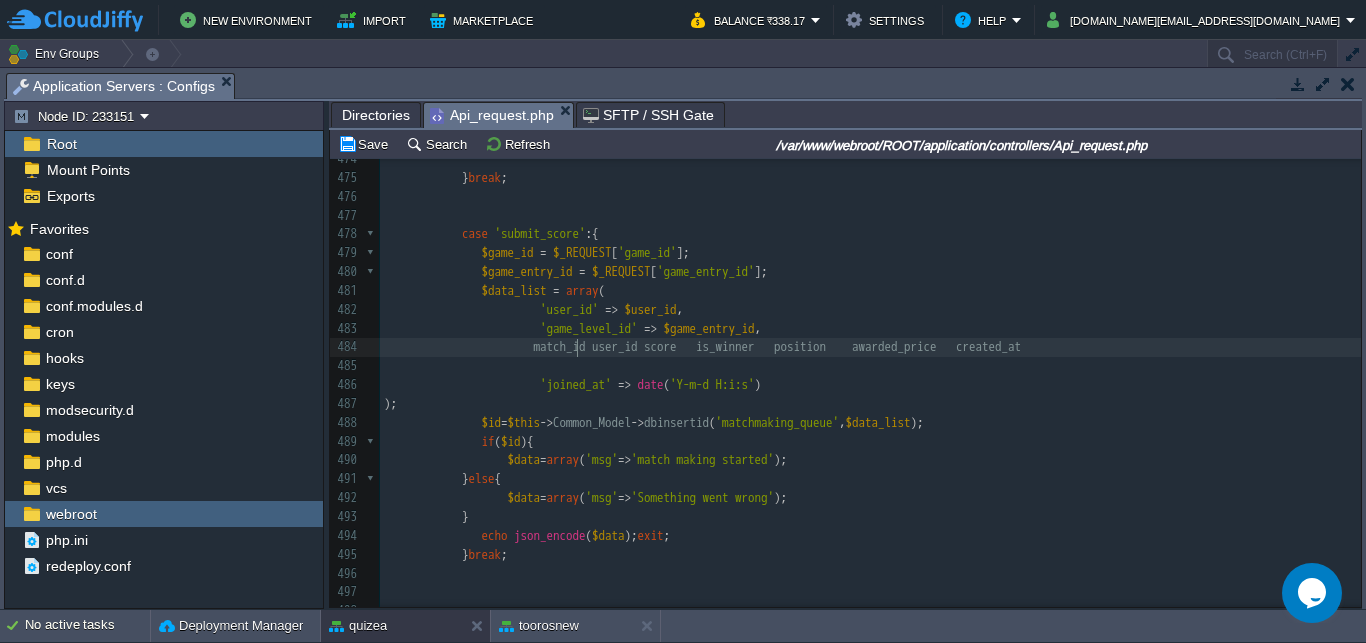 type on "match_id" 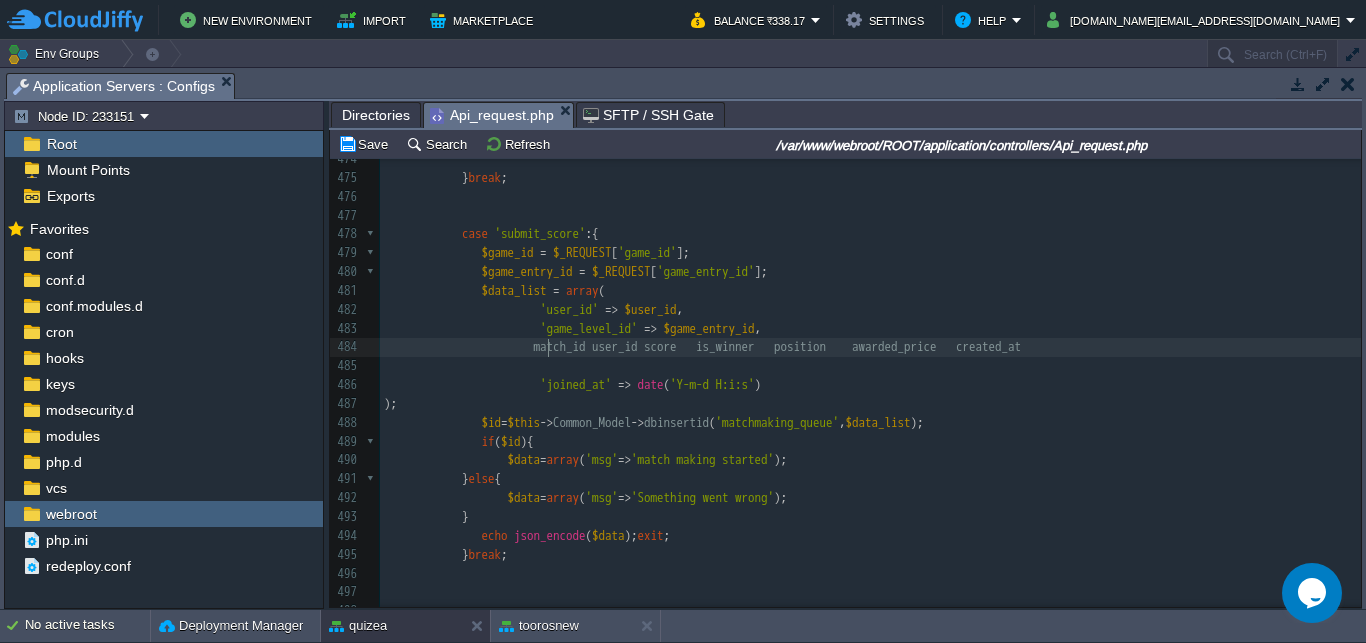 click on "match_id   user_id   score     is_winner     position      awarded_price     created_at" at bounding box center (709, 346) 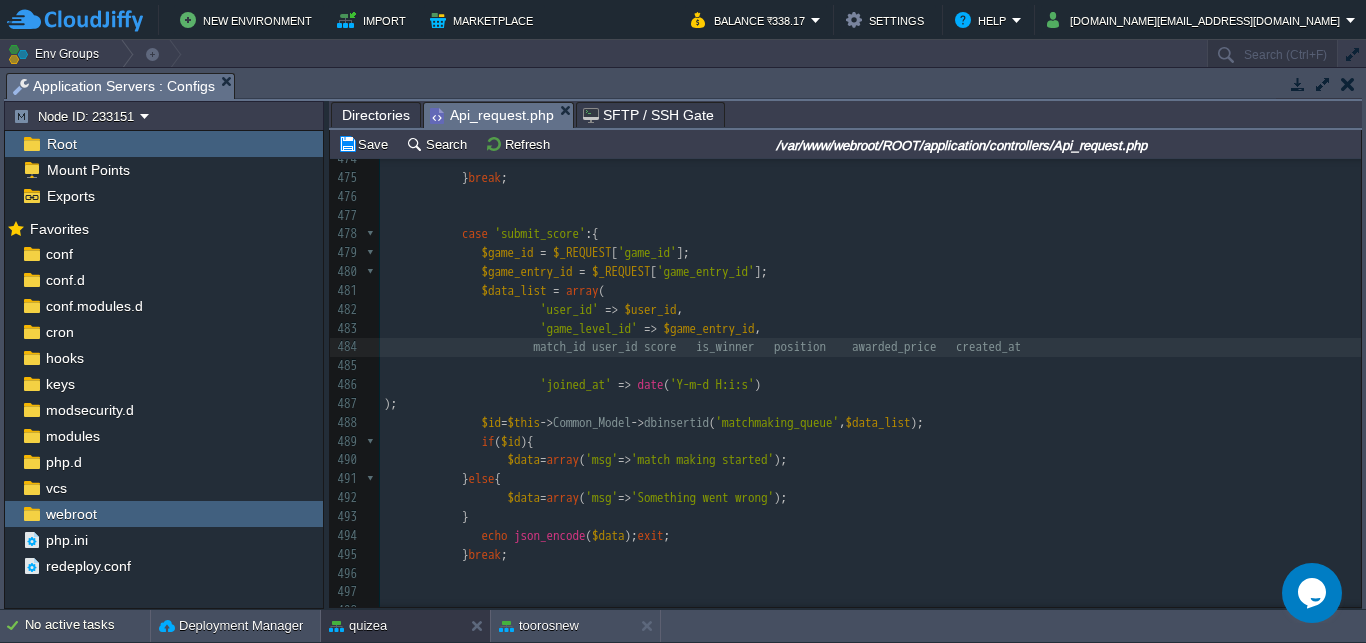type on "'" 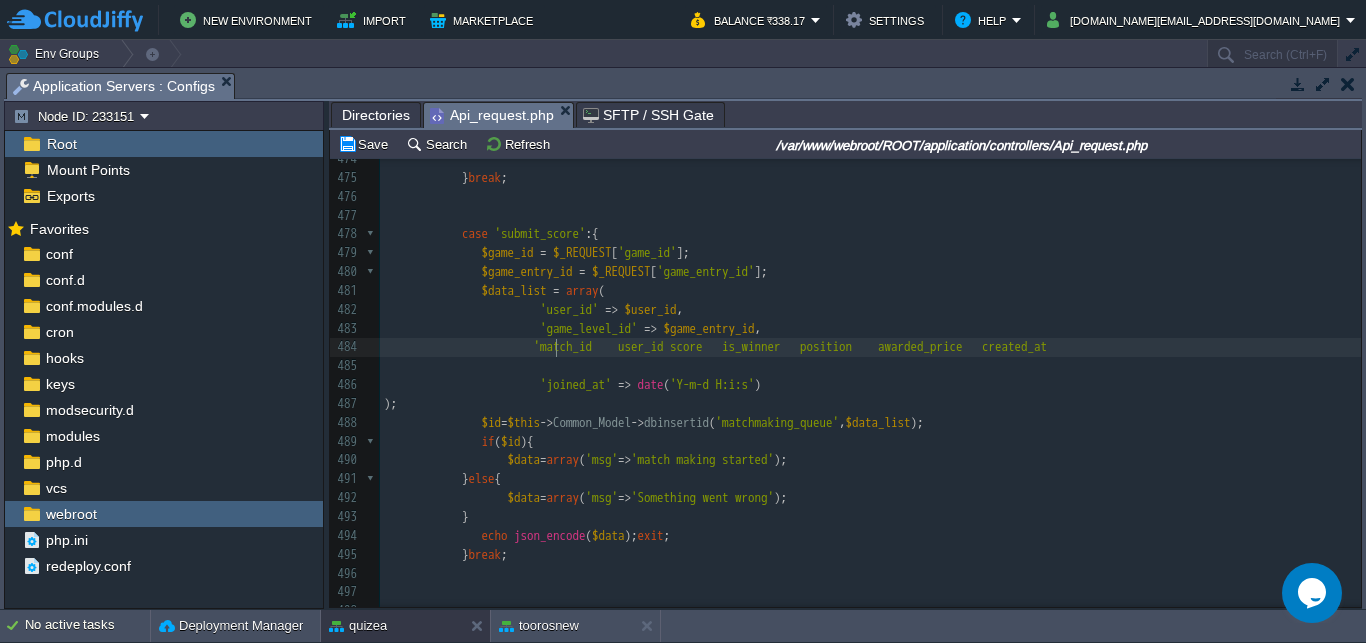 scroll, scrollTop: 0, scrollLeft: 7, axis: horizontal 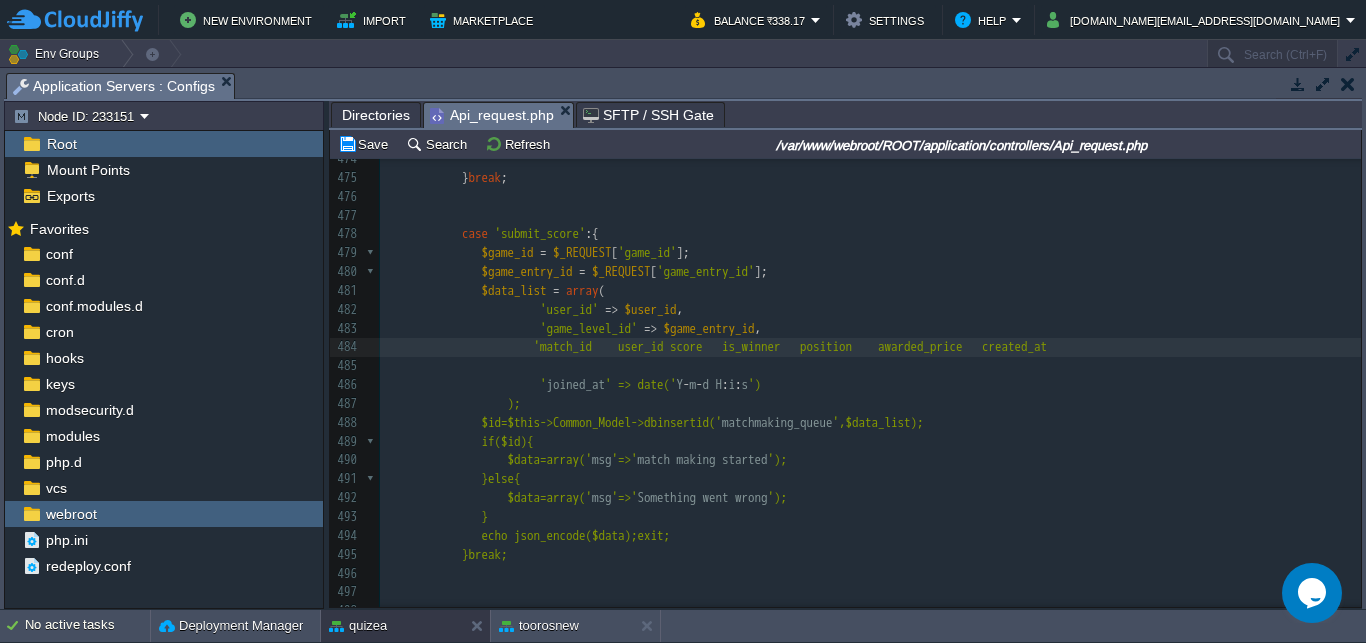 click on "xxxxxxxxxx   464                  echo   json_encode ([ 465                      'status'   =>   'success' , 466                      'game_type'   =>   $game_type , 467                      'time_limit' => $time_limit , 468                      'nos_qus' => $nos_qus , 469                      'play_status' => $play_status , 470                      'match_id'   =>   $match_id , 471                      'opponents'   =>   $opponents 472                 ]); exit ; 473 ​ 474 ​ 475                } break ; 476              477              478              case   'submit_score' :{ 479                    $game_id   =   $_REQUEST [ 'game_id' ]; 480                    $game_entry_id   =   $_REQUEST [ 'game_entry_id' ]; 481                 $data_list   =   array ( 482                          'user_id'   =>   $user_id , 483                          'game_level_id'   =>   $game_entry_id , 484                         'match_id      user_id   score     is_winner     position      awarded_price     created_at    '" at bounding box center (870, 386) 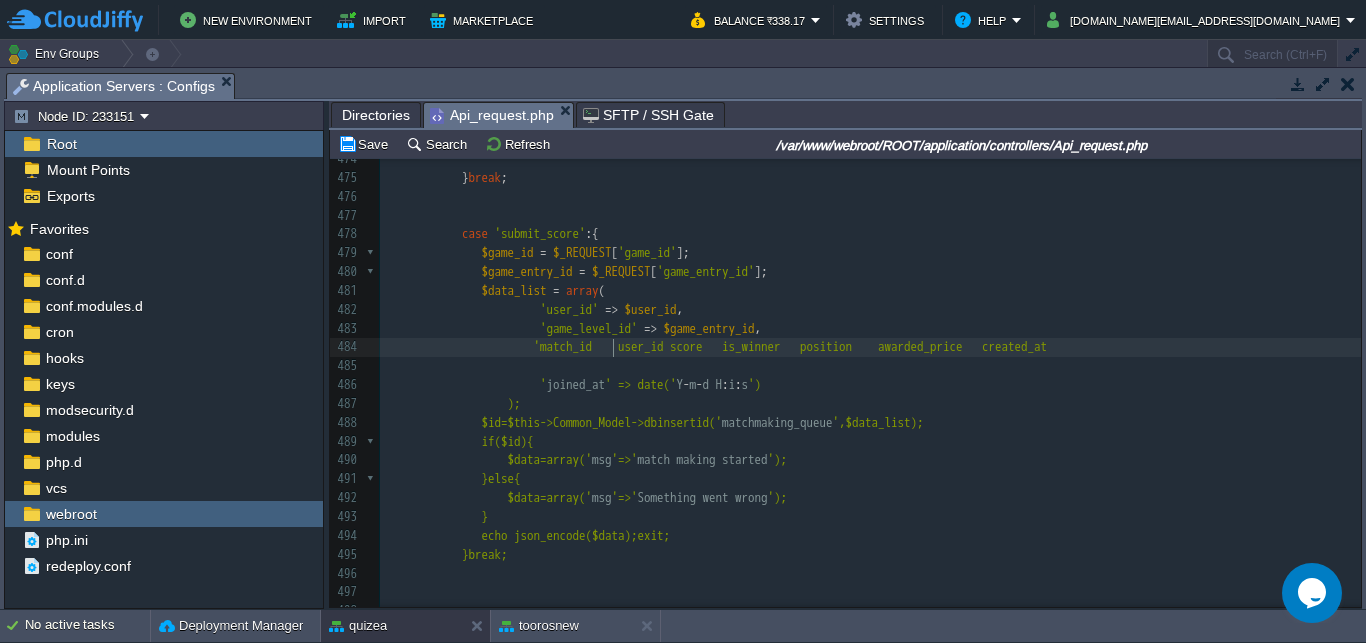 scroll, scrollTop: 0, scrollLeft: 7, axis: horizontal 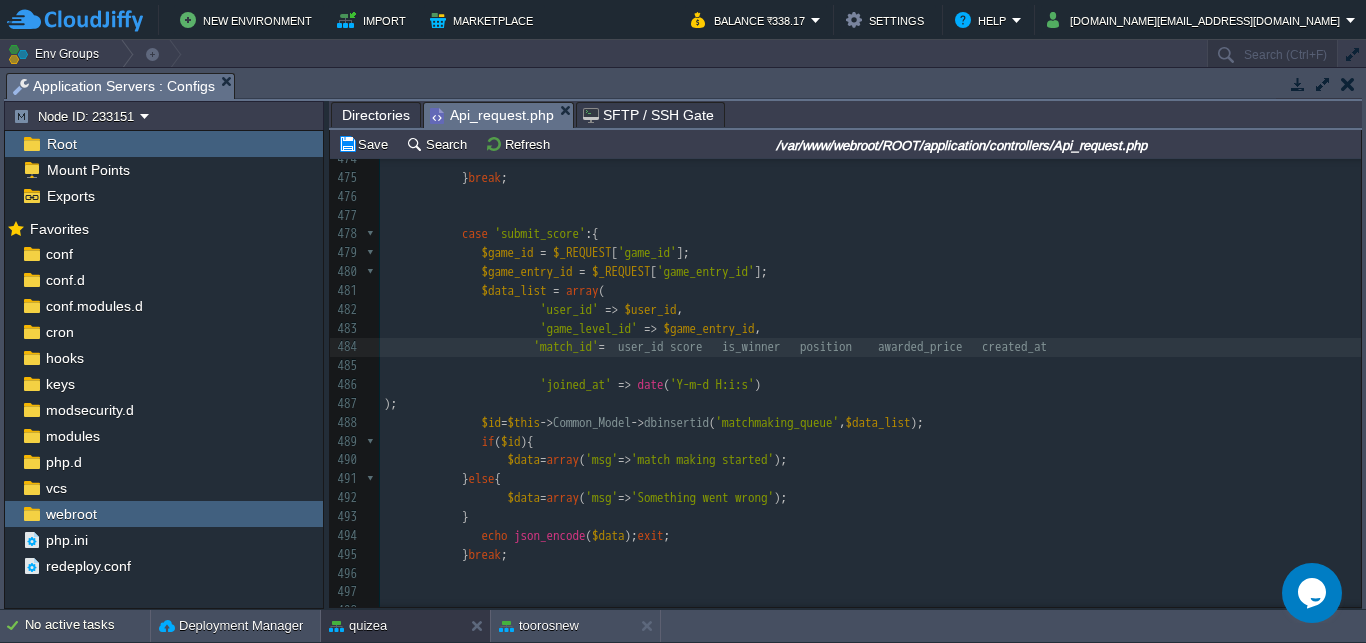 type on "'=>" 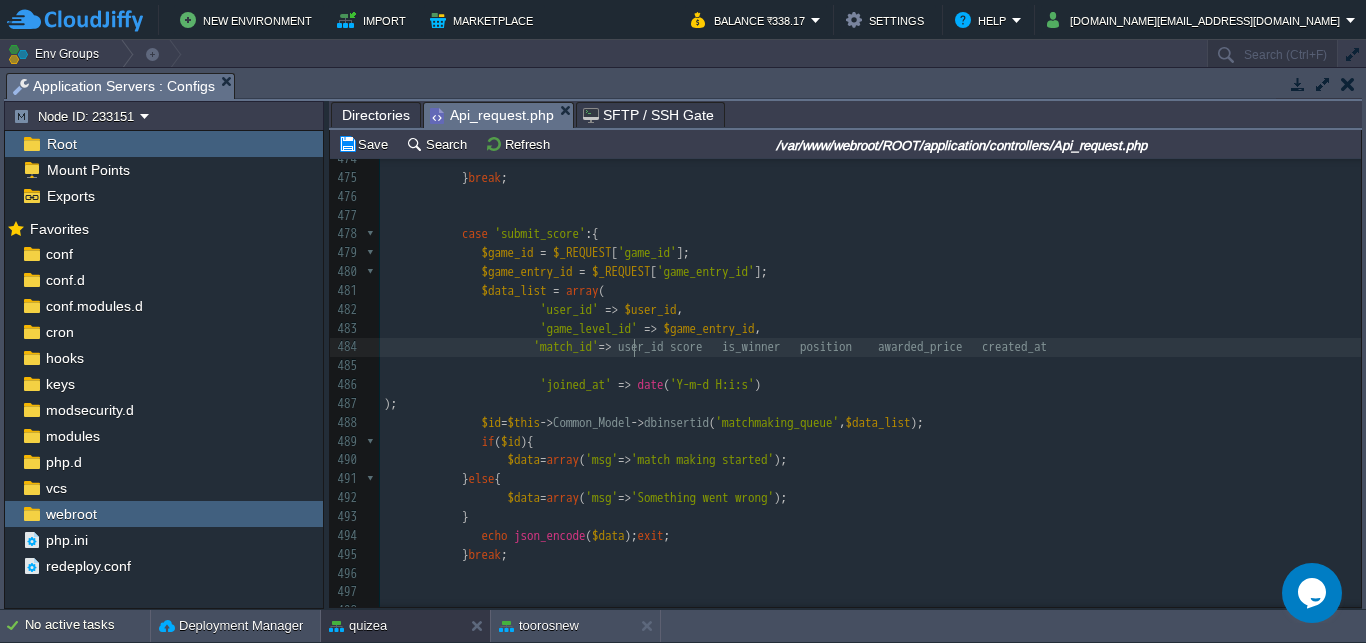 scroll, scrollTop: 0, scrollLeft: 21, axis: horizontal 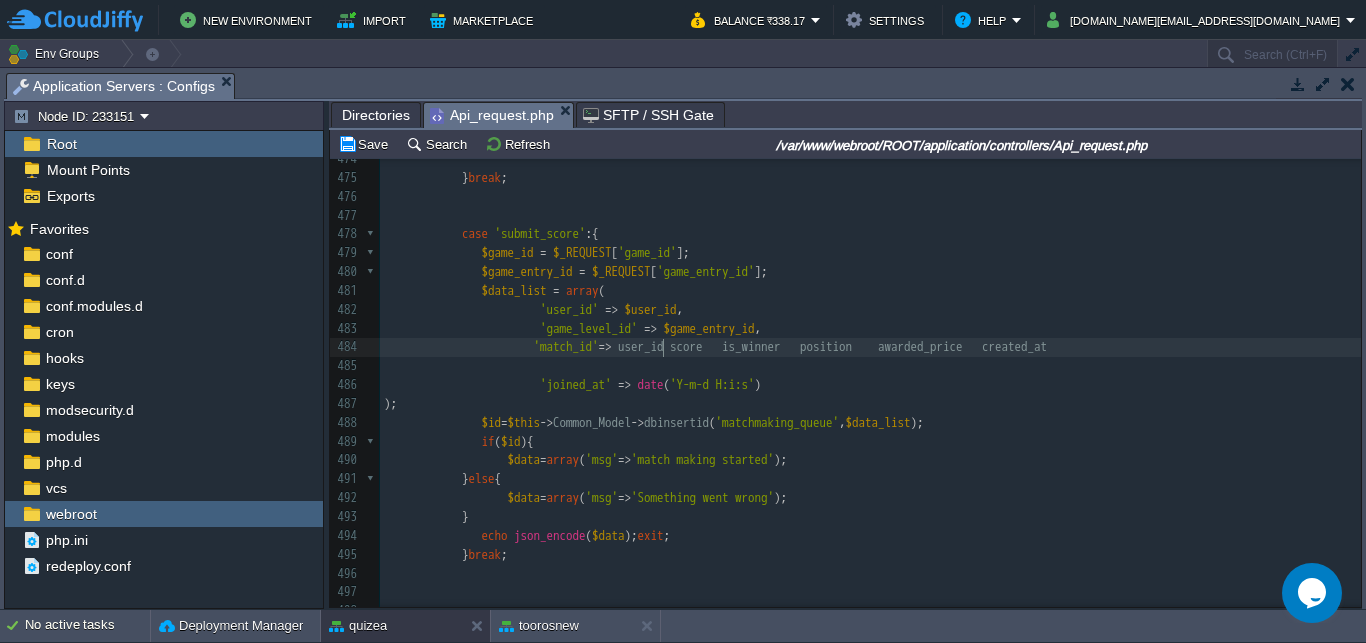 click on "xxxxxxxxxx   464                  echo   json_encode ([ 465                      'status'   =>   'success' , 466                      'game_type'   =>   $game_type , 467                      'time_limit' => $time_limit , 468                      'nos_qus' => $nos_qus , 469                      'play_status' => $play_status , 470                      'match_id'   =>   $match_id , 471                      'opponents'   =>   $opponents 472                 ]); exit ; 473 ​ 474 ​ 475                } break ; 476              477              478              case   'submit_score' :{ 479                    $game_id   =   $_REQUEST [ 'game_id' ]; 480                    $game_entry_id   =   $_REQUEST [ 'game_entry_id' ]; 481                 $data_list   =   array ( 482                          'user_id'   =>   $user_id , 483                          'game_level_id'   =>   $game_entry_id , 484                         'match_id' =>   user_id   score     is_winner     position      awarded_price     created_at" at bounding box center (870, 386) 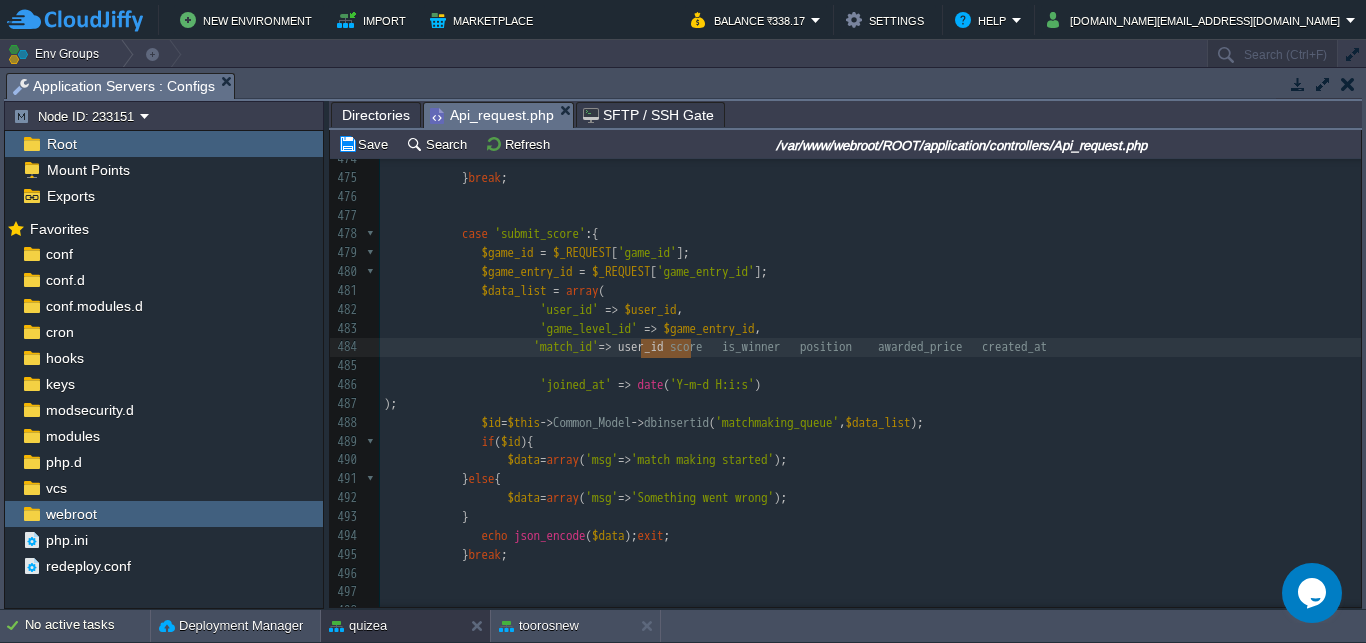 scroll, scrollTop: 0, scrollLeft: 50, axis: horizontal 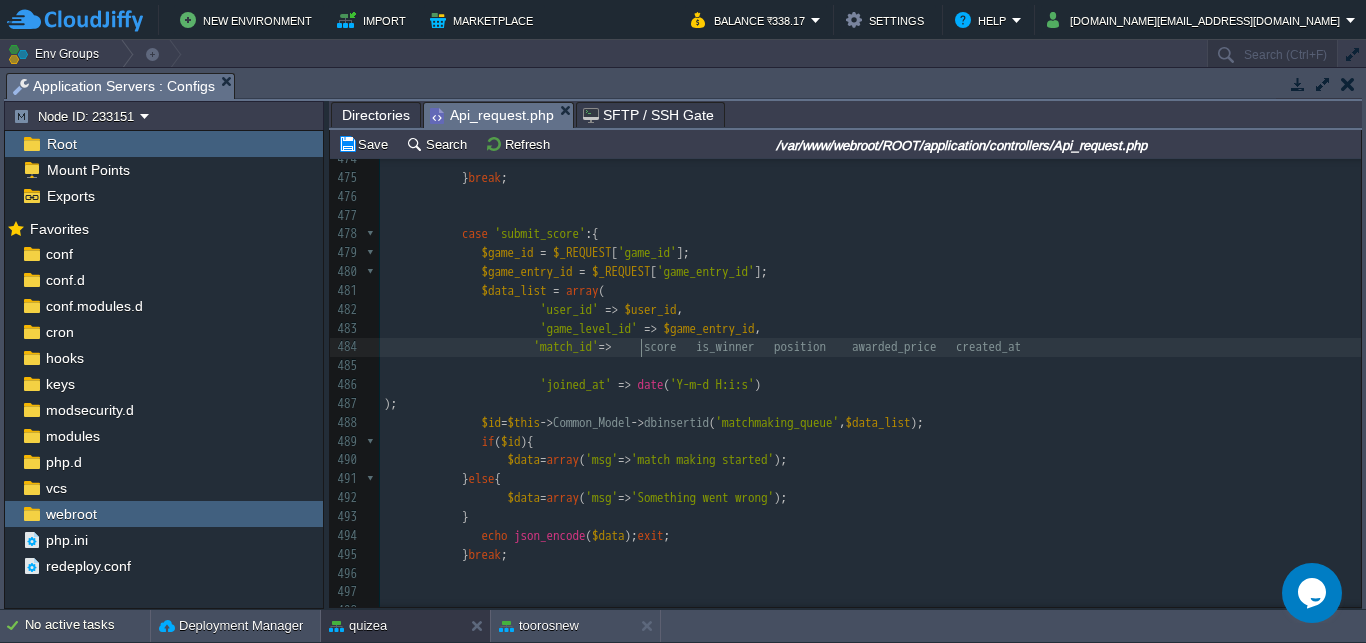 click at bounding box center (631, 347) 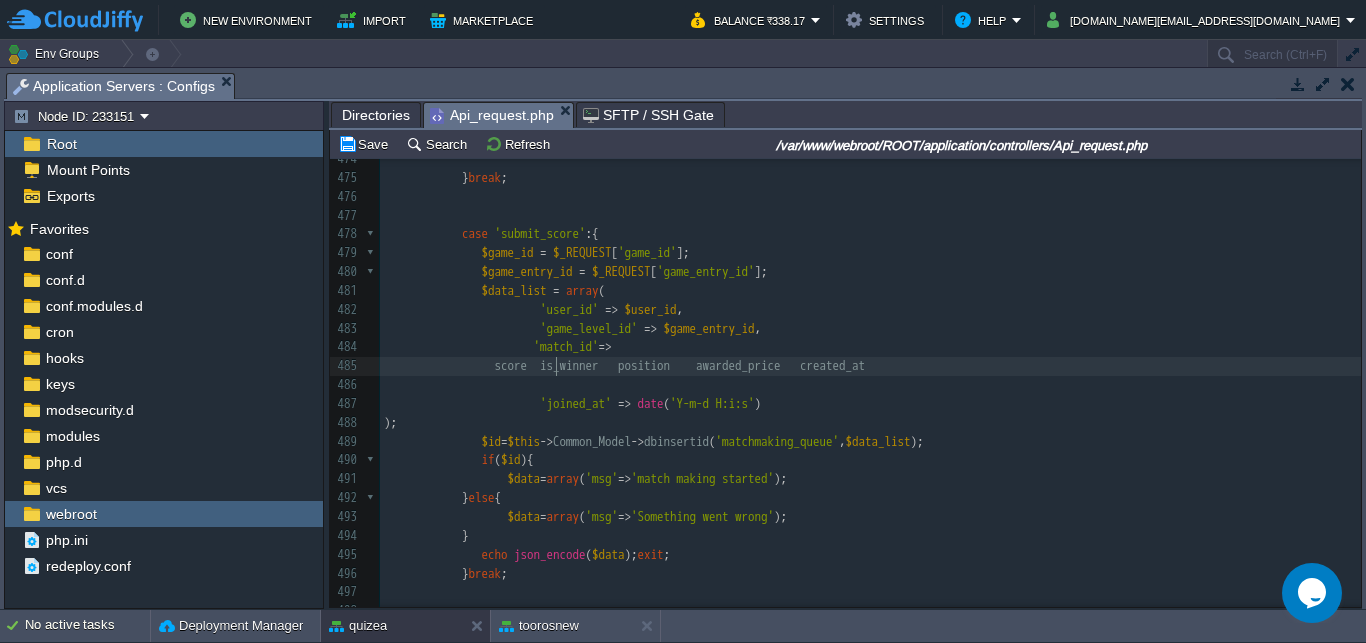 click at bounding box center (533, 366) 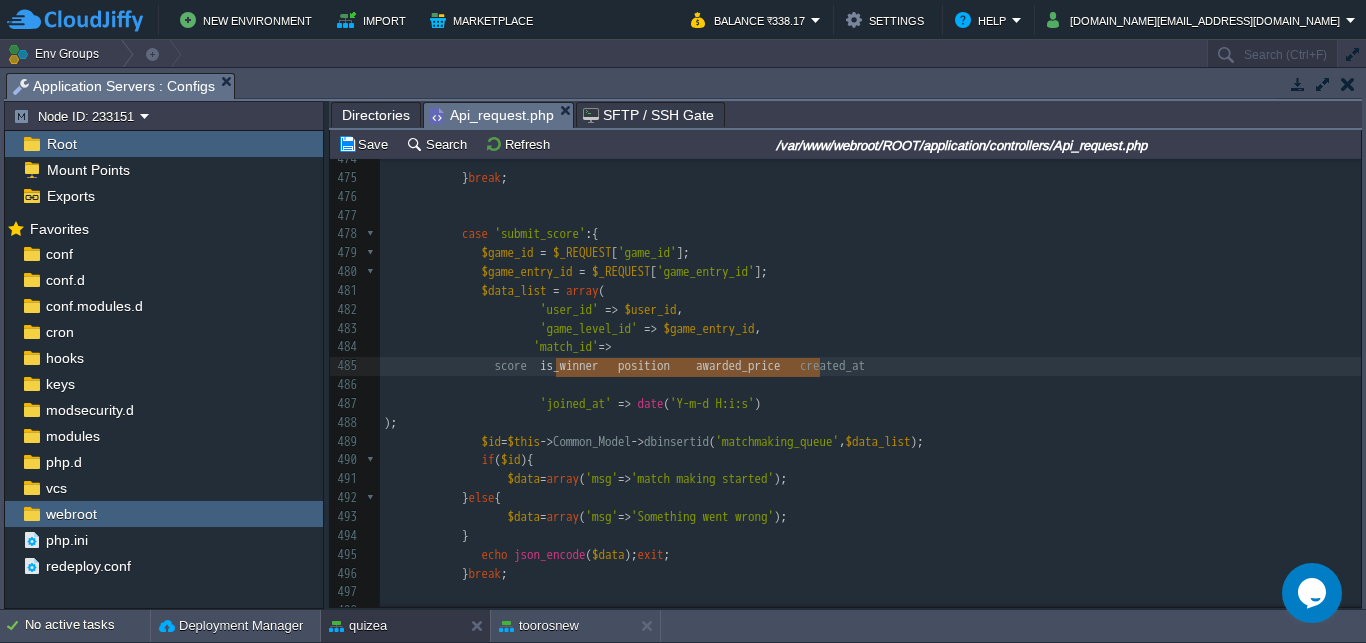 type on "is_winner	position	awarded_price" 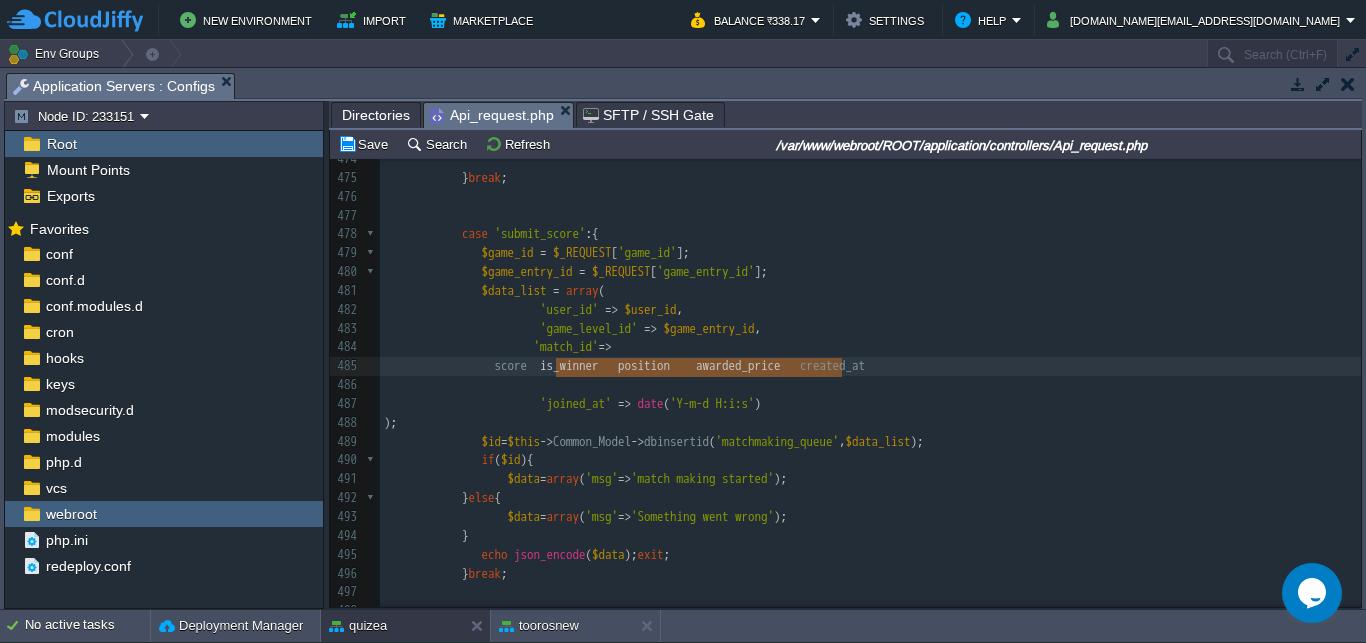 scroll, scrollTop: 0, scrollLeft: 343, axis: horizontal 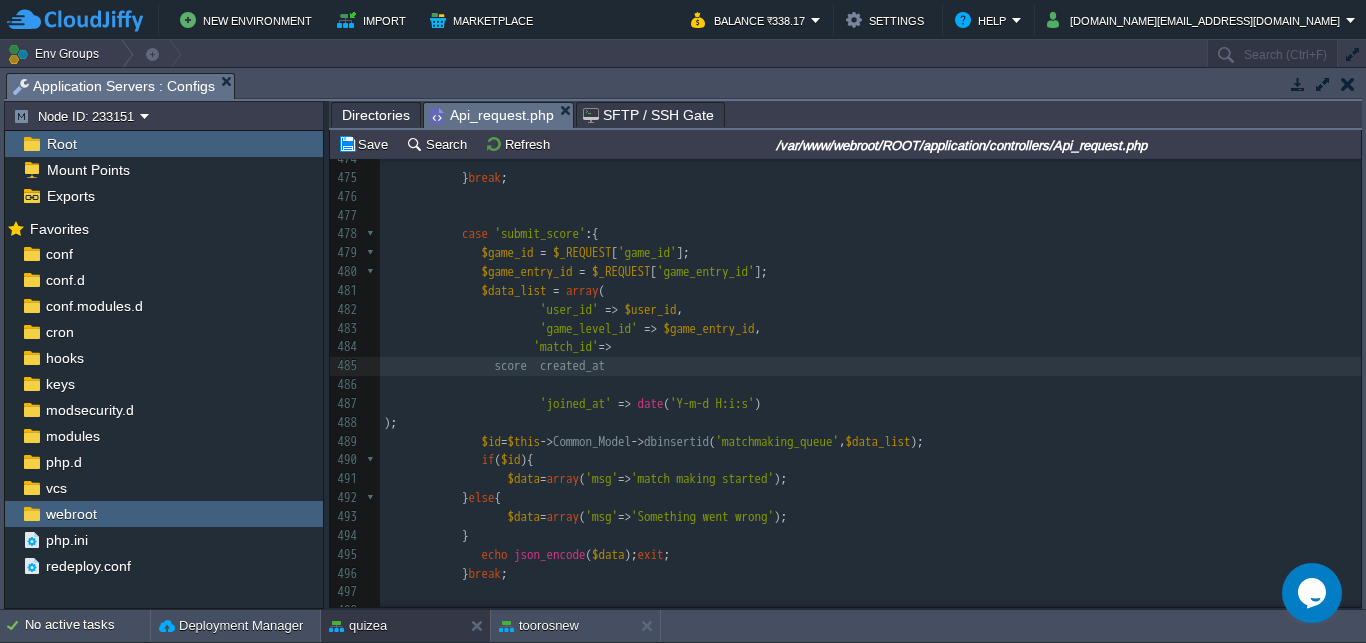 type on "e" 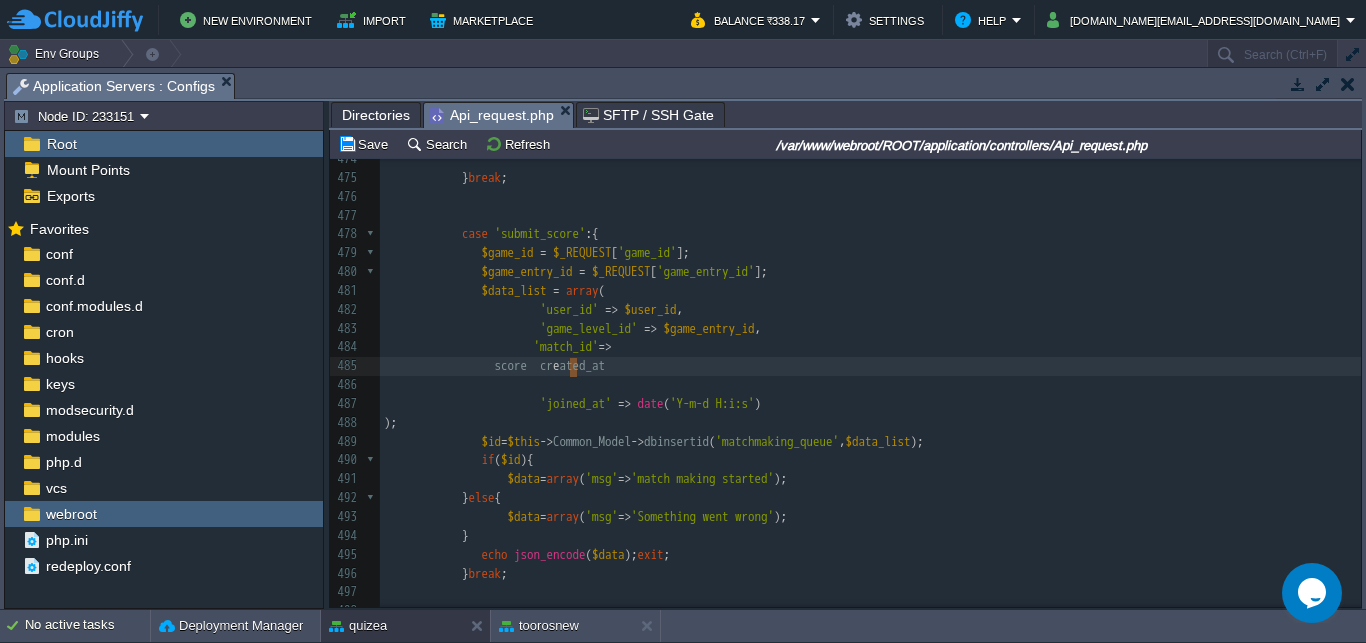 scroll, scrollTop: 0, scrollLeft: 0, axis: both 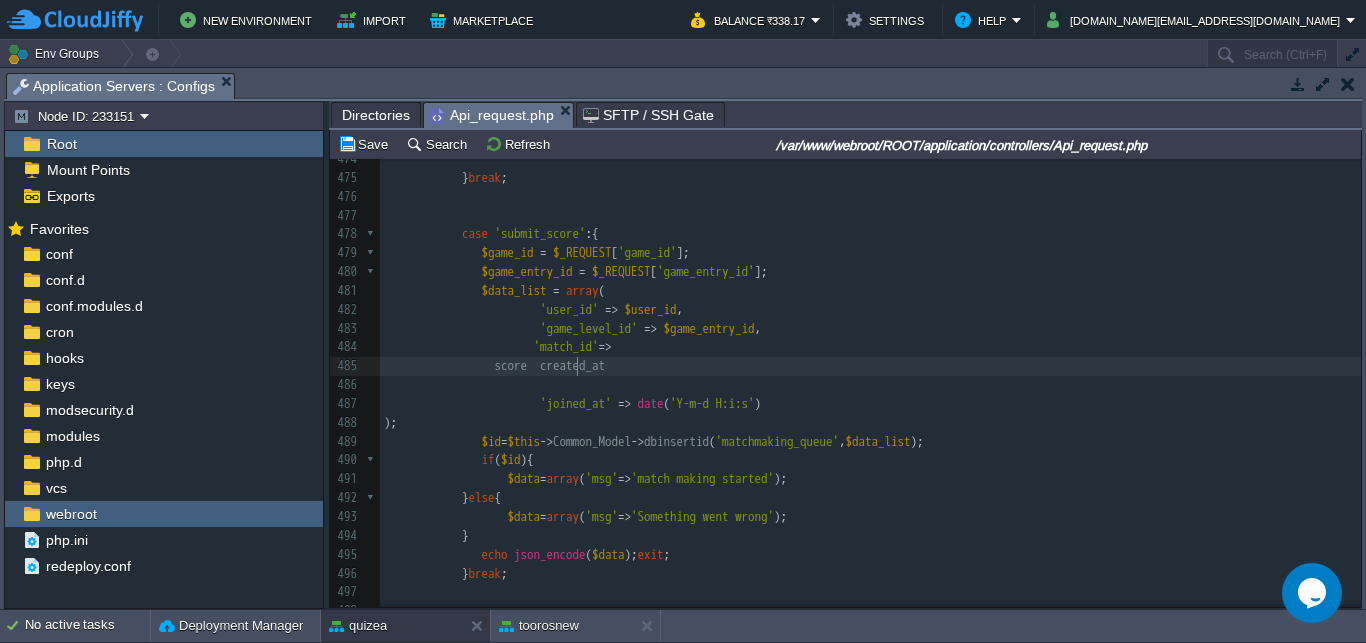 click on "created_at" at bounding box center [572, 365] 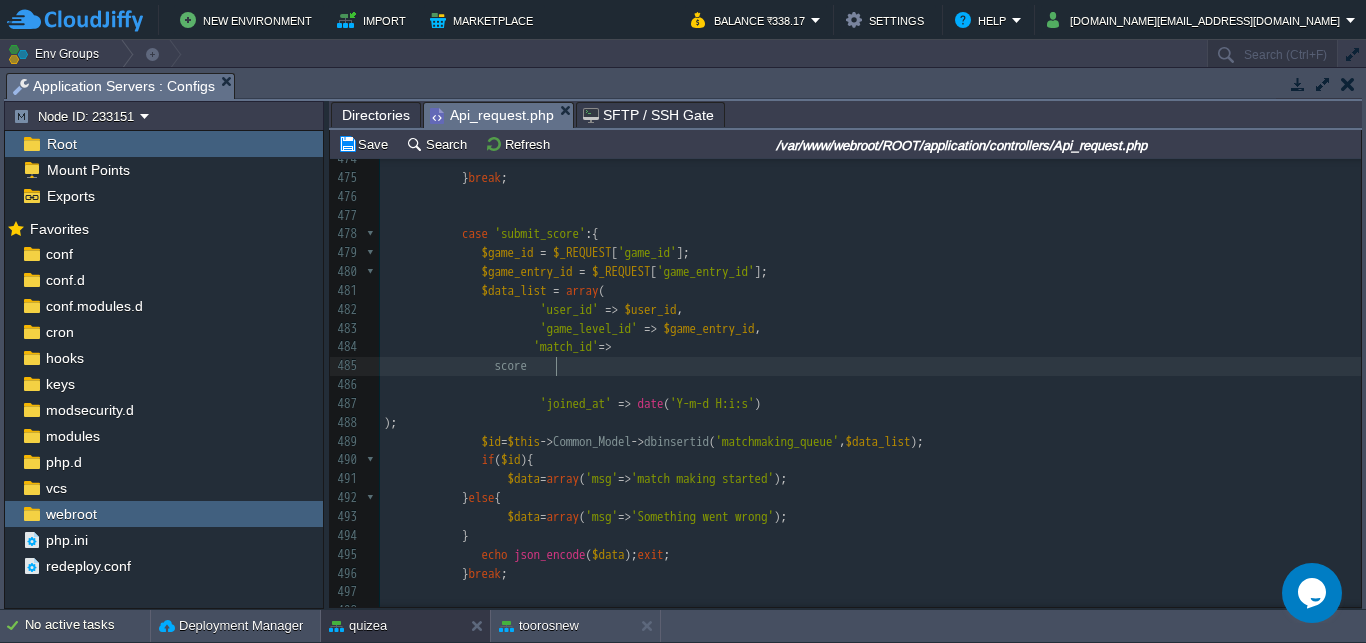 scroll, scrollTop: 0, scrollLeft: 0, axis: both 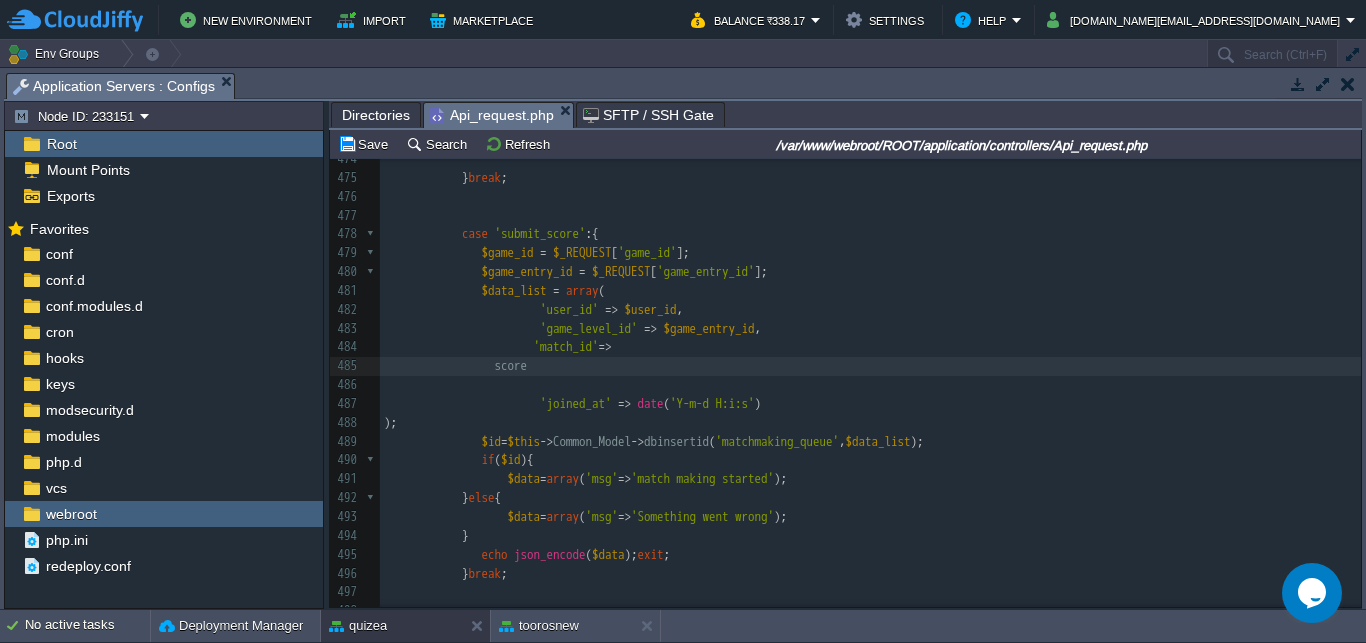 click on "xxxxxxxxxx   464                  echo   json_encode ([ 465                      'status'   =>   'success' , 466                      'game_type'   =>   $game_type , 467                      'time_limit' => $time_limit , 468                      'nos_qus' => $nos_qus , 469                      'play_status' => $play_status , 470                      'match_id'   =>   $match_id , 471                      'opponents'   =>   $opponents 472                 ]); exit ; 473 ​ 474 ​ 475                } break ; 476              477              478              case   'submit_score' :{ 479                    $game_id   =   $_REQUEST [ 'game_id' ]; 480                    $game_entry_id   =   $_REQUEST [ 'game_entry_id' ]; 481                 $data_list   =   array ( 482                          'user_id'   =>   $user_id , 483                          'game_level_id'   =>   $game_entry_id , 484                         'match_id' =>        485                   score         486 ​ 487" at bounding box center [870, 395] 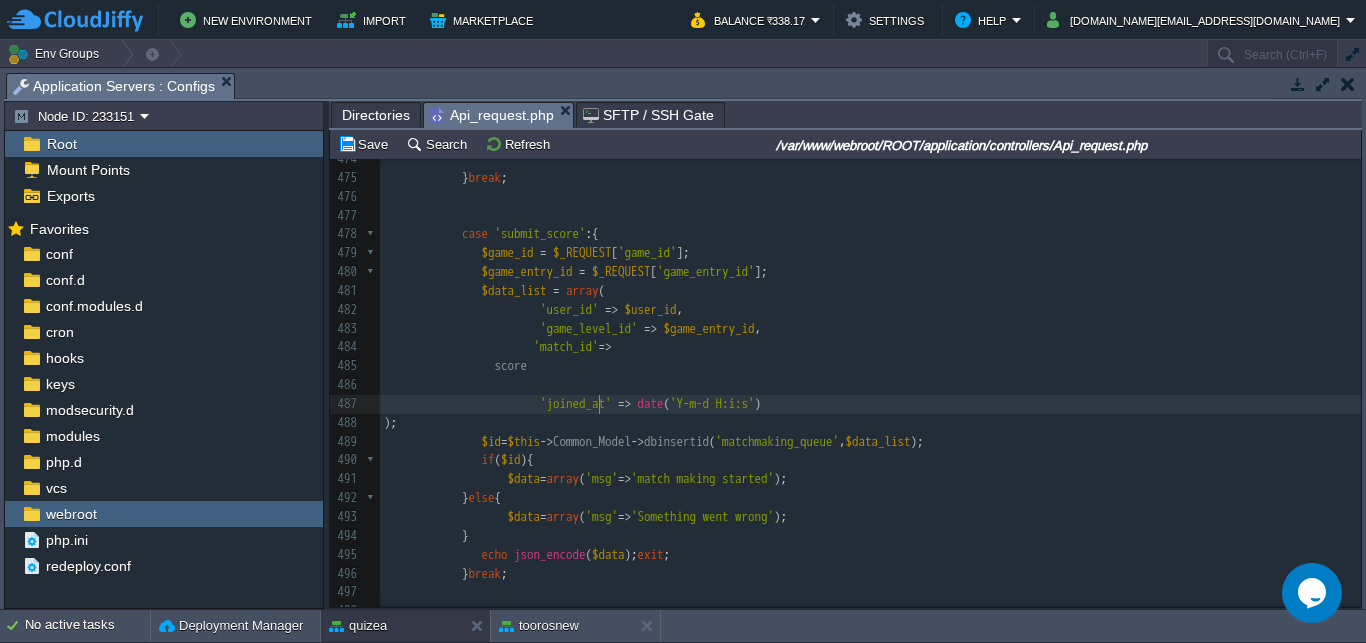 type on "joined_at" 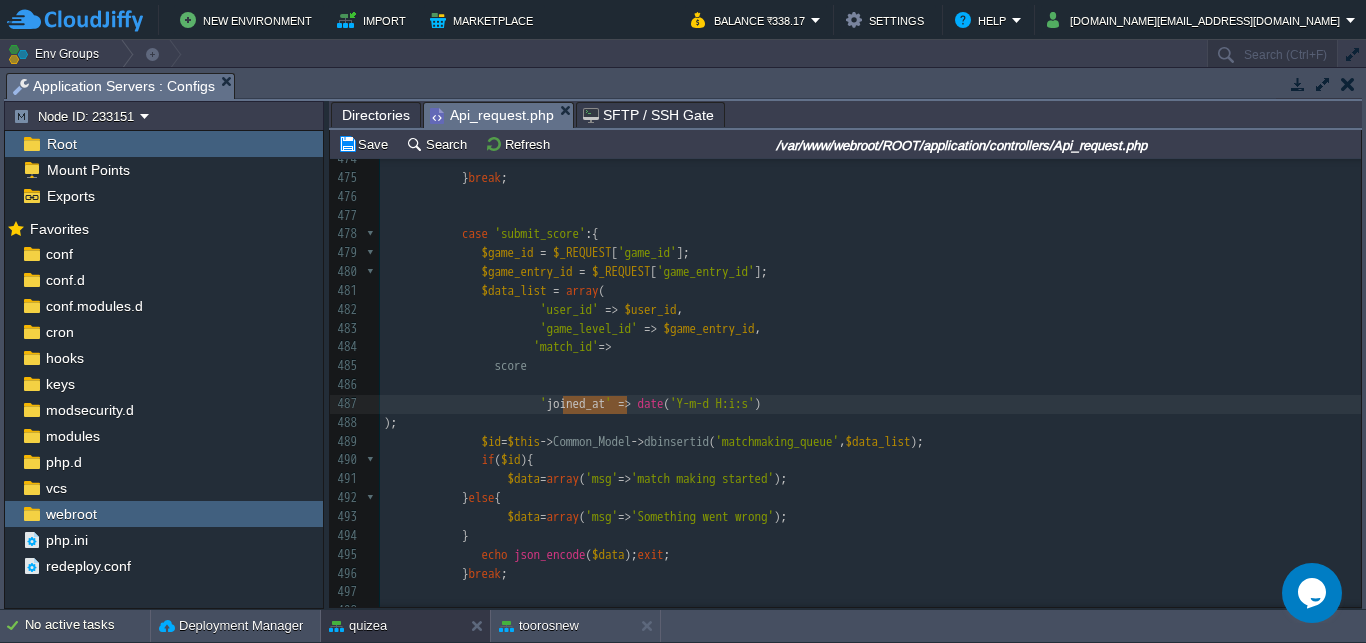 paste 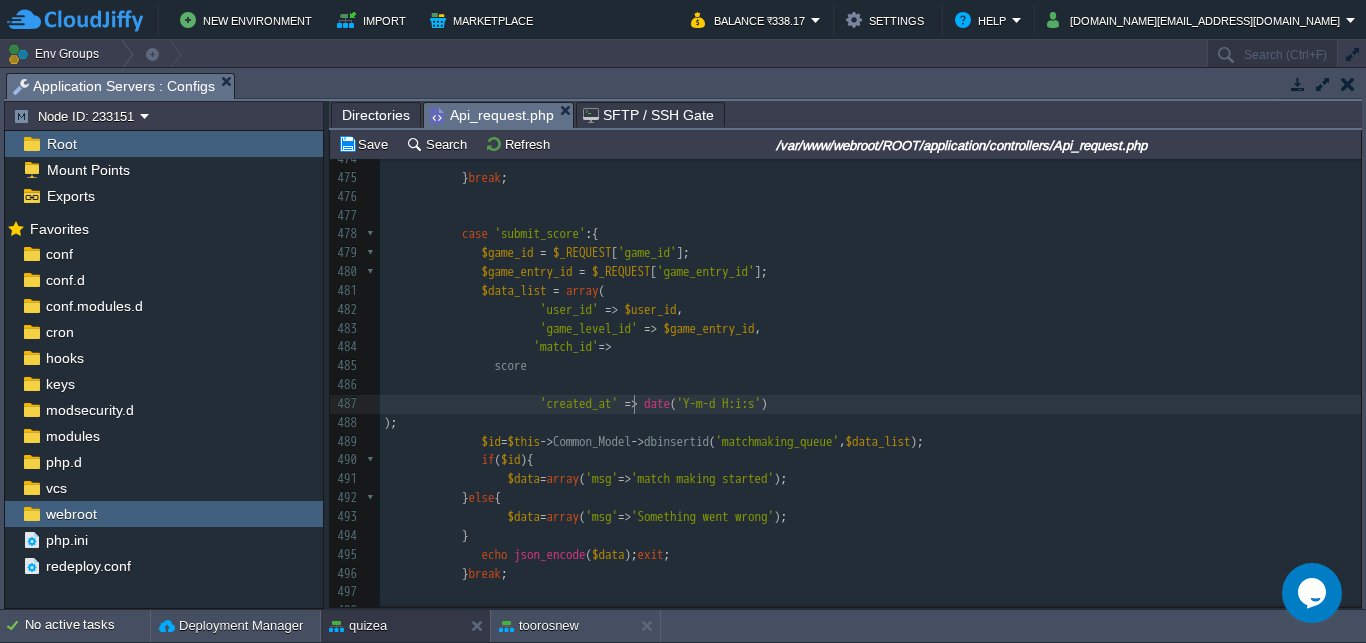 scroll, scrollTop: 0, scrollLeft: 0, axis: both 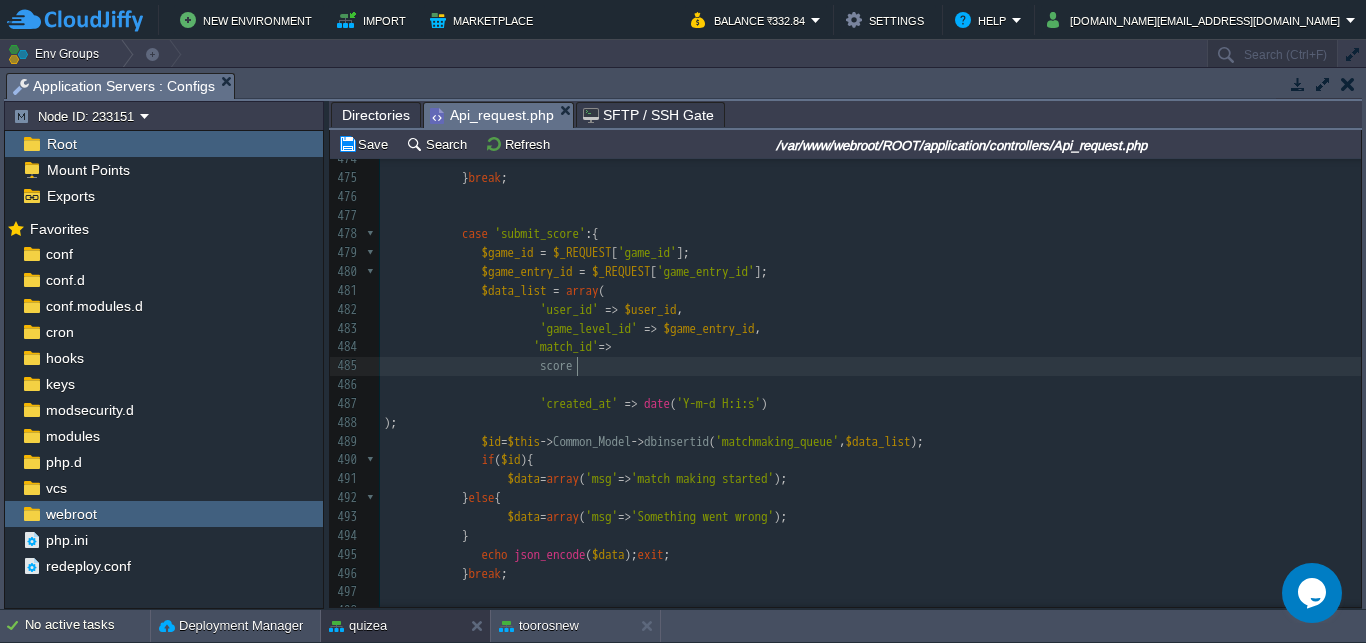 click on "xxxxxxxxxx   464                  echo   json_encode ([ 465                      'status'   =>   'success' , 466                      'game_type'   =>   $game_type , 467                      'time_limit' => $time_limit , 468                      'nos_qus' => $nos_qus , 469                      'play_status' => $play_status , 470                      'match_id'   =>   $match_id , 471                      'opponents'   =>   $opponents 472                 ]); exit ; 473 ​ 474 ​ 475                } break ; 476              477              478              case   'submit_score' :{ 479                    $game_id   =   $_REQUEST [ 'game_id' ]; 480                    $game_entry_id   =   $_REQUEST [ 'game_entry_id' ]; 481                 $data_list   =   array ( 482                          'user_id'   =>   $user_id , 483                          'game_level_id'   =>   $game_entry_id , 484                         'match_id' =>        485                            score          486 ​ 487 'created_at'   =>" at bounding box center [870, 395] 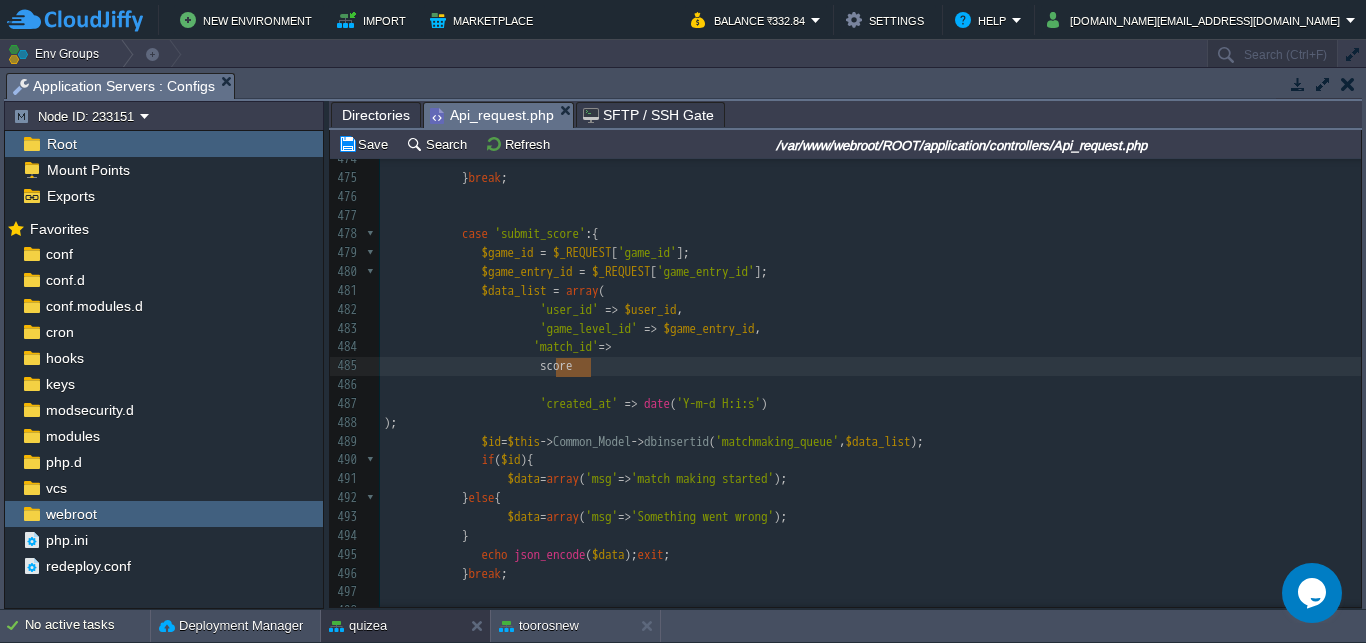 scroll, scrollTop: 0, scrollLeft: 36, axis: horizontal 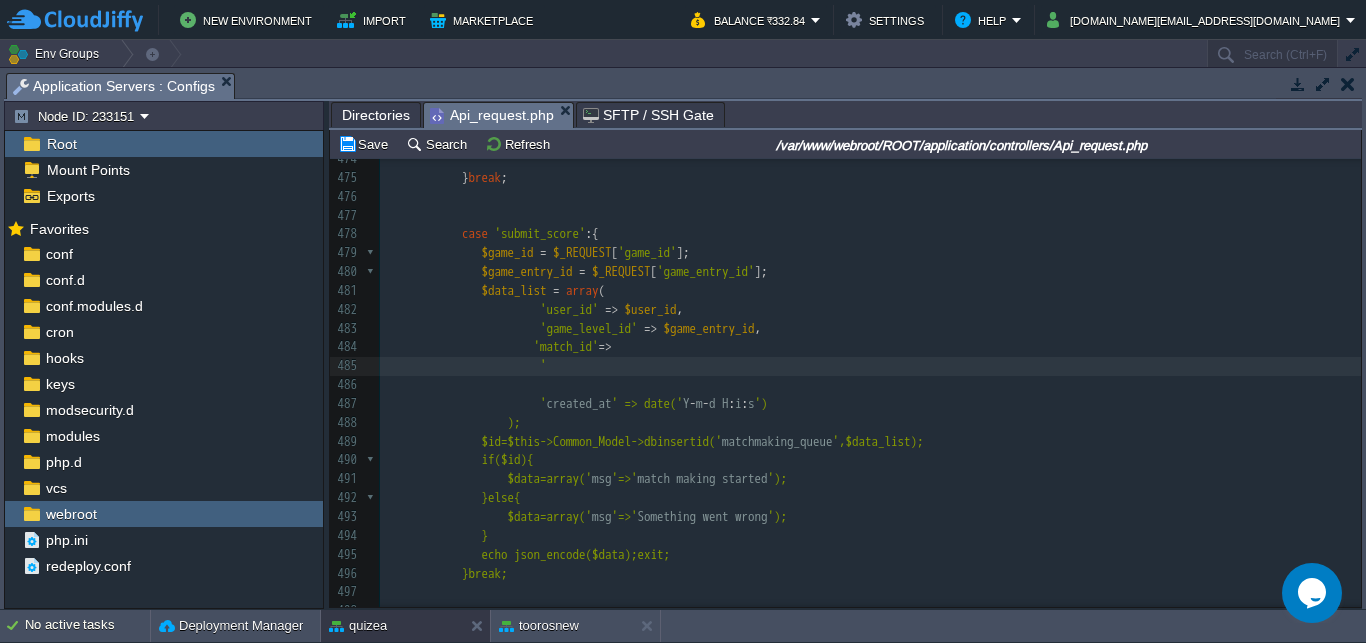 type on "''" 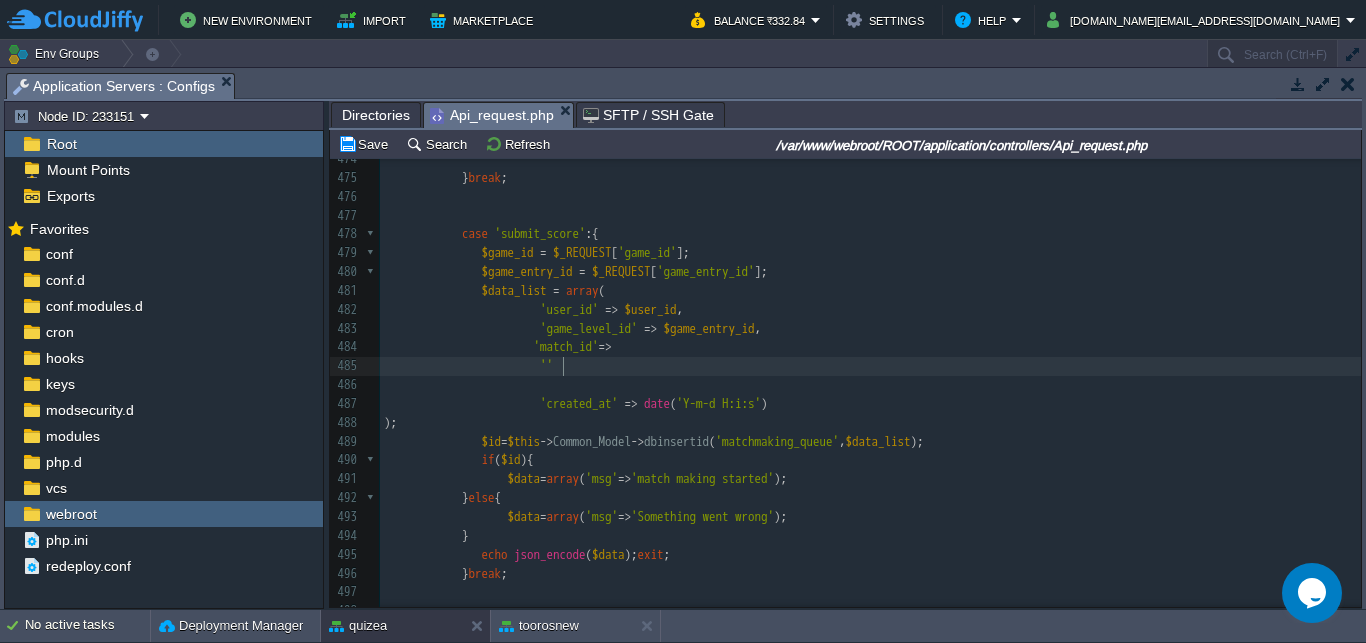 scroll, scrollTop: 0, scrollLeft: 0, axis: both 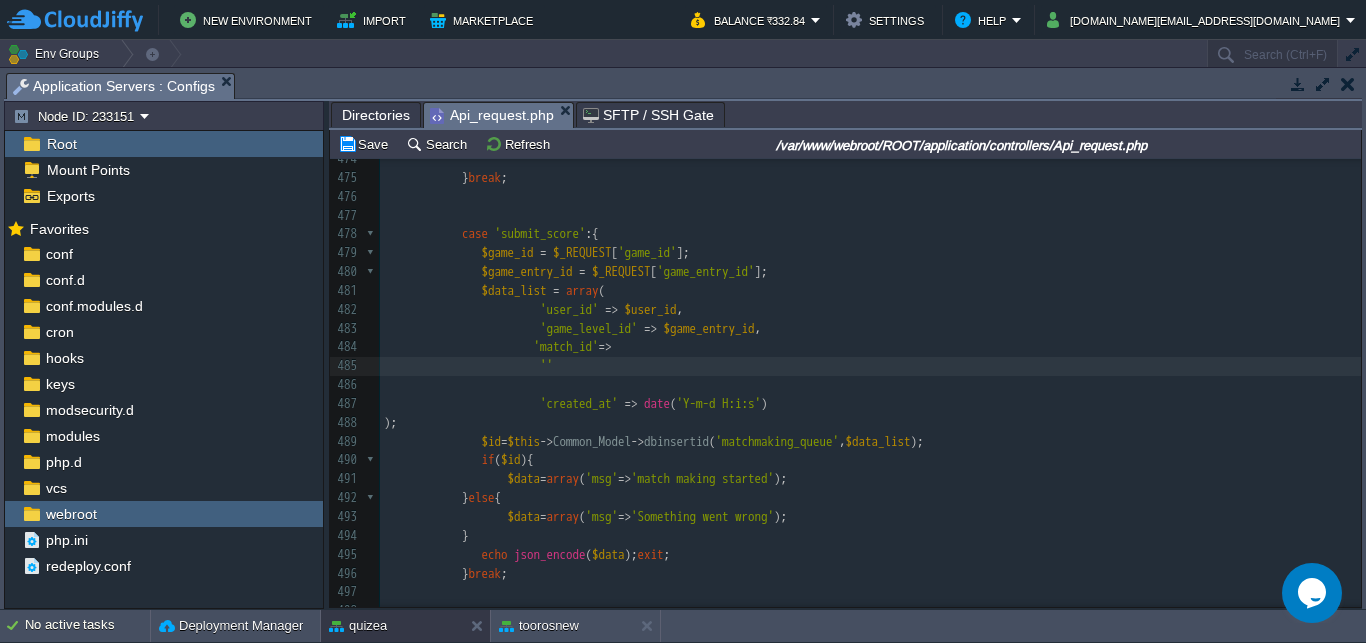 type on "score" 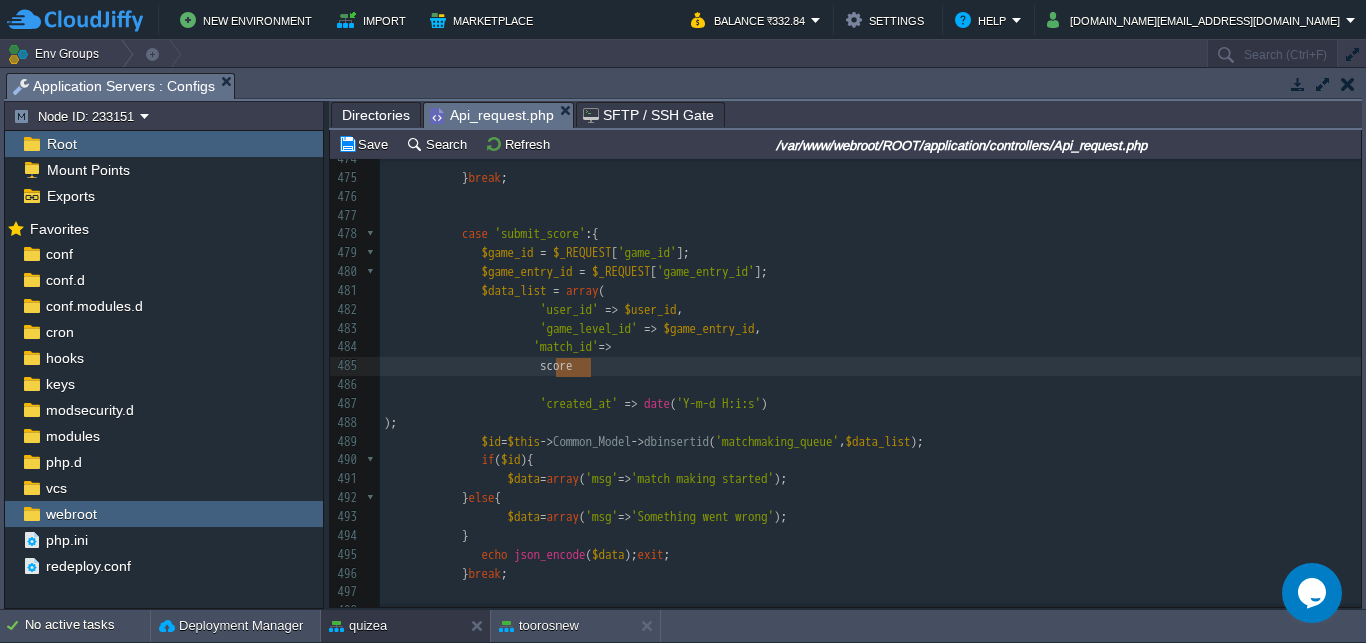scroll, scrollTop: 0, scrollLeft: 0, axis: both 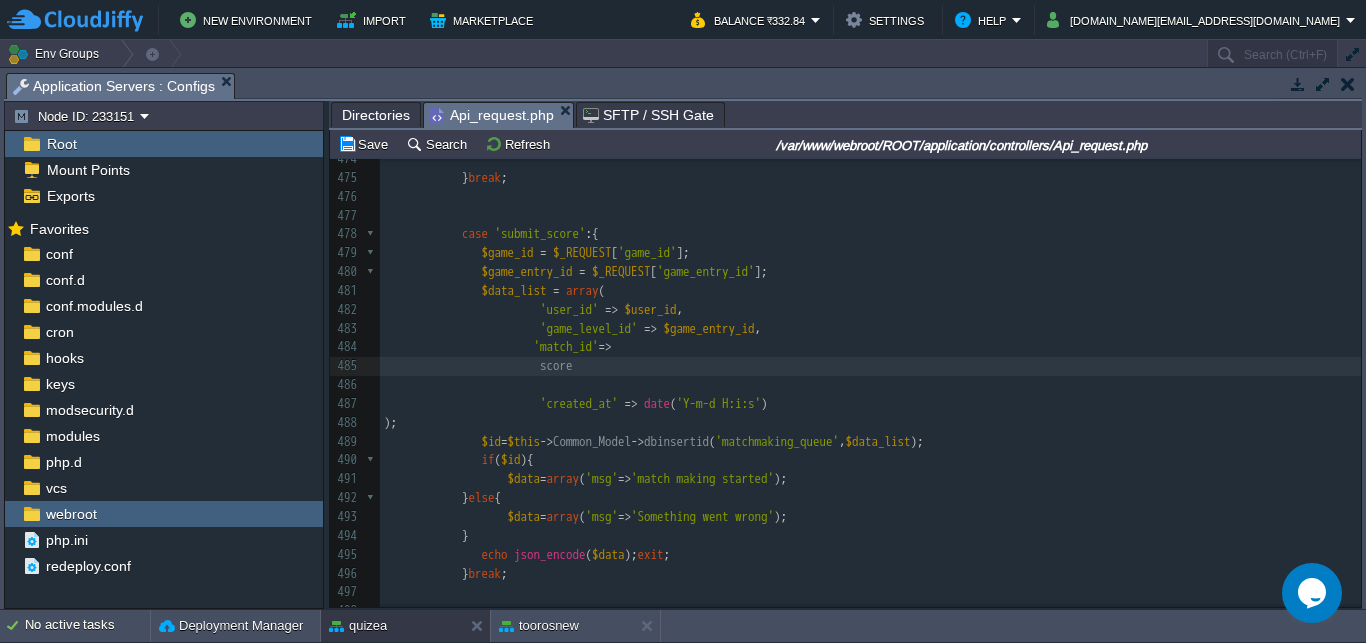 type on "'" 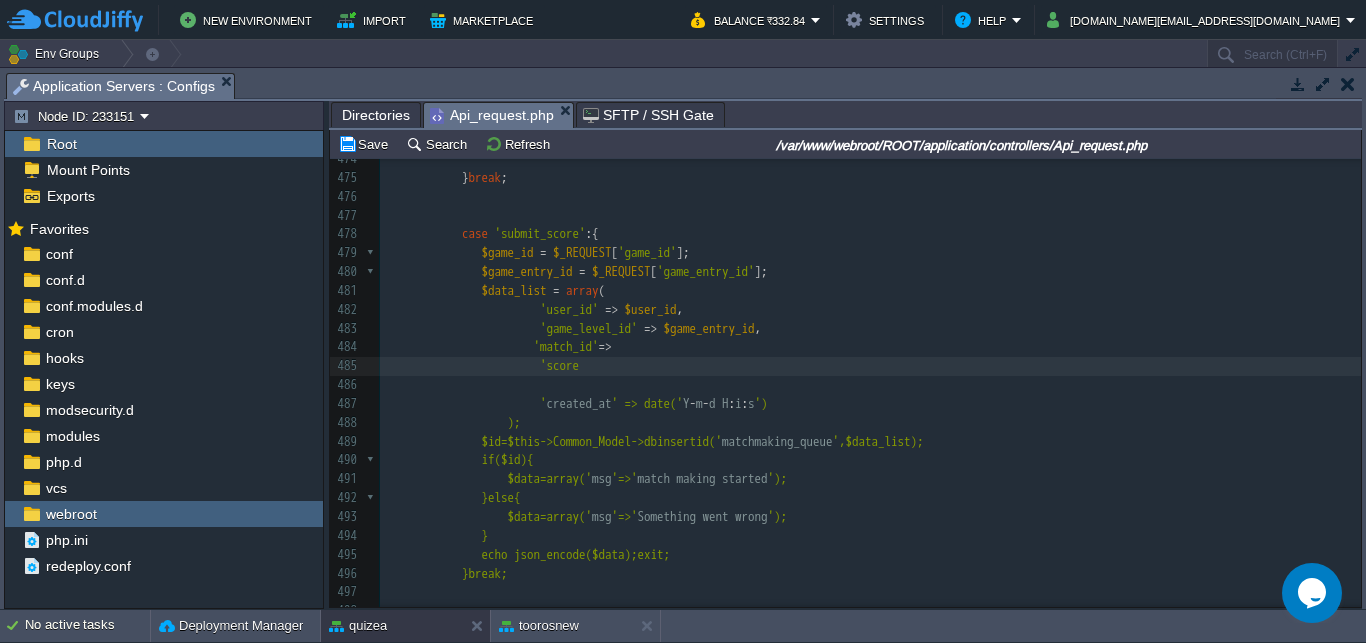 scroll, scrollTop: 0, scrollLeft: 0, axis: both 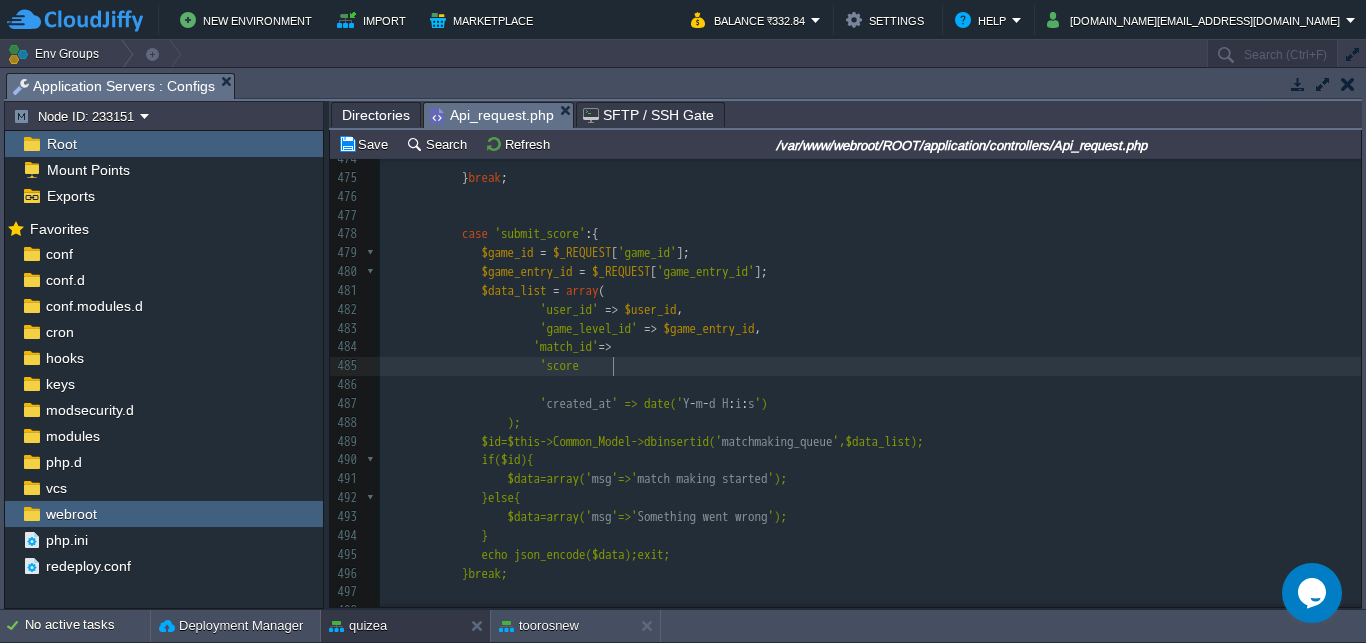 click at bounding box center [585, 366] 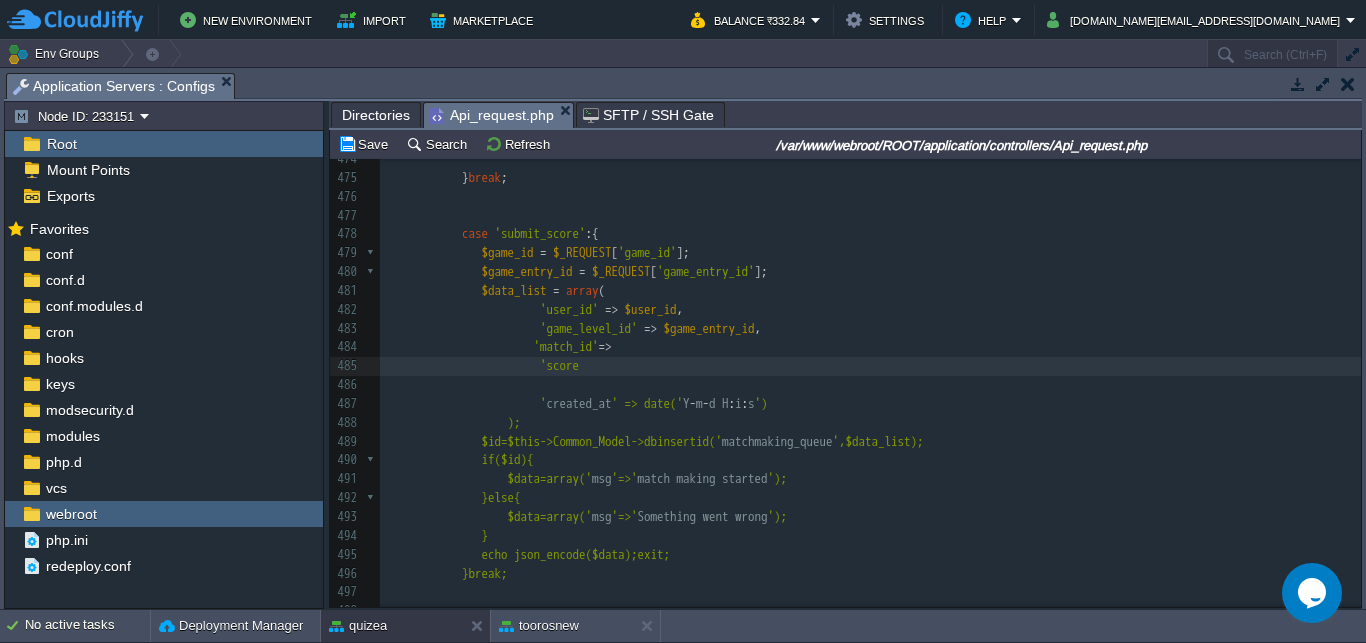 click on "xxxxxxxxxx   464                  echo   json_encode ([ 465                      'status'   =>   'success' , 466                      'game_type'   =>   $game_type , 467                      'time_limit' => $time_limit , 468                      'nos_qus' => $nos_qus , 469                      'play_status' => $play_status , 470                      'match_id'   =>   $match_id , 471                      'opponents'   =>   $opponents 472                 ]); exit ; 473 ​ 474 ​ 475                } break ; 476              477              478              case   'submit_score' :{ 479                    $game_id   =   $_REQUEST [ 'game_id' ]; 480                    $game_entry_id   =   $_REQUEST [ 'game_entry_id' ]; 481                 $data_list   =   array ( 482                          'user_id'   =>   $user_id , 483                          'game_level_id'   =>   $game_entry_id , 484                         'match_id' =>        485                            'score         486 ​ 487 ' created_at Y - m" at bounding box center (870, 395) 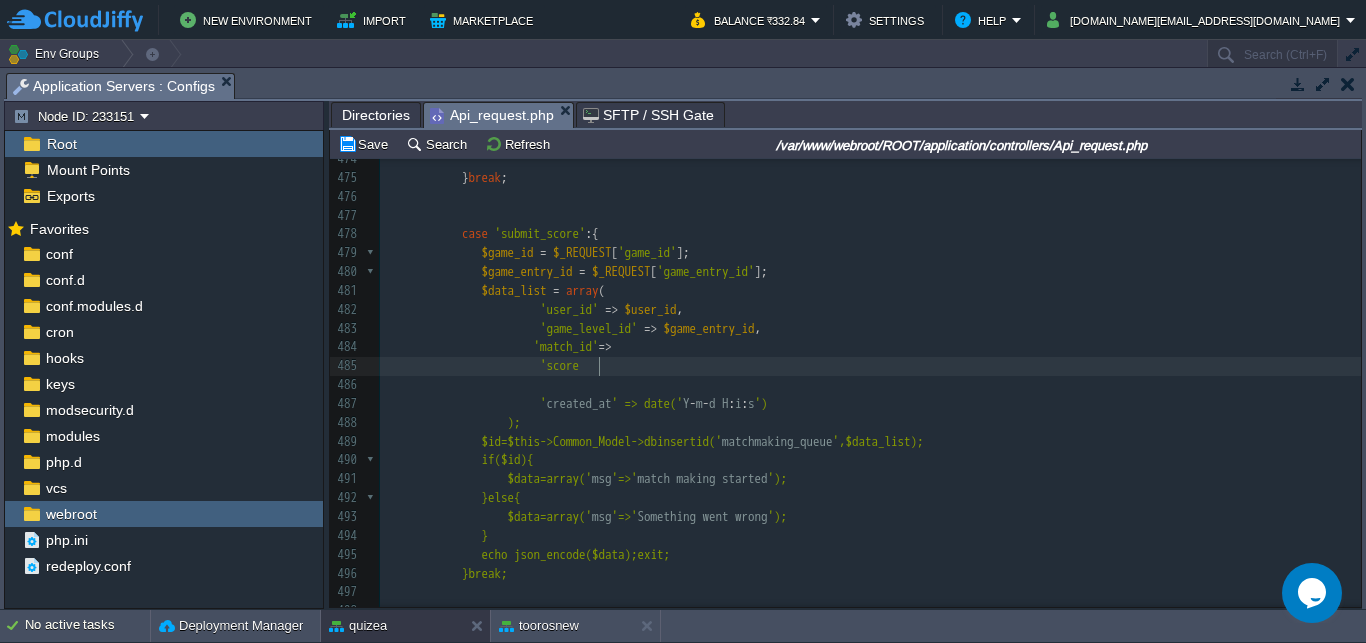 type on "'" 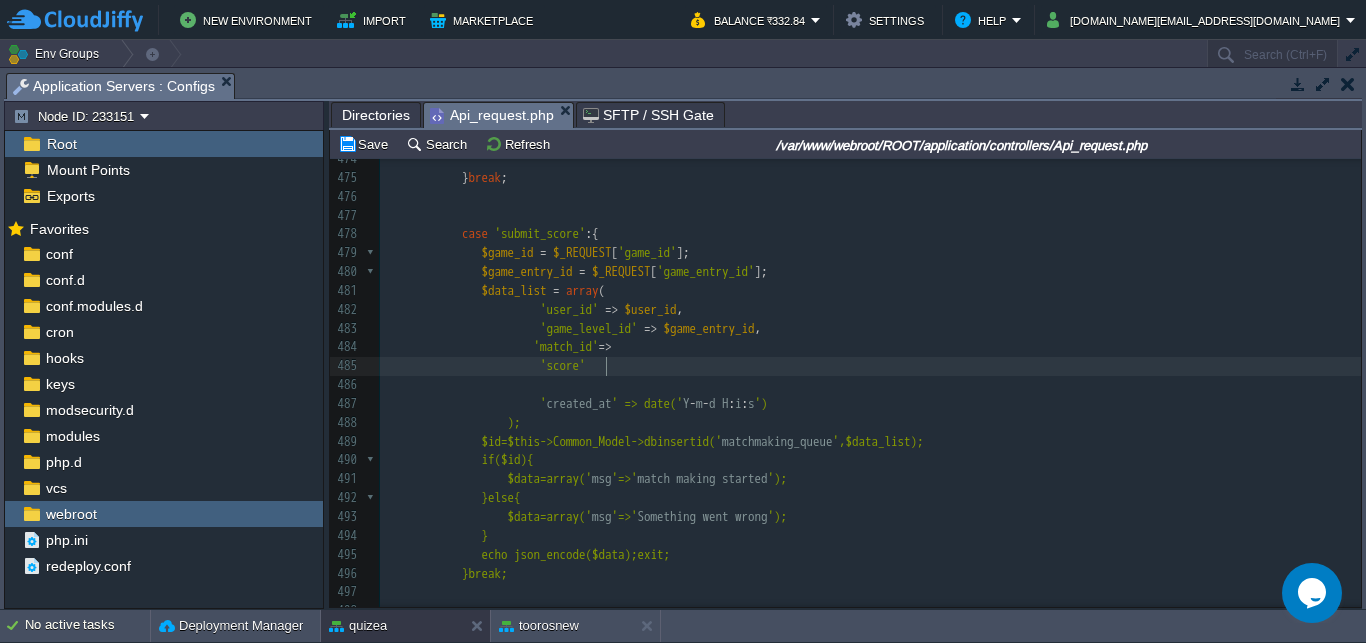 scroll, scrollTop: 0, scrollLeft: 7, axis: horizontal 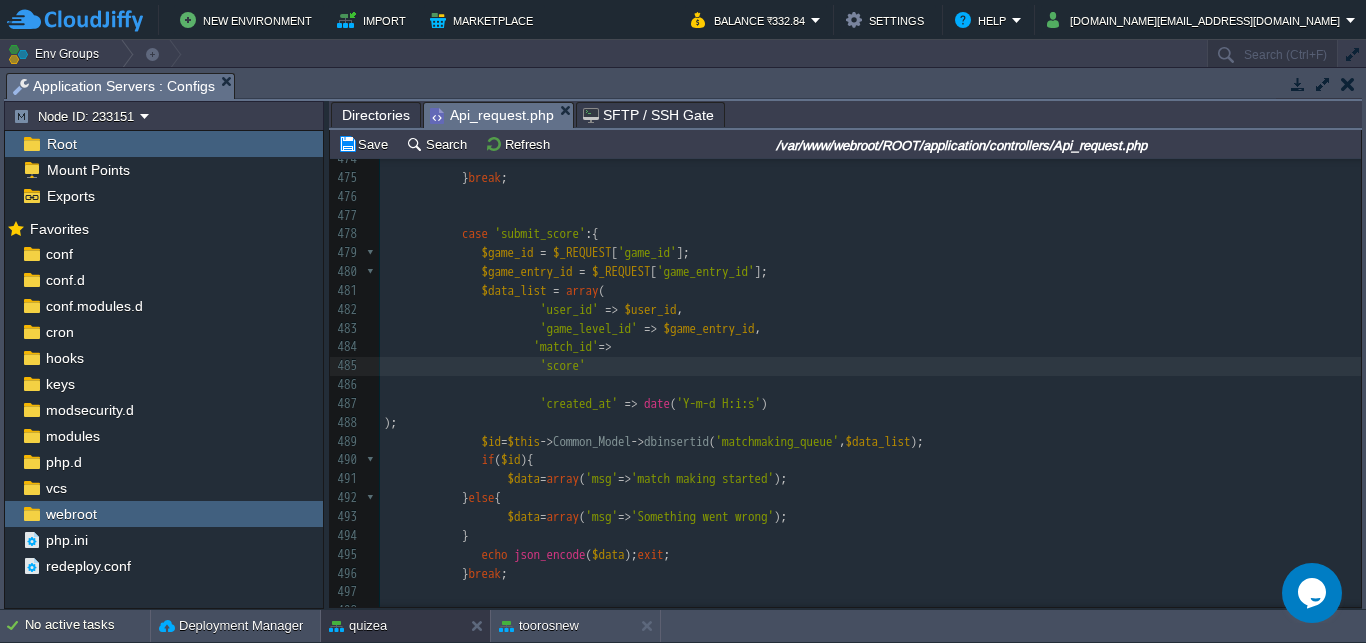 click on "xxxxxxxxxx   464                  echo   json_encode ([ 465                      'status'   =>   'success' , 466                      'game_type'   =>   $game_type , 467                      'time_limit' => $time_limit , 468                      'nos_qus' => $nos_qus , 469                      'play_status' => $play_status , 470                      'match_id'   =>   $match_id , 471                      'opponents'   =>   $opponents 472                 ]); exit ; 473 ​ 474 ​ 475                } break ; 476              477              478              case   'submit_score' :{ 479                    $game_id   =   $_REQUEST [ 'game_id' ]; 480                    $game_entry_id   =   $_REQUEST [ 'game_entry_id' ]; 481                 $data_list   =   array ( 482                          'user_id'   =>   $user_id , 483                          'game_level_id'   =>   $game_entry_id , 484                         'match_id' =>        485                            'score'        486 ​ 487 'created_at'   =>" at bounding box center [870, 395] 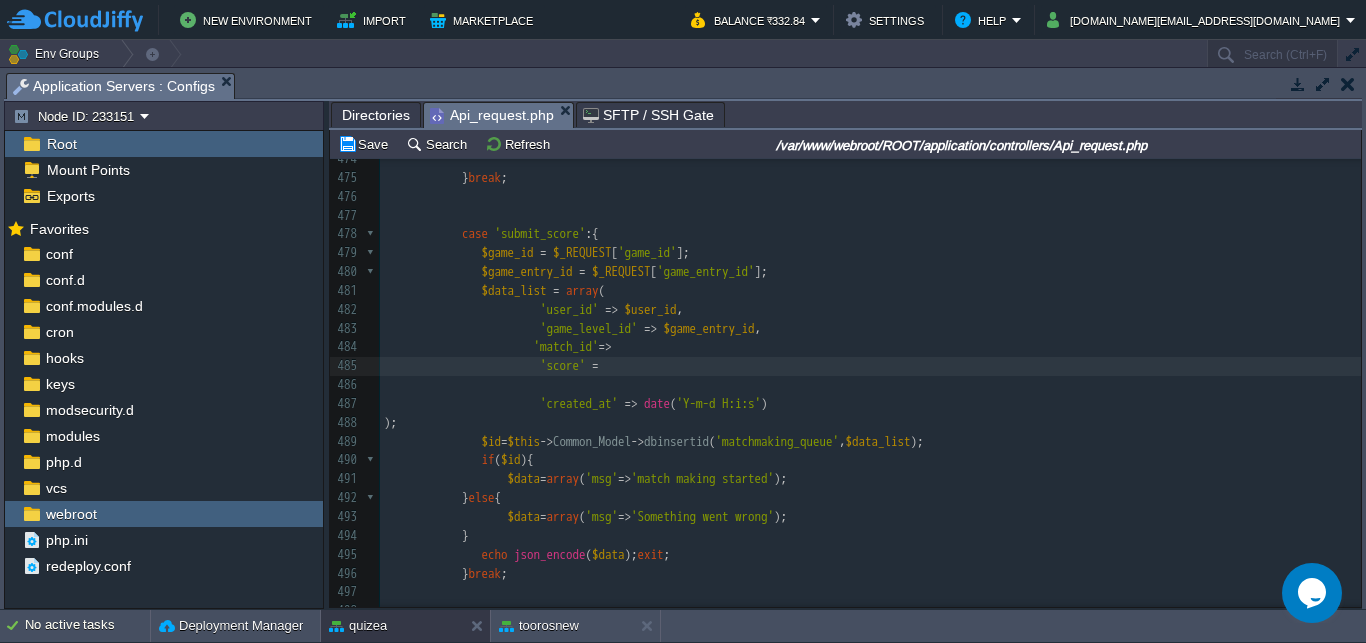 type on "=>" 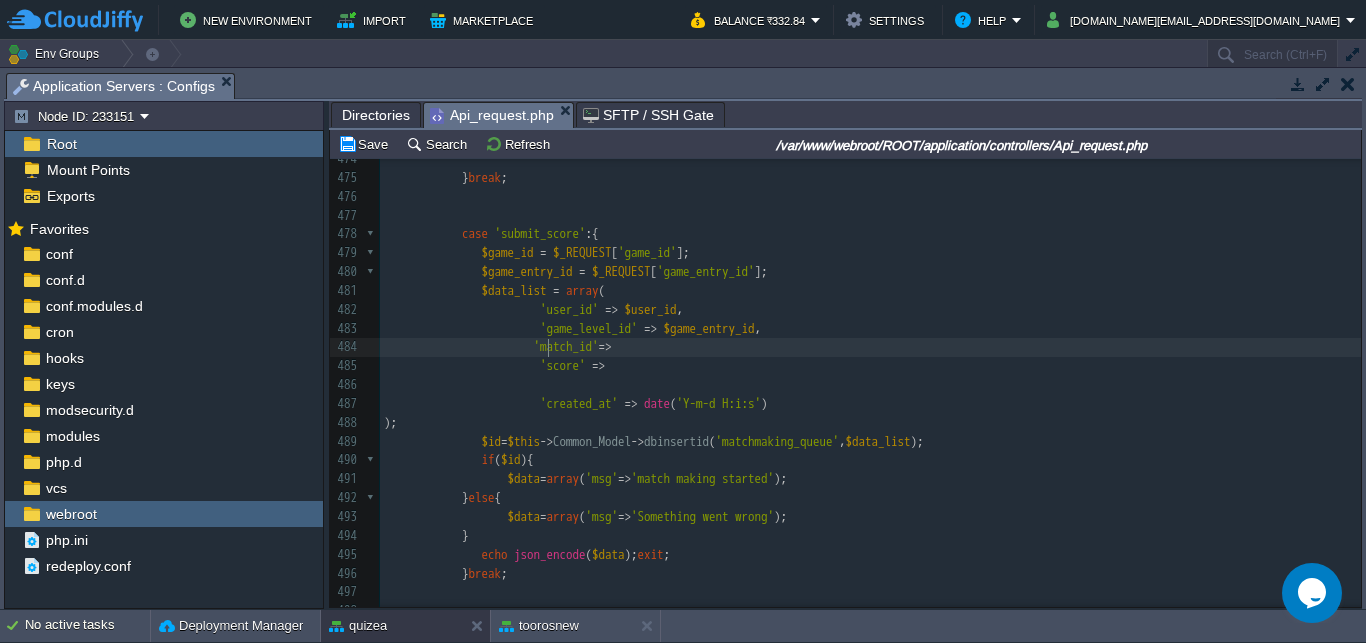 click at bounding box center [459, 346] 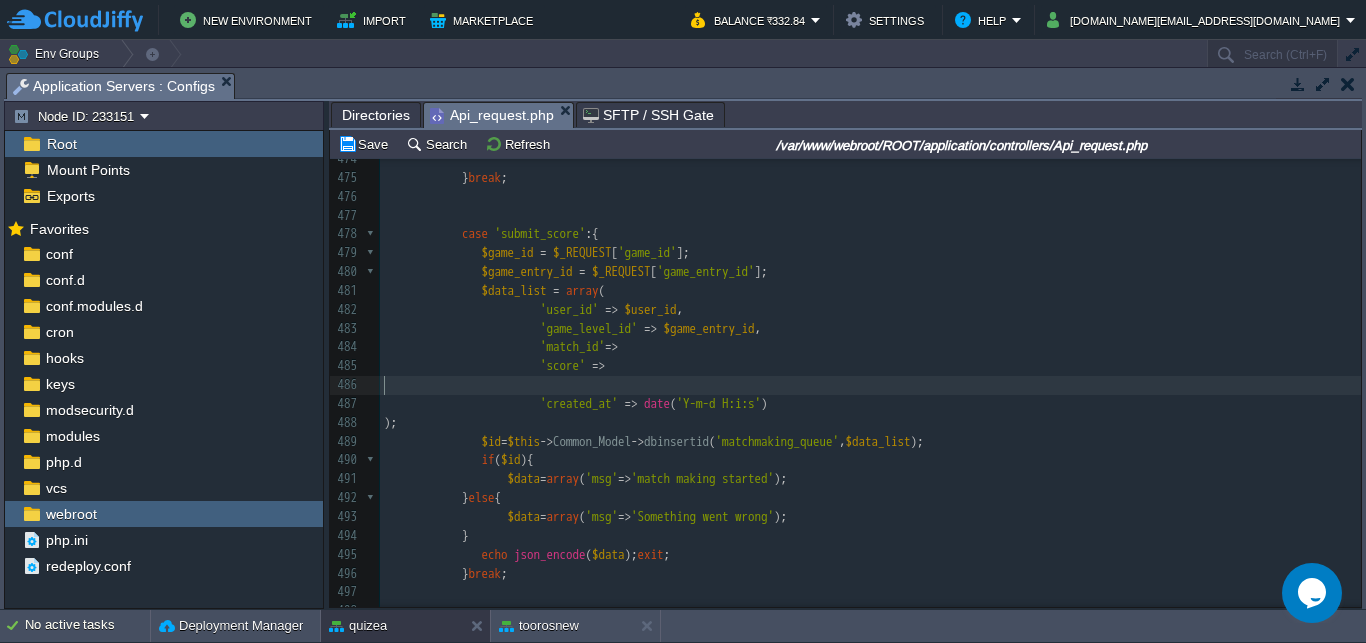 click on "​" at bounding box center [870, 385] 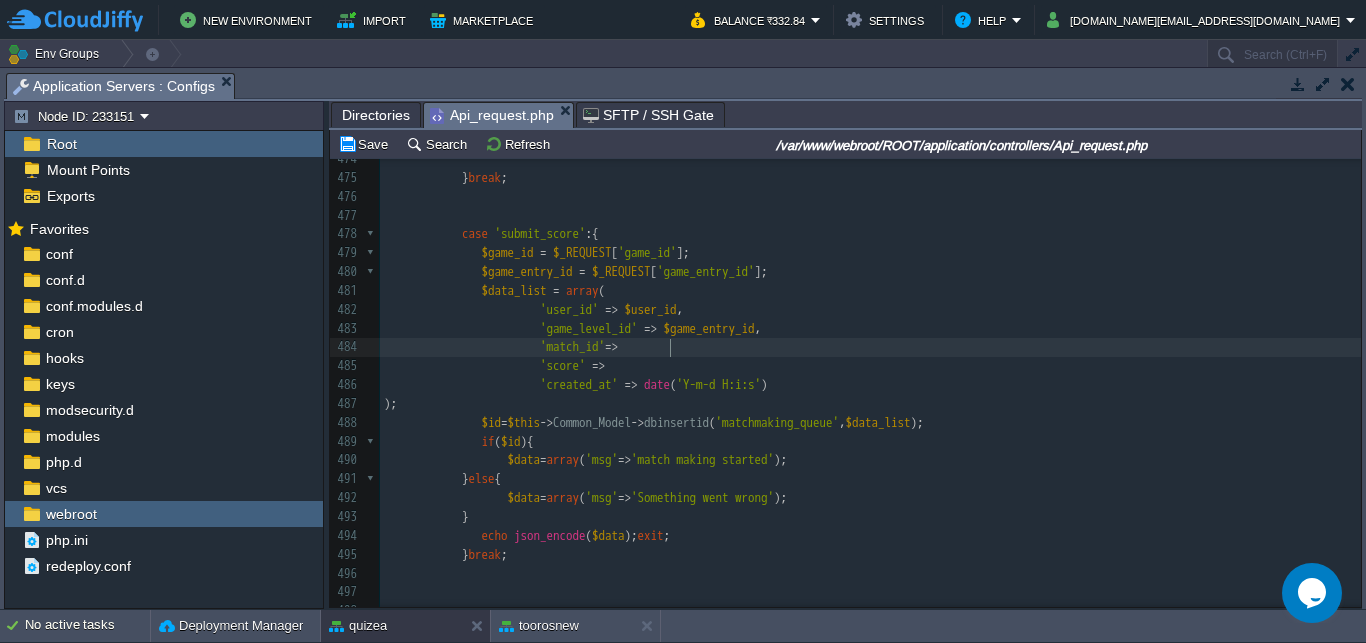 click at bounding box center [631, 347] 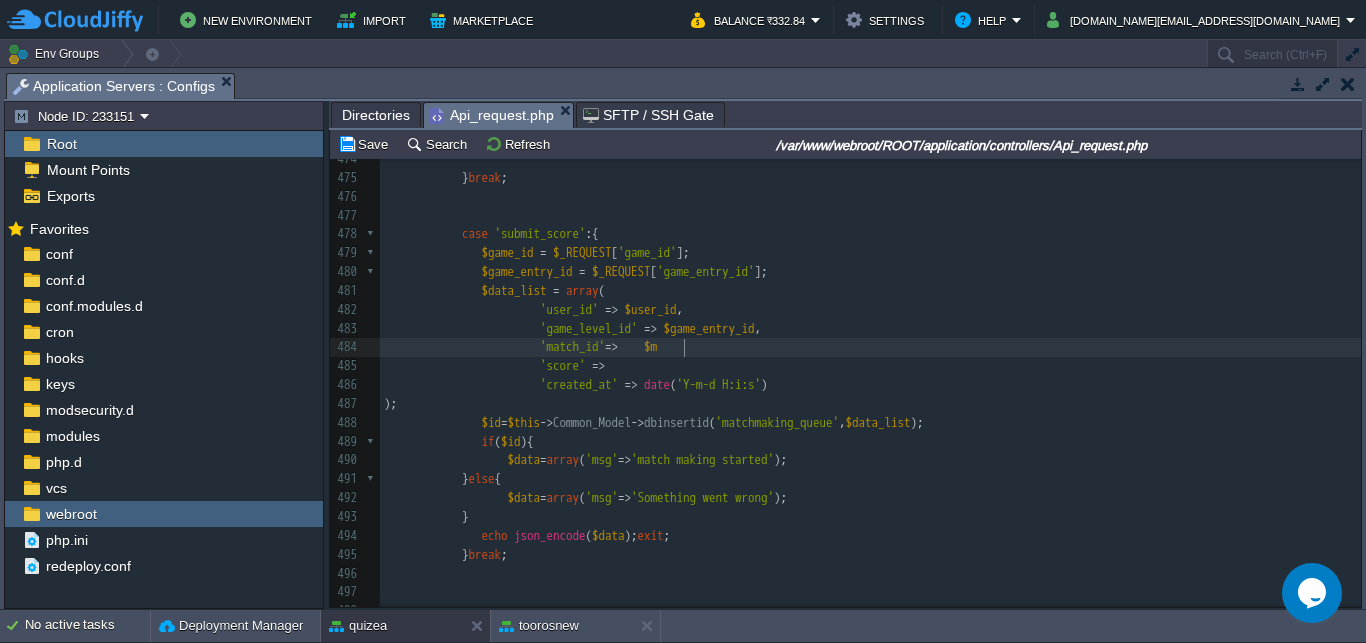type on "$me" 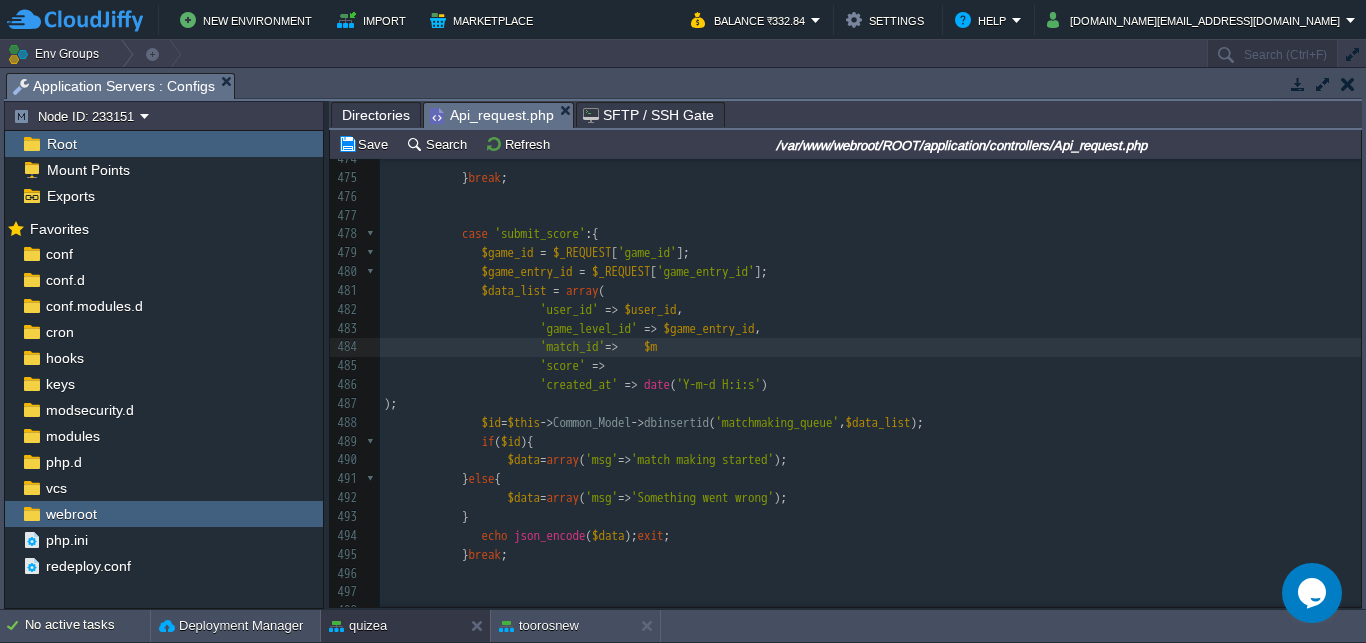 click on "xxxxxxxxxx   464                  echo   json_encode ([ 465                      'status'   =>   'success' , 466                      'game_type'   =>   $game_type , 467                      'time_limit' => $time_limit , 468                      'nos_qus' => $nos_qus , 469                      'play_status' => $play_status , 470                      'match_id'   =>   $match_id , 471                      'opponents'   =>   $opponents 472                 ]); exit ; 473 ​ 474 ​ 475                } break ; 476              477              478              case   'submit_score' :{ 479                    $game_id   =   $_REQUEST [ 'game_id' ]; 480                    $game_entry_id   =   $_REQUEST [ 'game_entry_id' ]; 481                 $data_list   =   array ( 482                          'user_id'   =>   $user_id , 483                          'game_level_id'   =>   $game_entry_id , 484                          'match_id' =>      $m    485                            'score'   =>    486 'created_at'   =>" at bounding box center (870, 386) 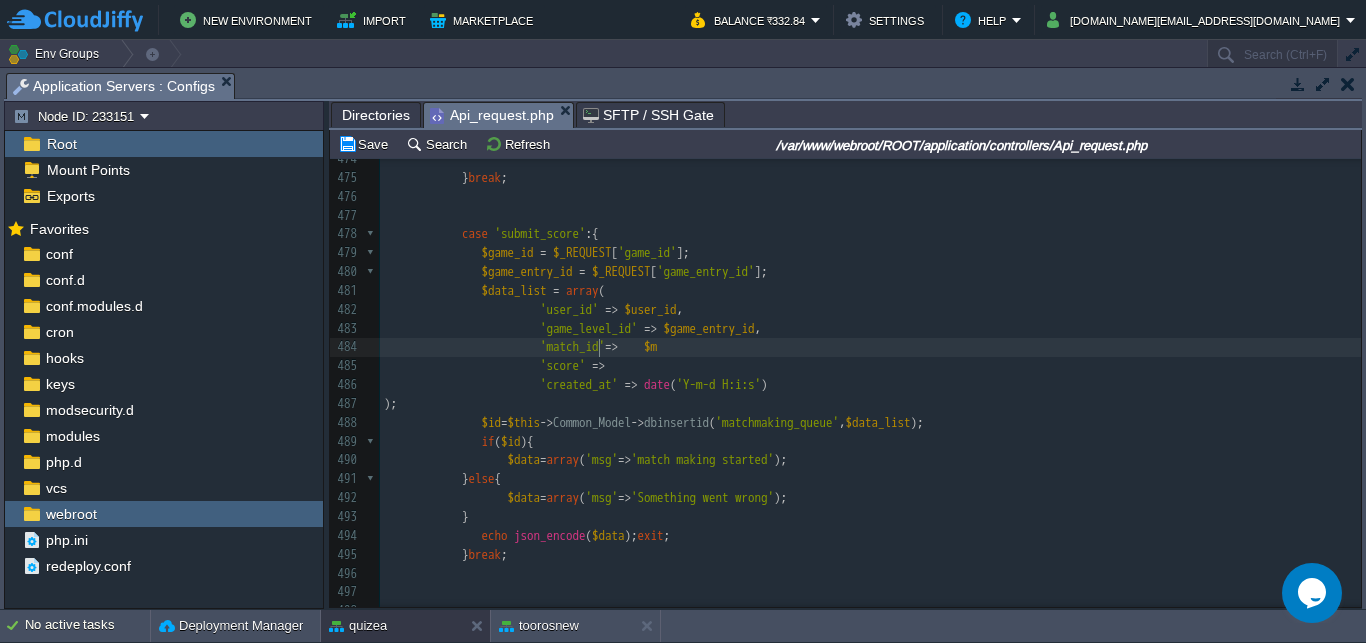 type on "match_id" 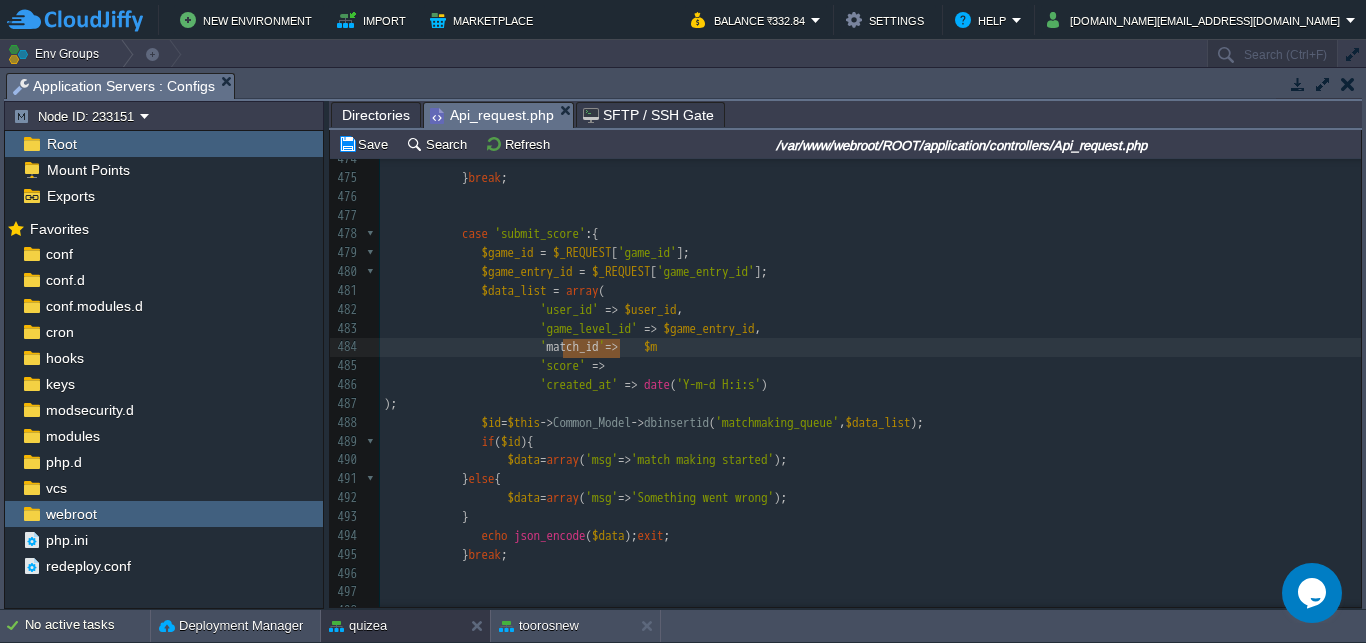 scroll, scrollTop: 0, scrollLeft: 0, axis: both 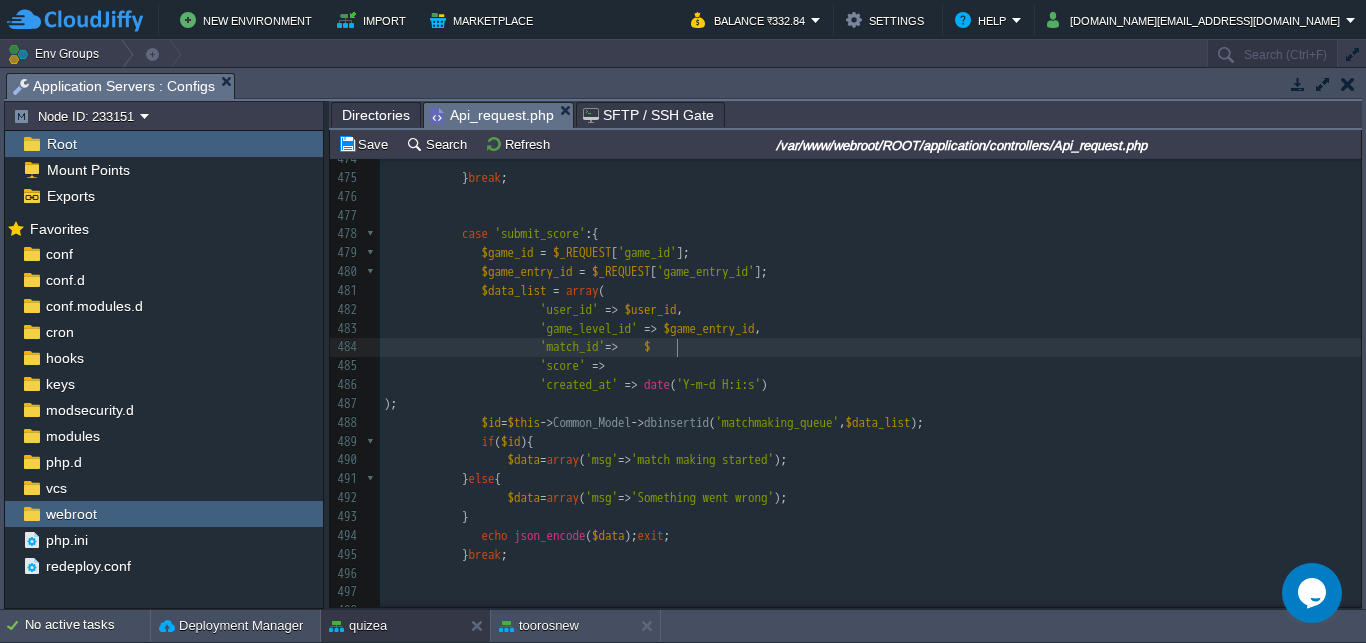 paste on "," 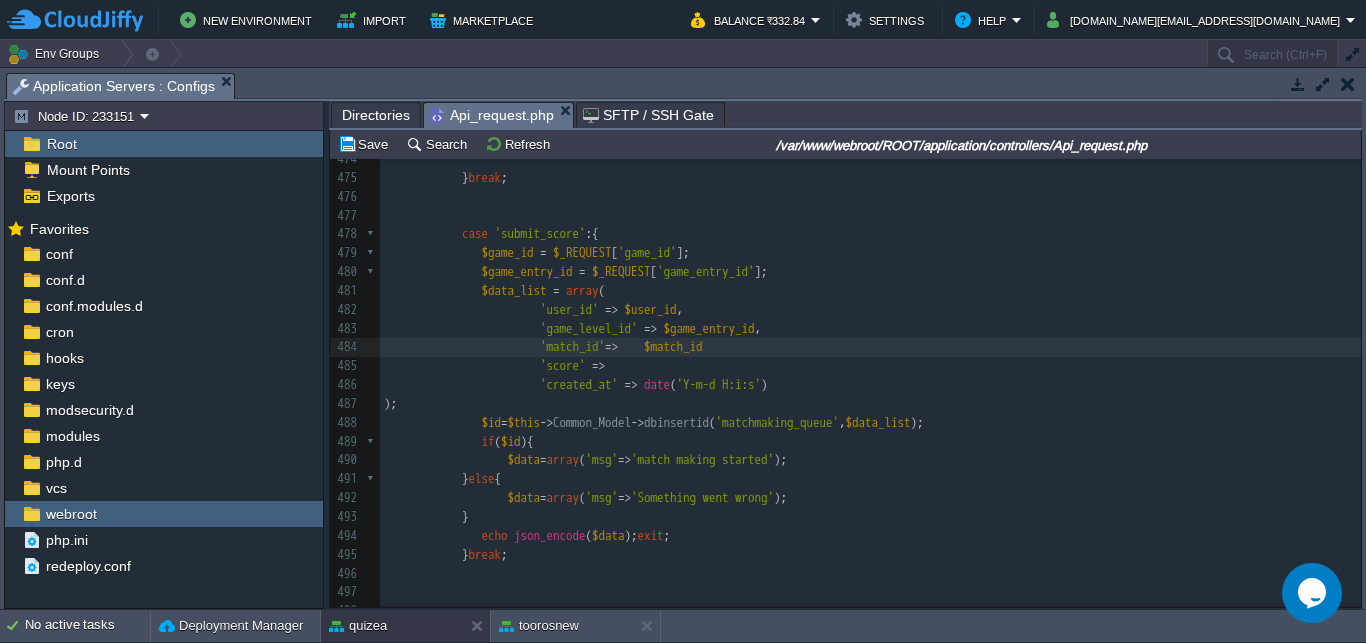 type on "," 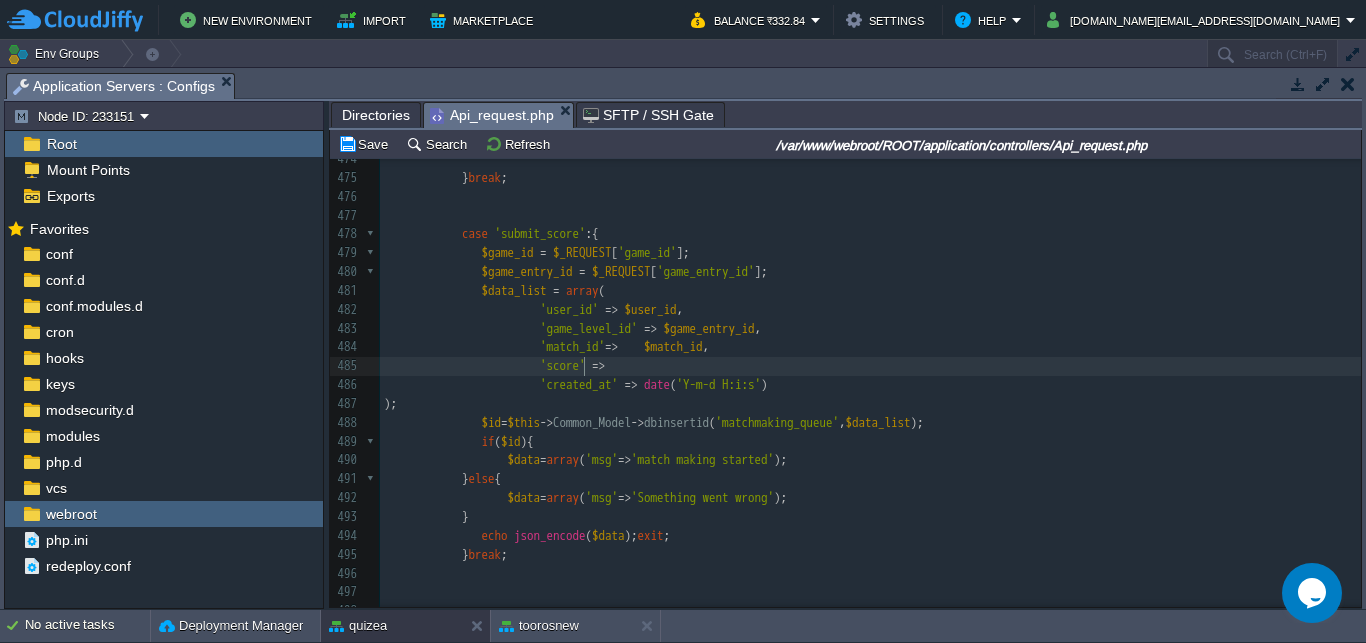 scroll, scrollTop: 0, scrollLeft: 0, axis: both 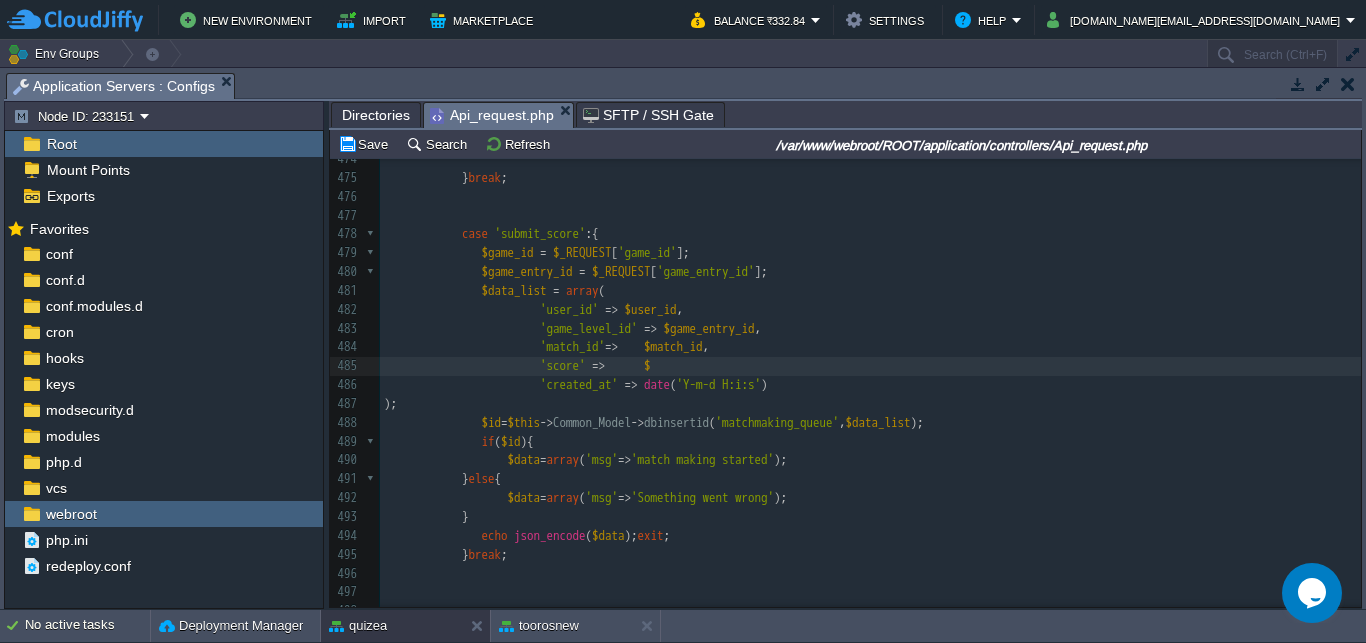 paste on "," 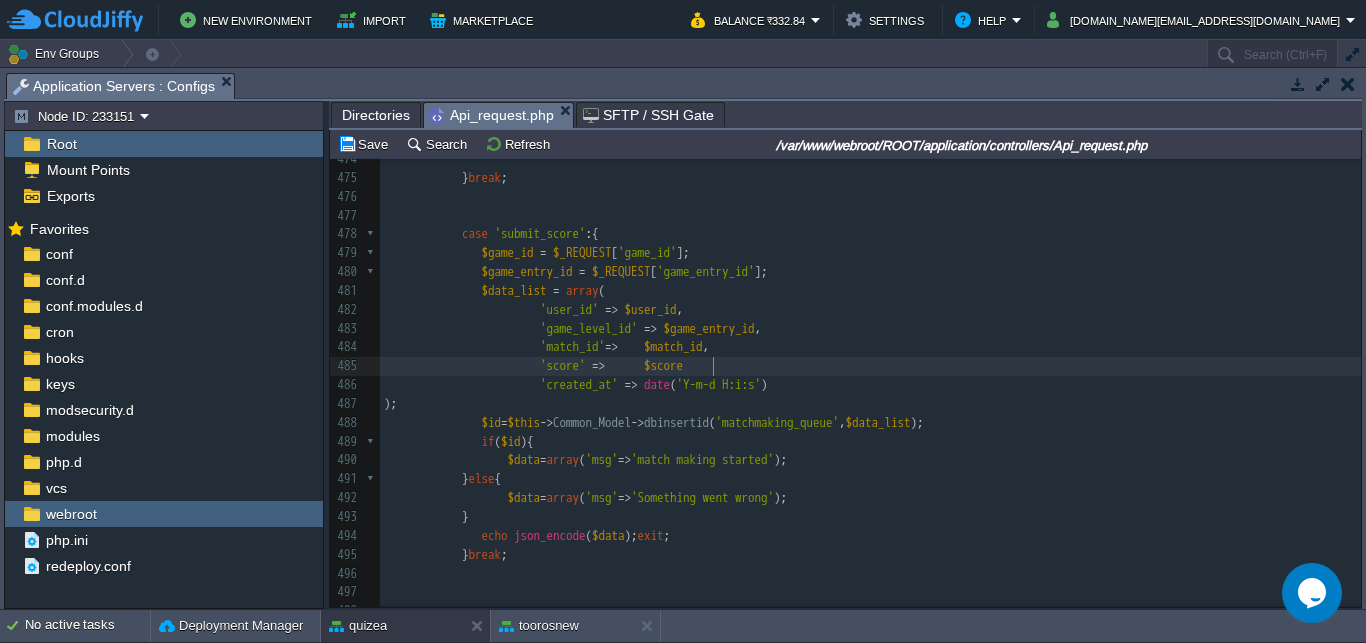 type on "$," 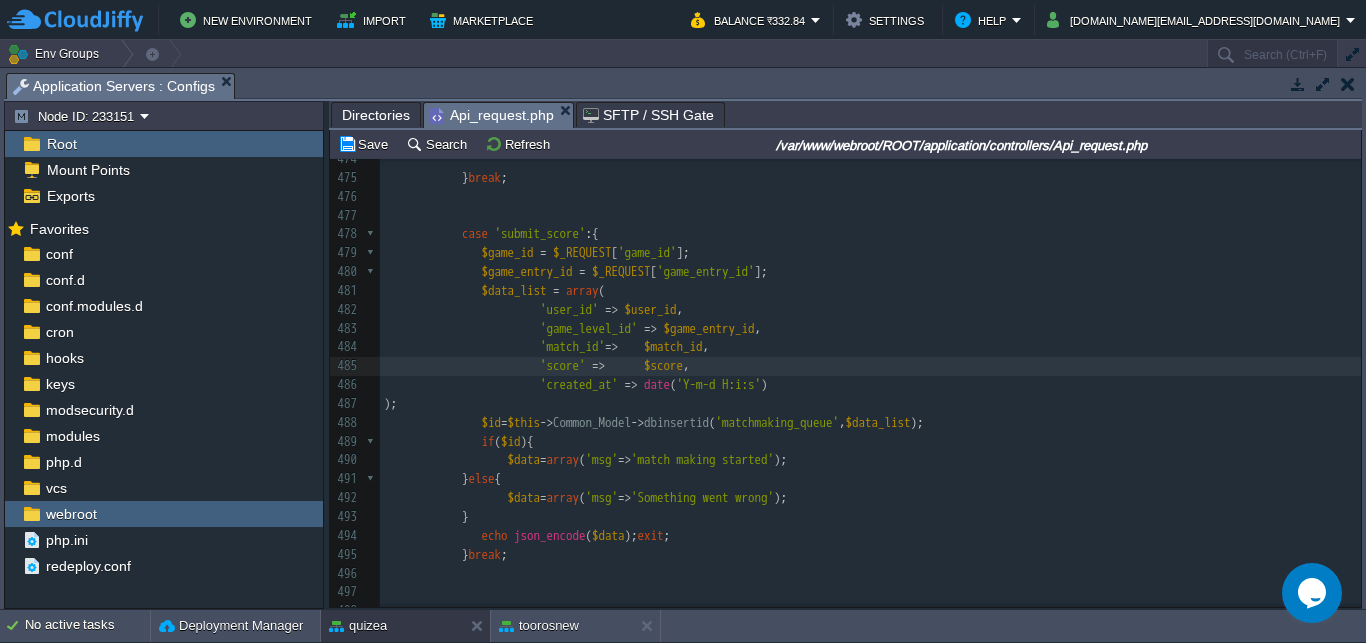 scroll, scrollTop: 0, scrollLeft: 0, axis: both 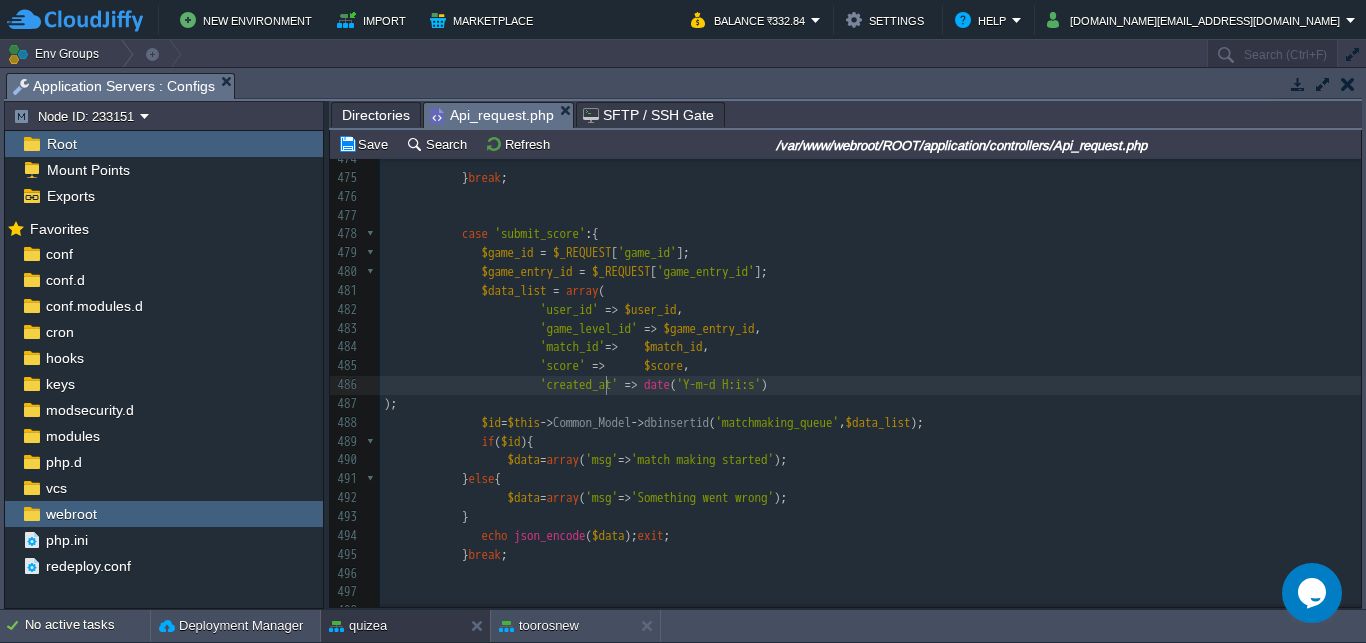 type on "created_at" 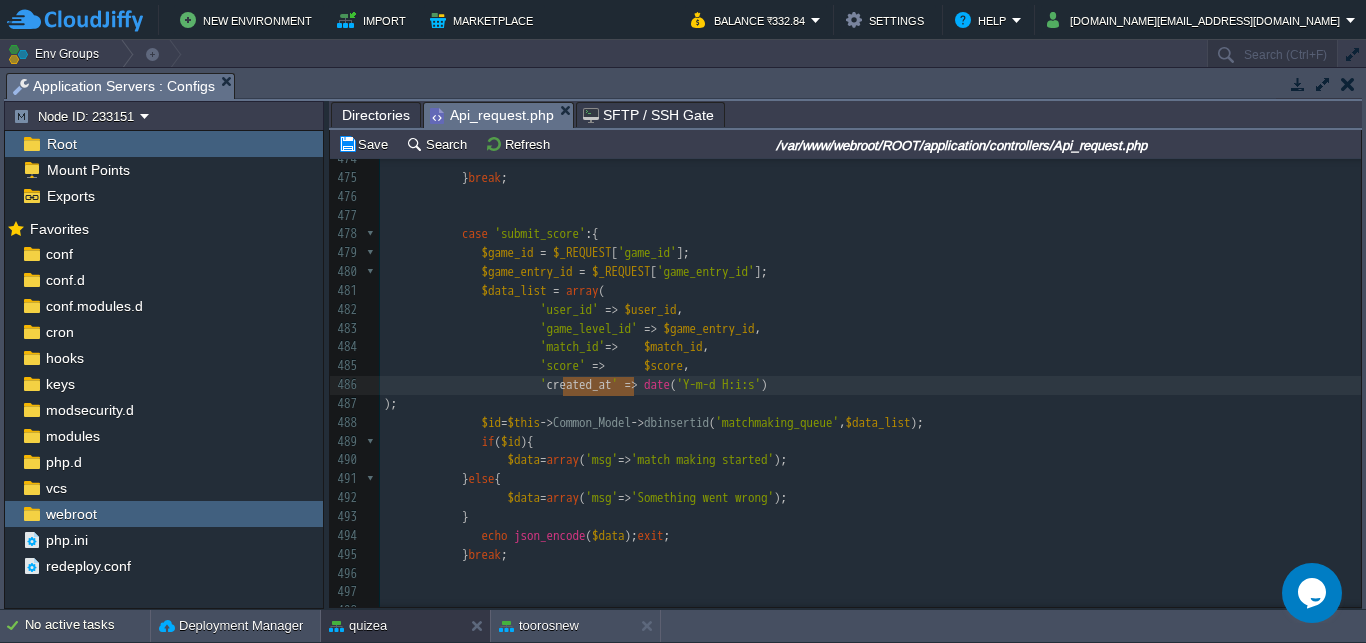 scroll, scrollTop: 0, scrollLeft: 0, axis: both 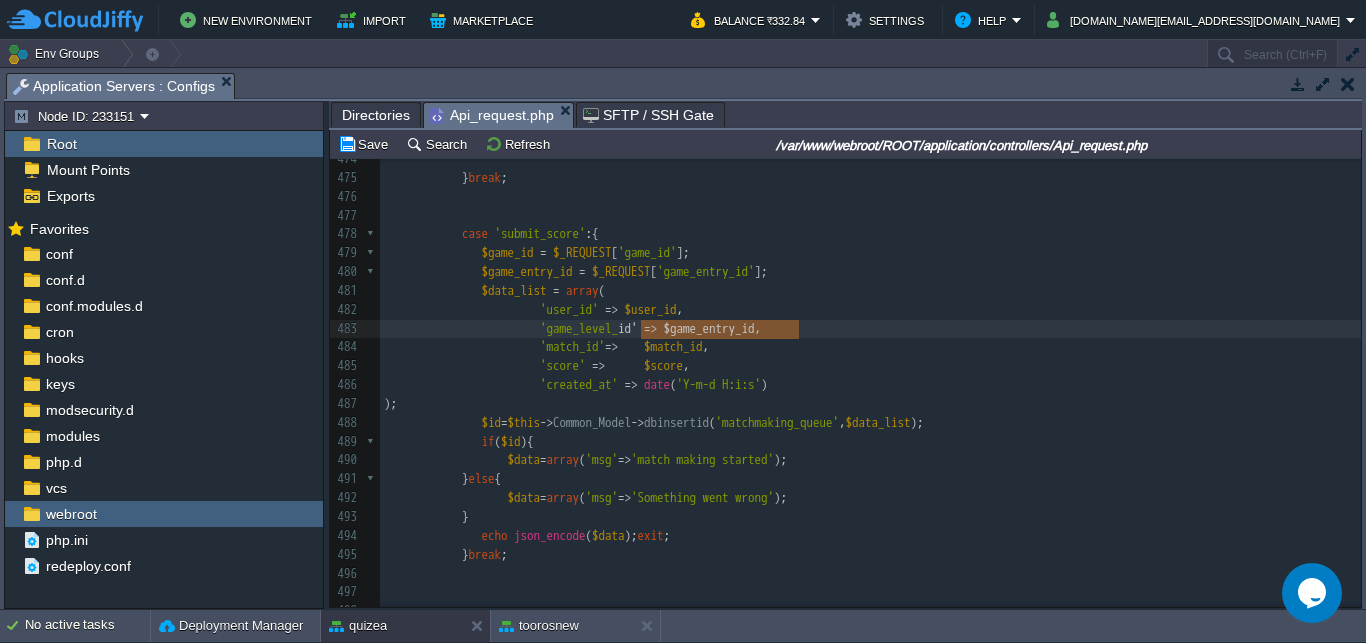 type on "'game_level_id' => $game_entry_id," 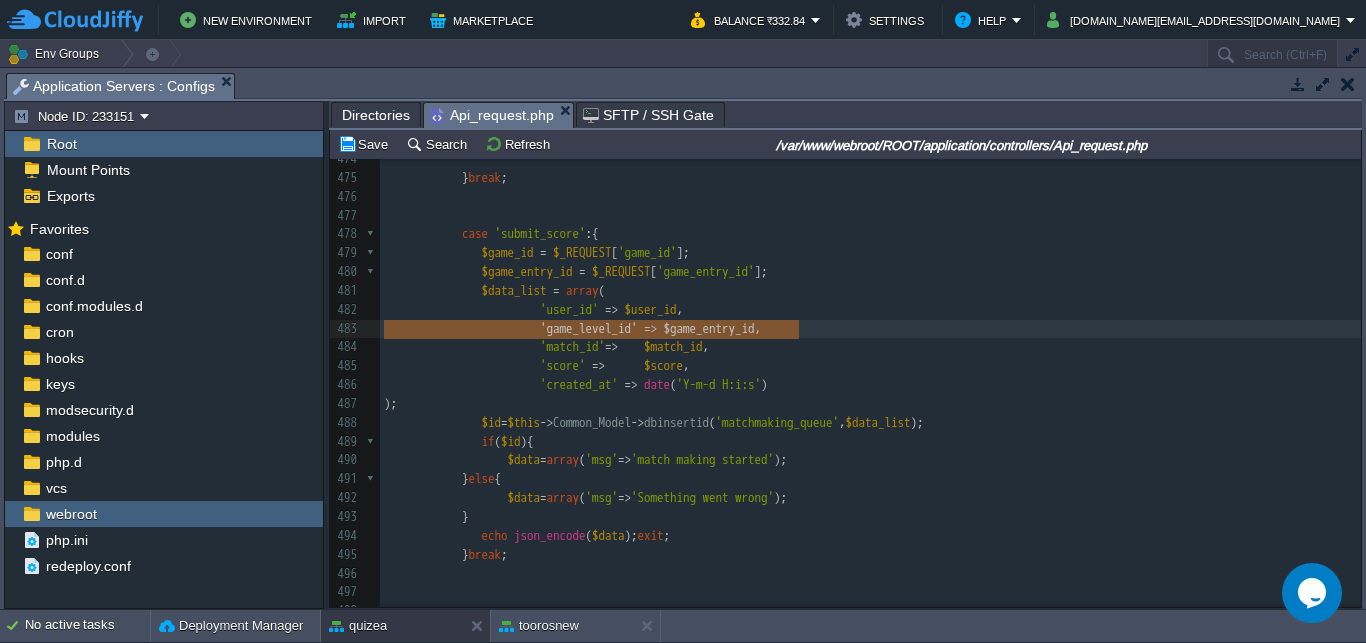 scroll, scrollTop: 0, scrollLeft: 415, axis: horizontal 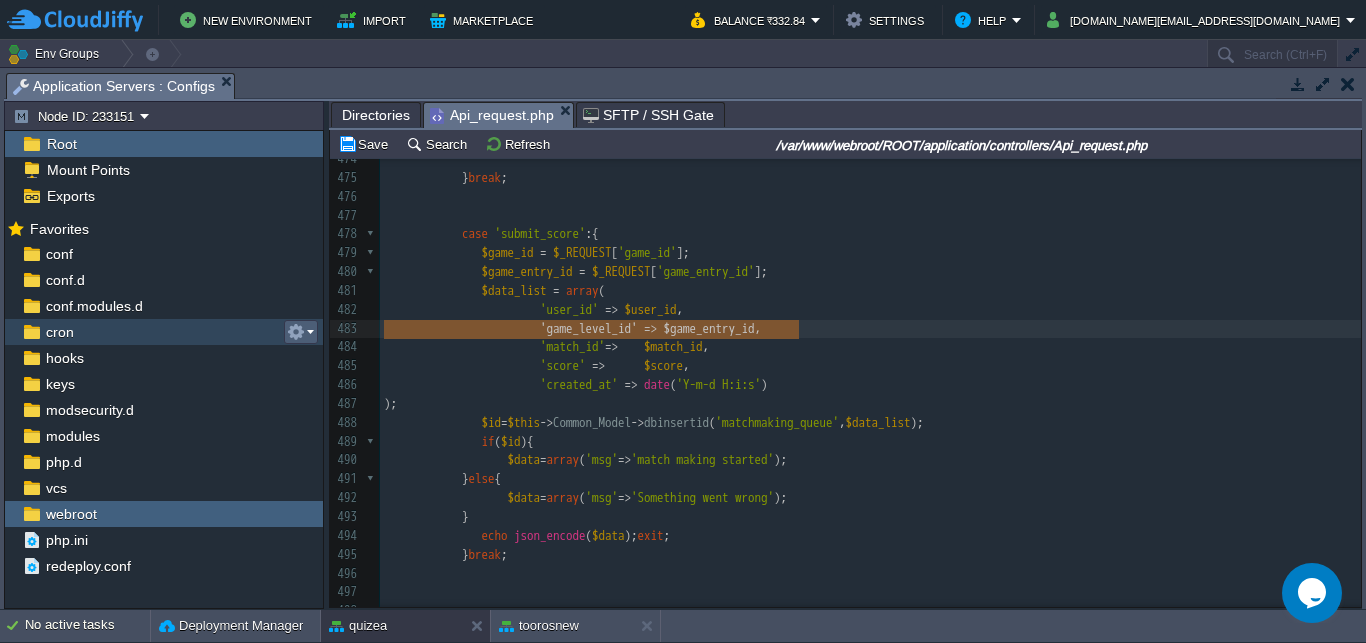drag, startPoint x: 821, startPoint y: 329, endPoint x: 313, endPoint y: 326, distance: 508.00885 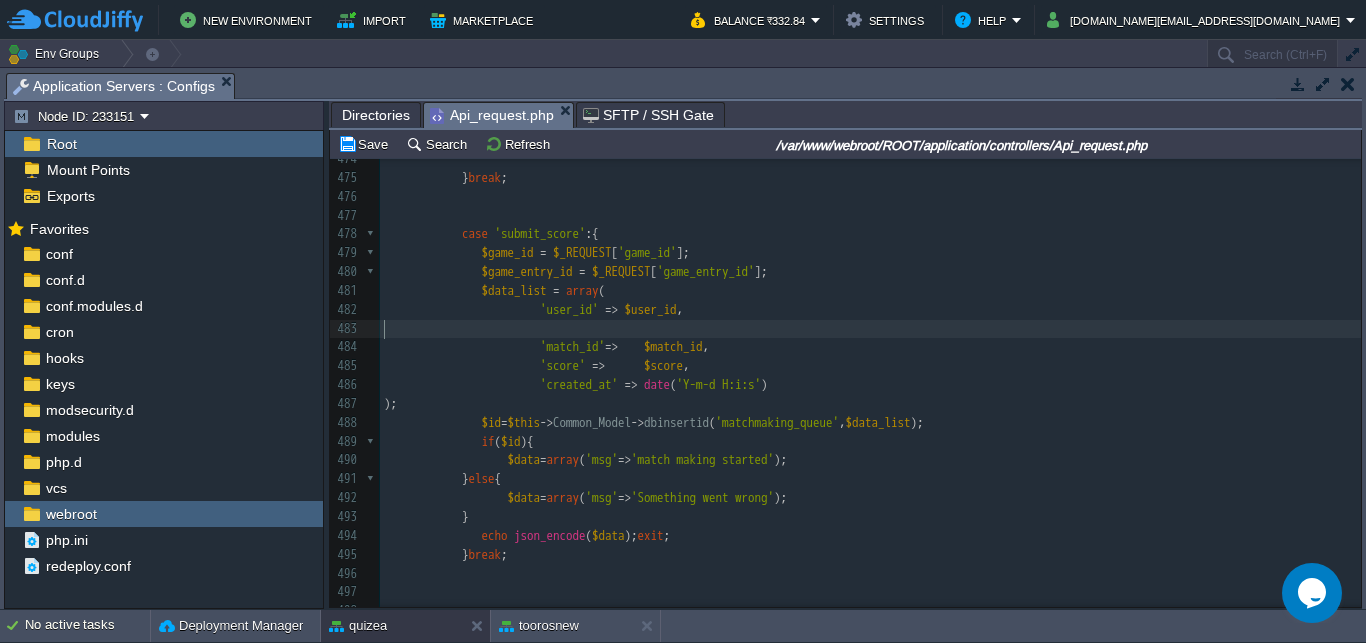 scroll, scrollTop: 0, scrollLeft: 0, axis: both 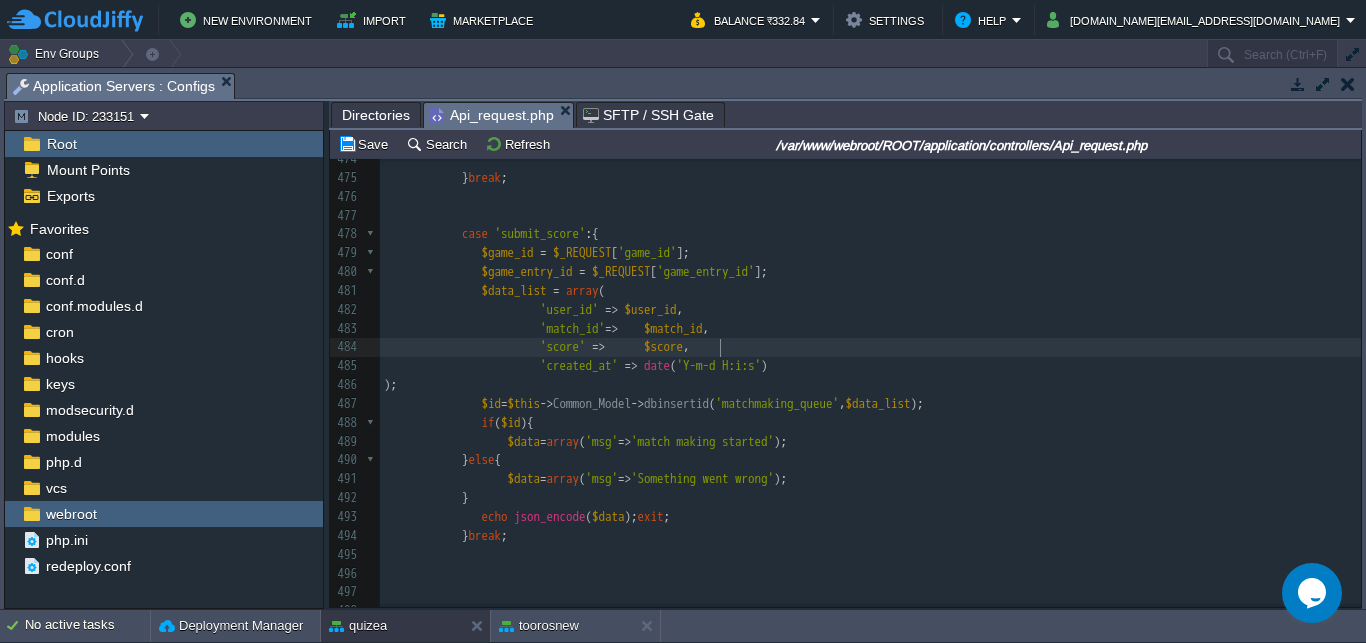 click on "xxxxxxxxxx   464                  echo   json_encode ([ 465                      'status'   =>   'success' , 466                      'game_type'   =>   $game_type , 467                      'time_limit' => $time_limit , 468                      'nos_qus' => $nos_qus , 469                      'play_status' => $play_status , 470                      'match_id'   =>   $match_id , 471                      'opponents'   =>   $opponents 472                 ]); exit ; 473 ​ 474 ​ 475                } break ; 476              477              478              case   'submit_score' :{ 479                    $game_id   =   $_REQUEST [ 'game_id' ]; 480                    $game_entry_id   =   $_REQUEST [ 'game_entry_id' ]; 481                 $data_list   =   array ( 482                          'user_id'   =>   $user_id , 483                          'match_id' =>      $match_id ,    484                            'score'   =>         $score , 485                          'created_at'   =>   date ( 'Y-m-d H:i:s'" at bounding box center (870, 376) 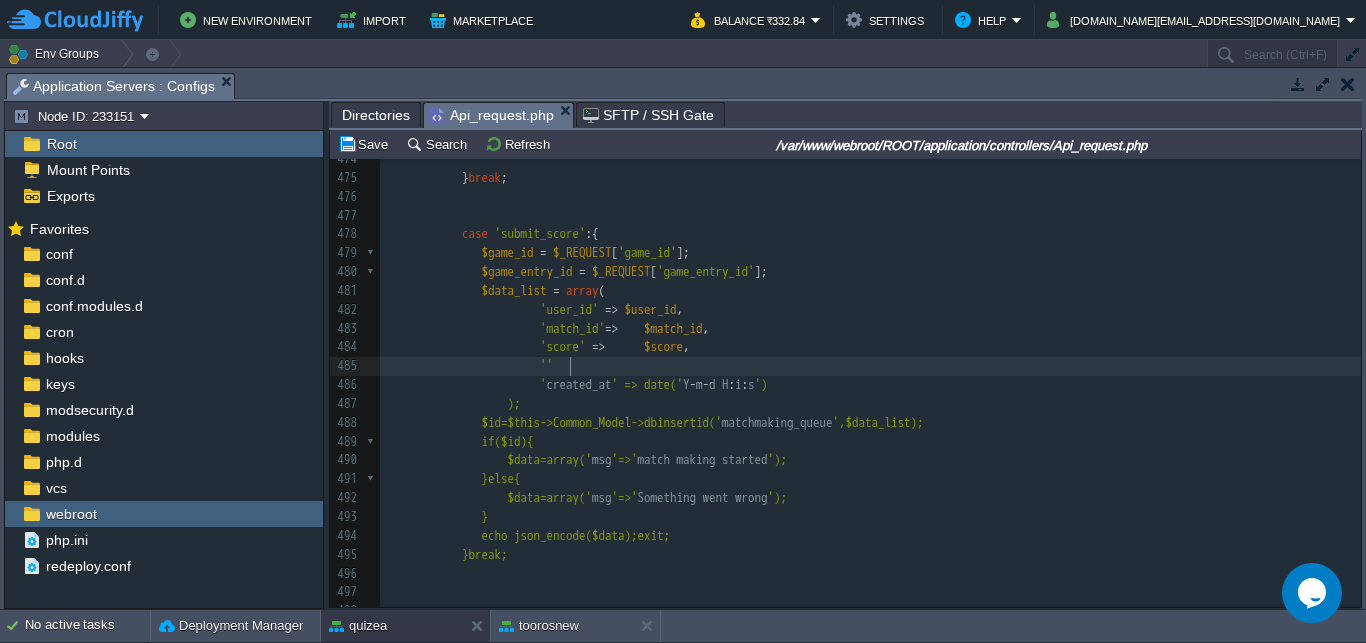 type on "''" 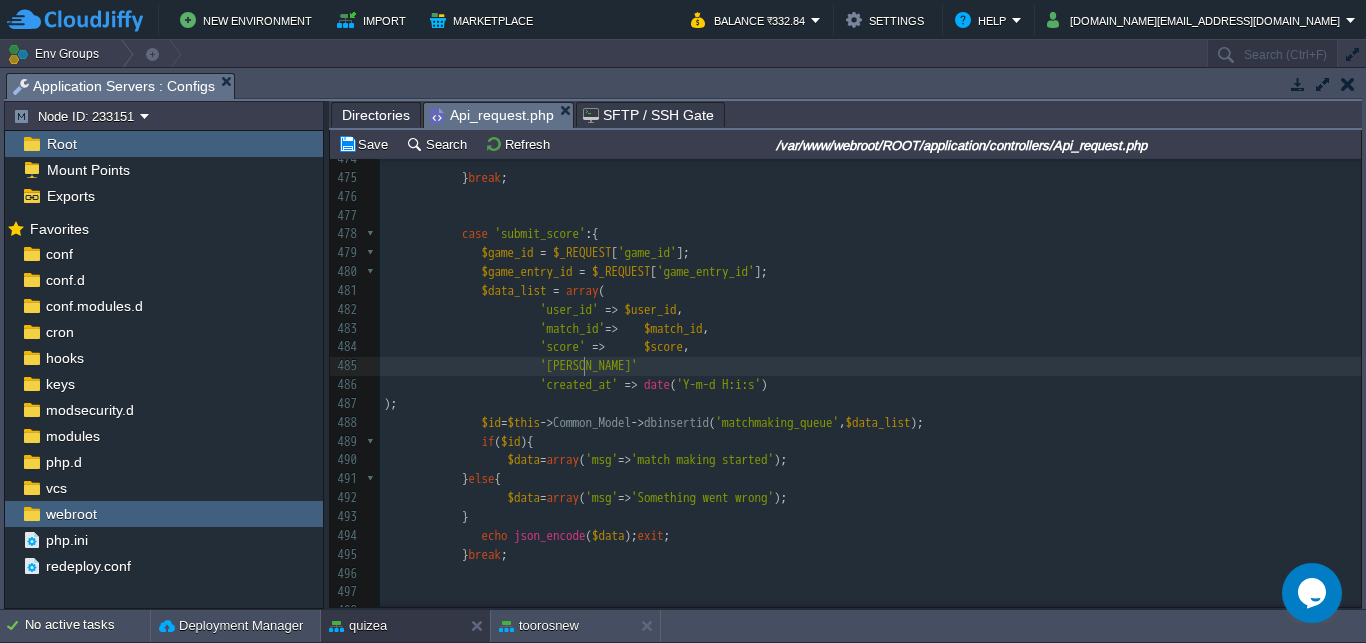 scroll, scrollTop: 0, scrollLeft: 29, axis: horizontal 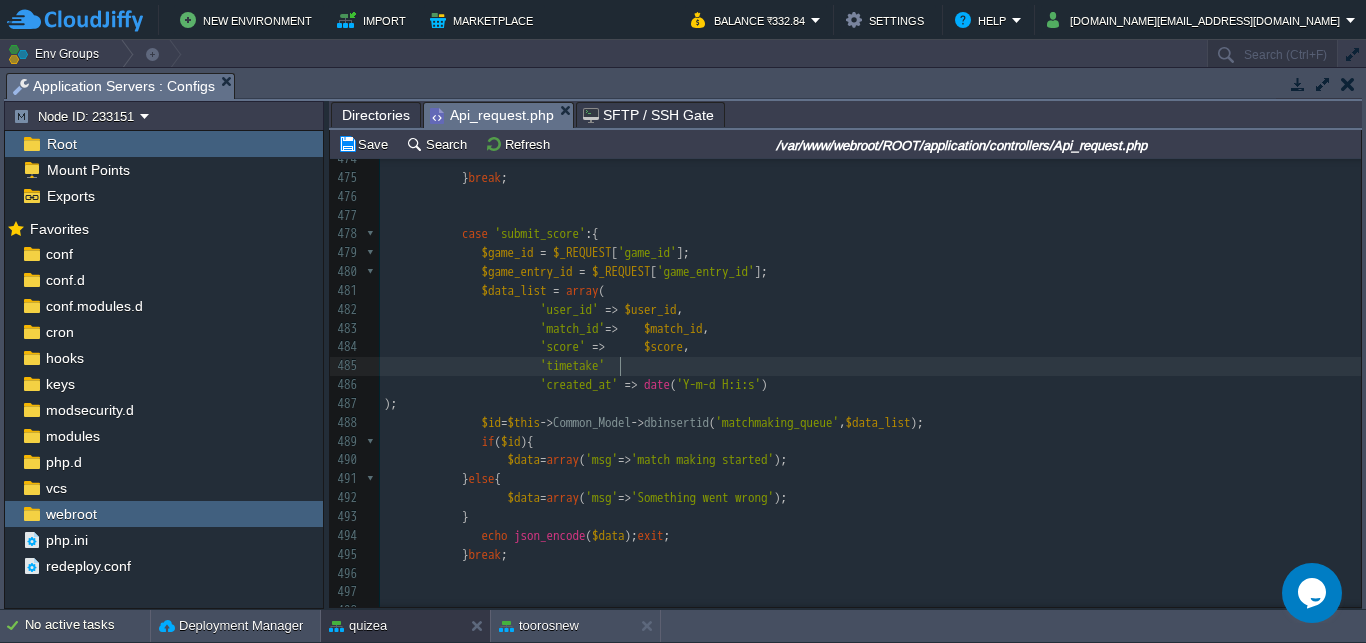 type on "timetaken" 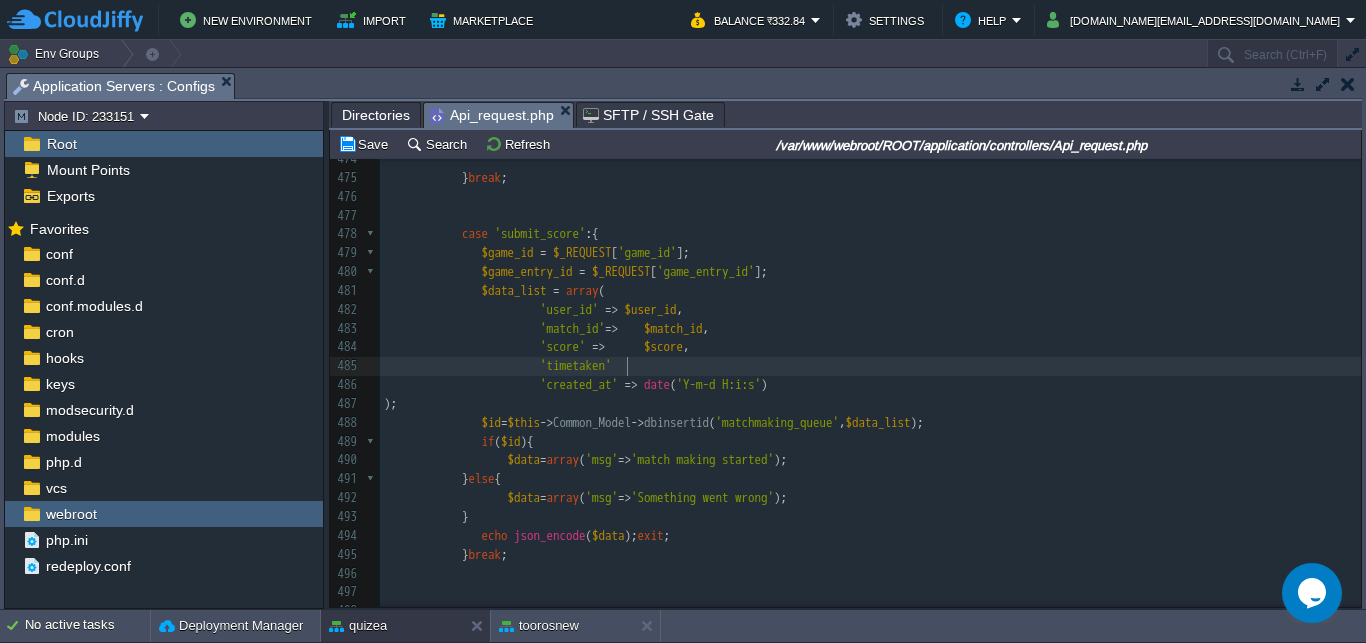 scroll, scrollTop: 0, scrollLeft: 64, axis: horizontal 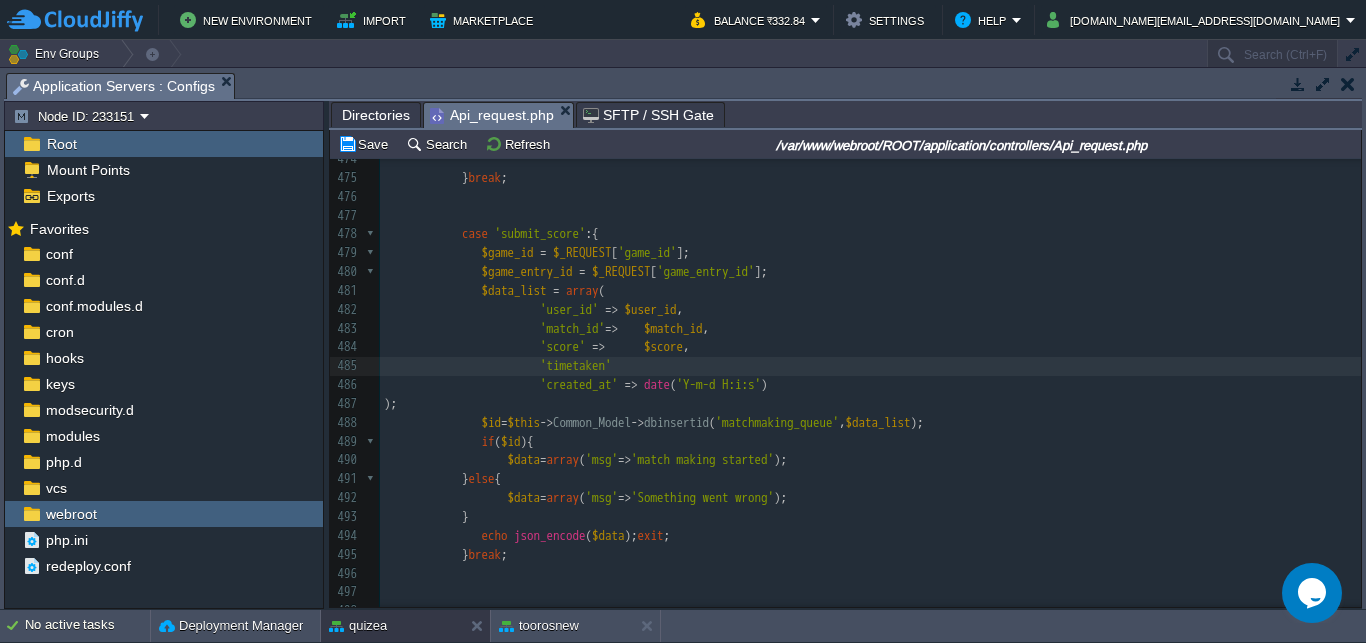 click on "xxxxxxxxxx   464                  echo   json_encode ([ 465                      'status'   =>   'success' , 466                      'game_type'   =>   $game_type , 467                      'time_limit' => $time_limit , 468                      'nos_qus' => $nos_qus , 469                      'play_status' => $play_status , 470                      'match_id'   =>   $match_id , 471                      'opponents'   =>   $opponents 472                 ]); exit ; 473 ​ 474 ​ 475                } break ; 476              477              478              case   'submit_score' :{ 479                    $game_id   =   $_REQUEST [ 'game_id' ]; 480                    $game_entry_id   =   $_REQUEST [ 'game_entry_id' ]; 481                 $data_list   =   array ( 482                          'user_id'   =>   $user_id , 483                          'match_id' =>      $match_id ,    484                            'score'   =>         $score , 485                            'timetaken' 486 'created_at'   =>   ( )" at bounding box center [870, 386] 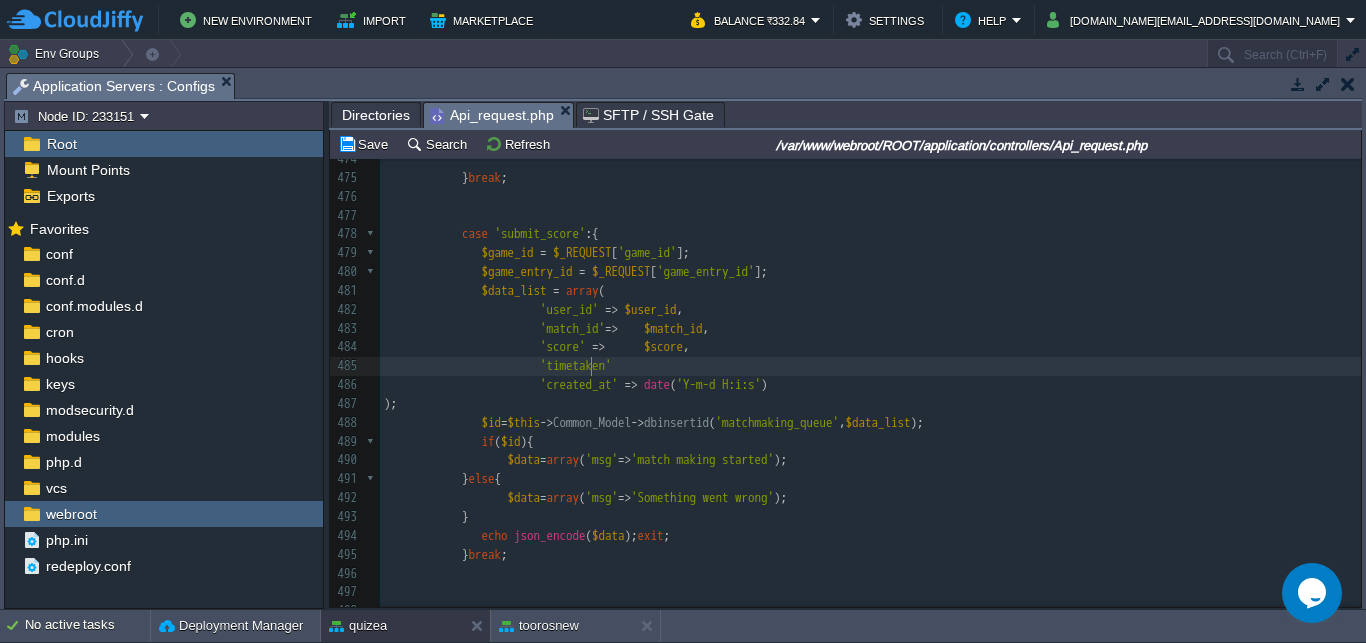 type on "_" 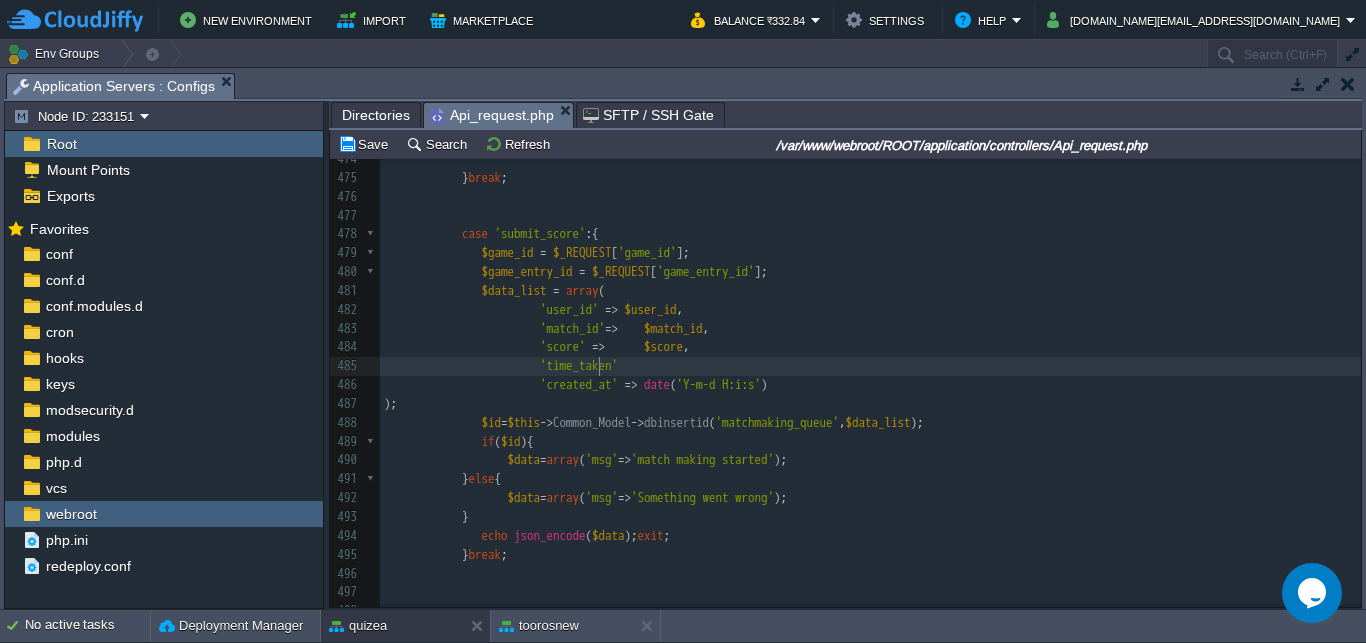 click on "'time_taken'" at bounding box center (870, 366) 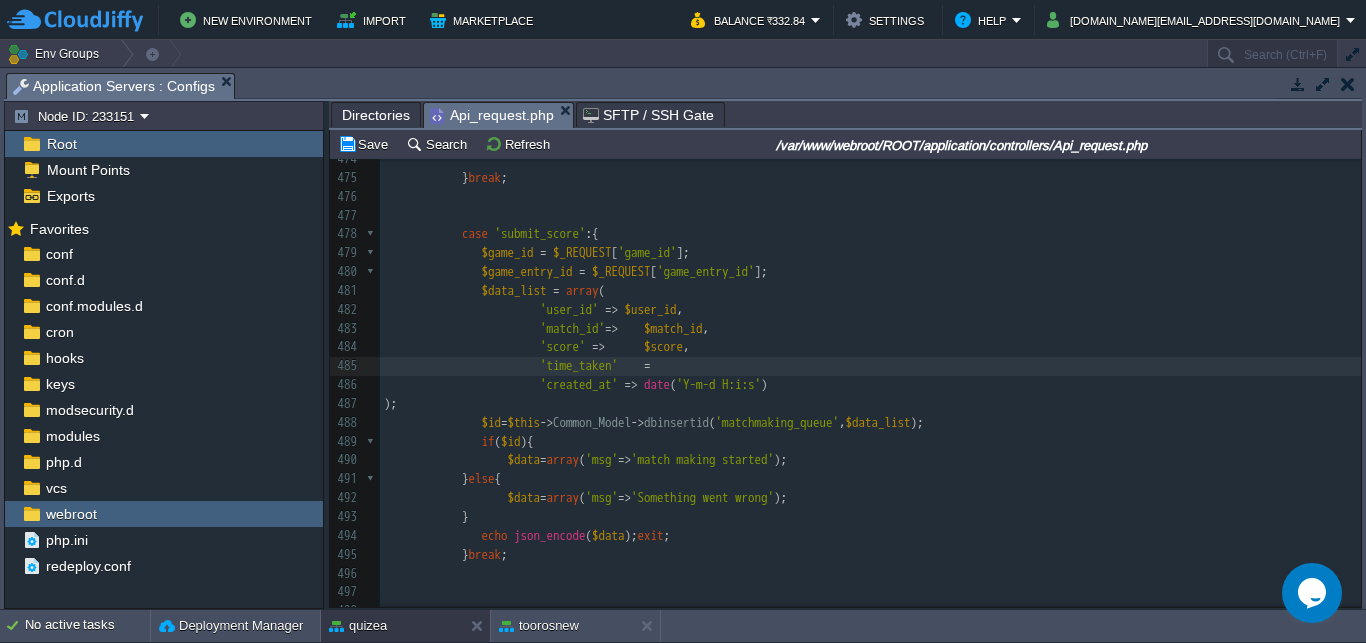 type on "=>" 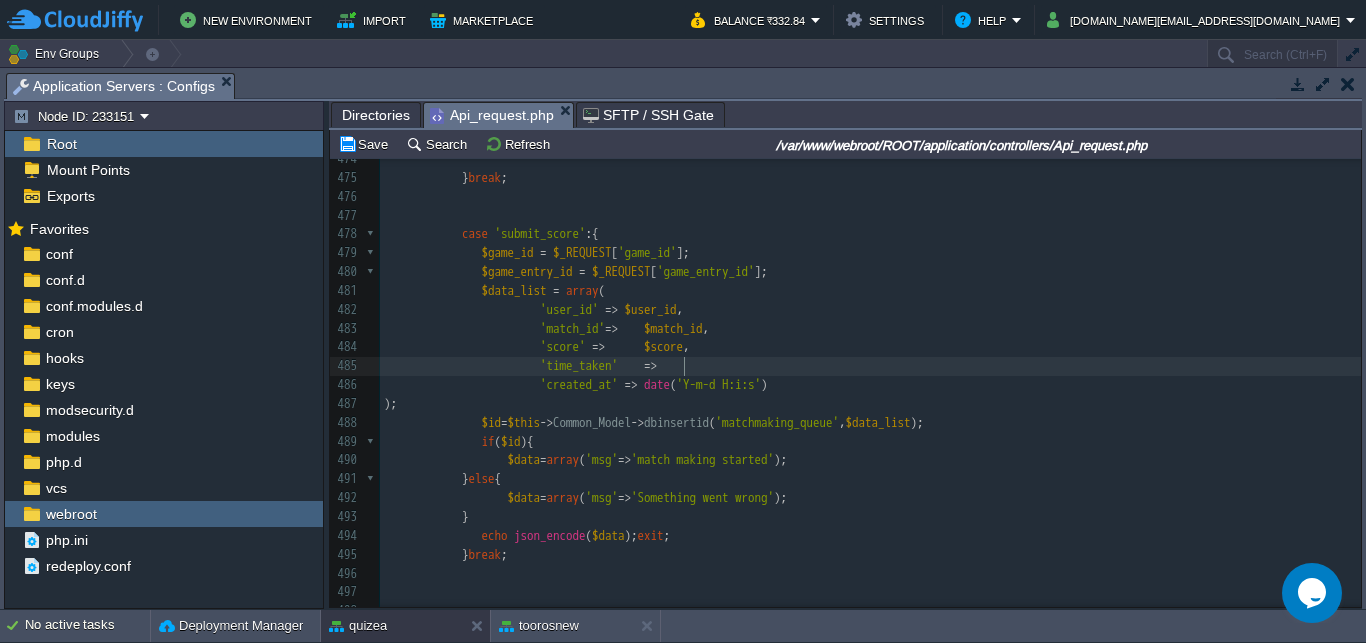 scroll, scrollTop: 0, scrollLeft: 14, axis: horizontal 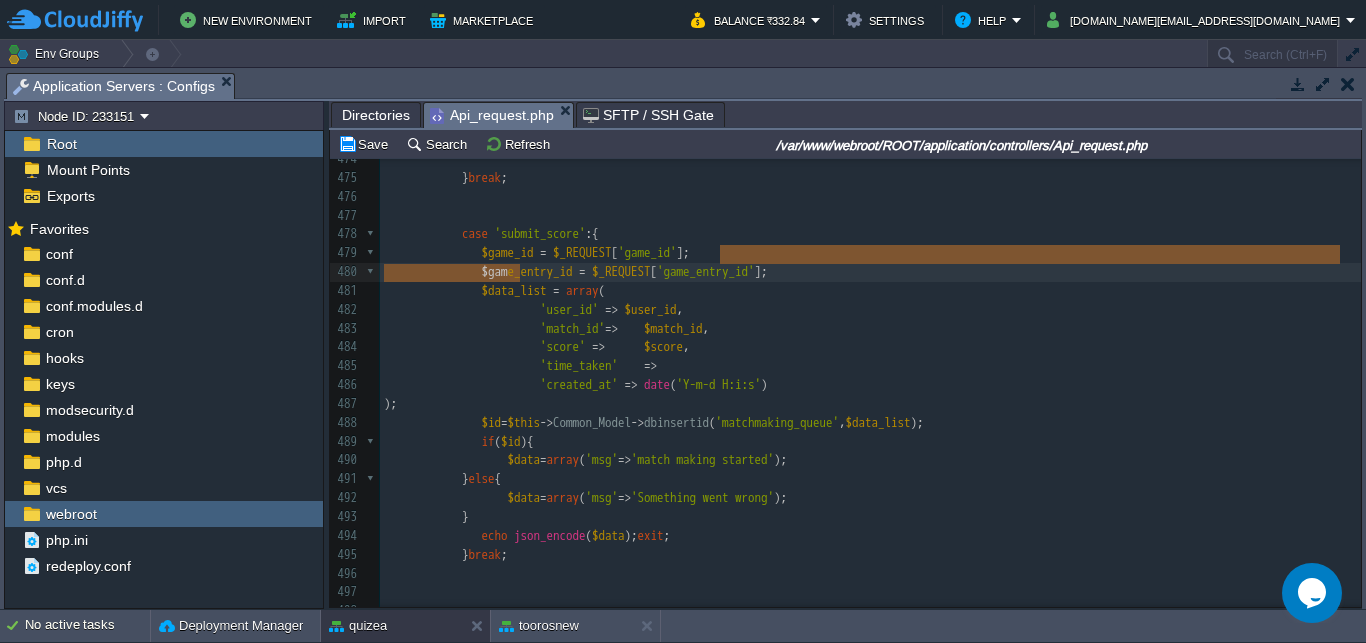 type on "$g" 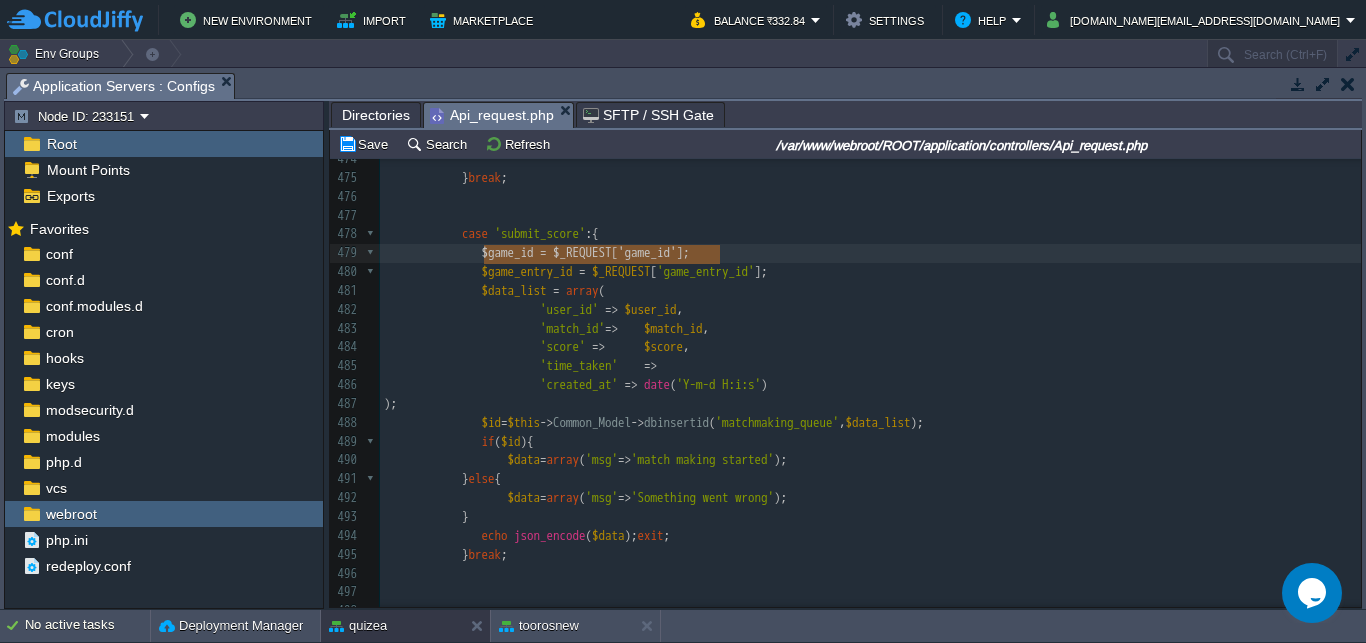 type on "$game_id = $_REQUEST['game_id'];" 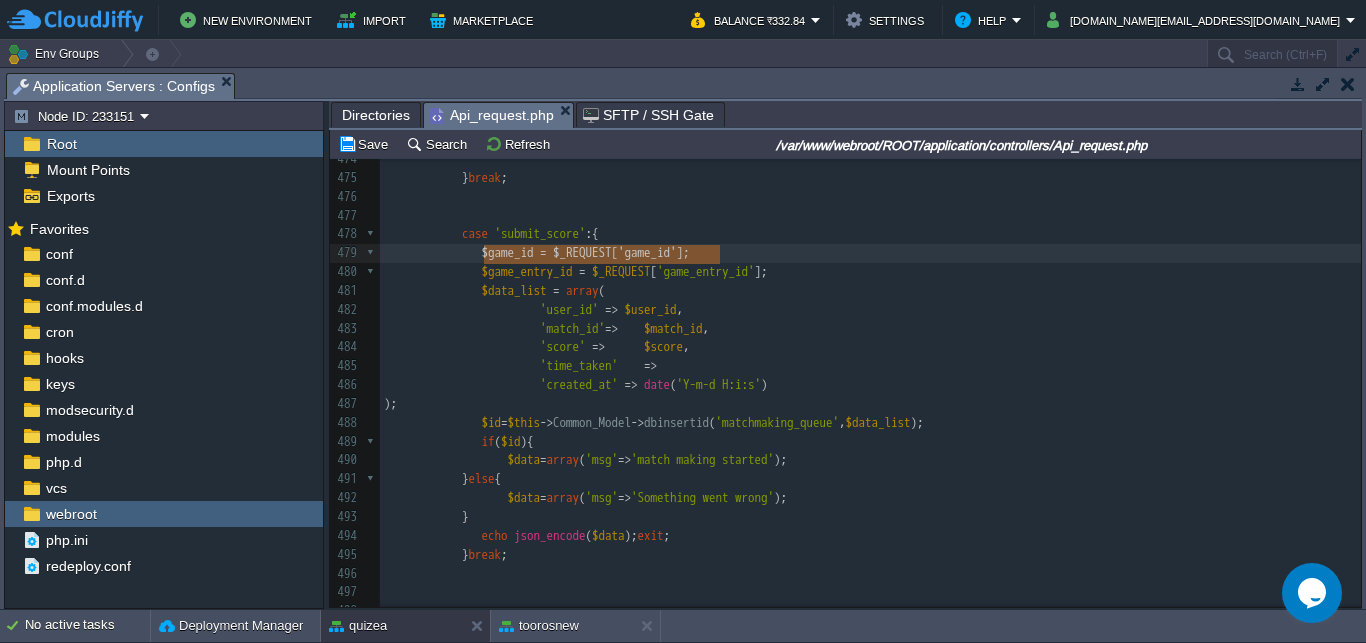 scroll, scrollTop: 6, scrollLeft: 229, axis: both 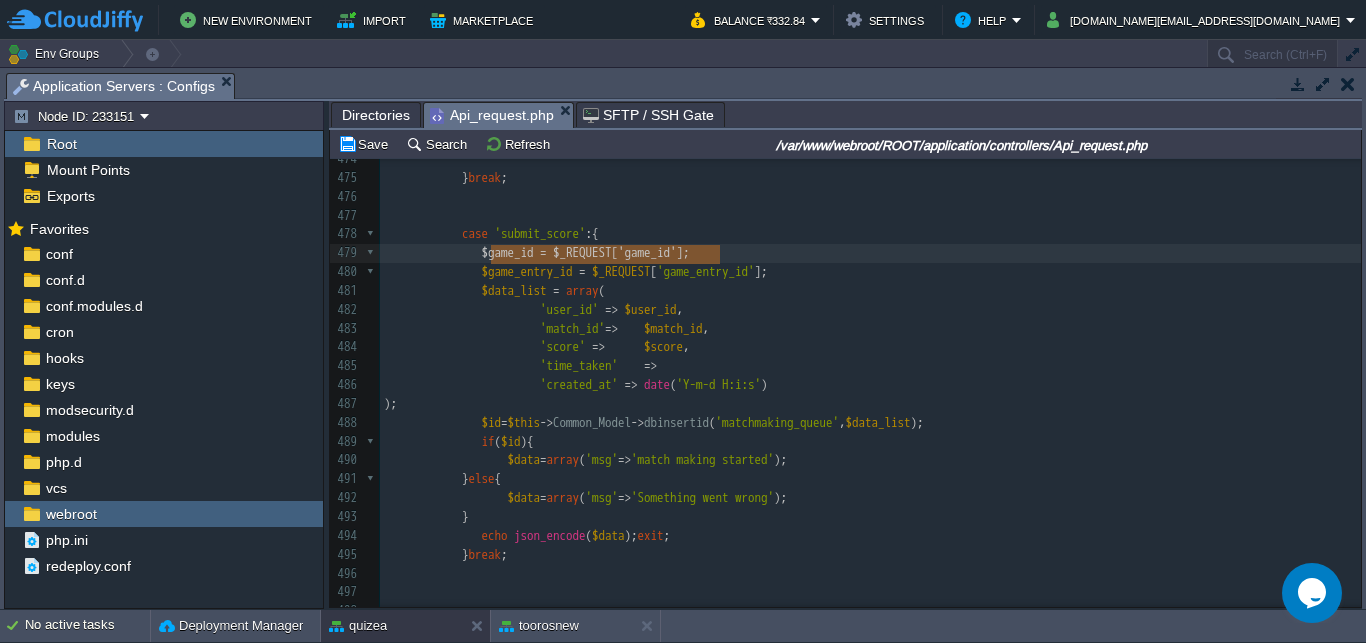 drag, startPoint x: 735, startPoint y: 254, endPoint x: 489, endPoint y: 258, distance: 246.03252 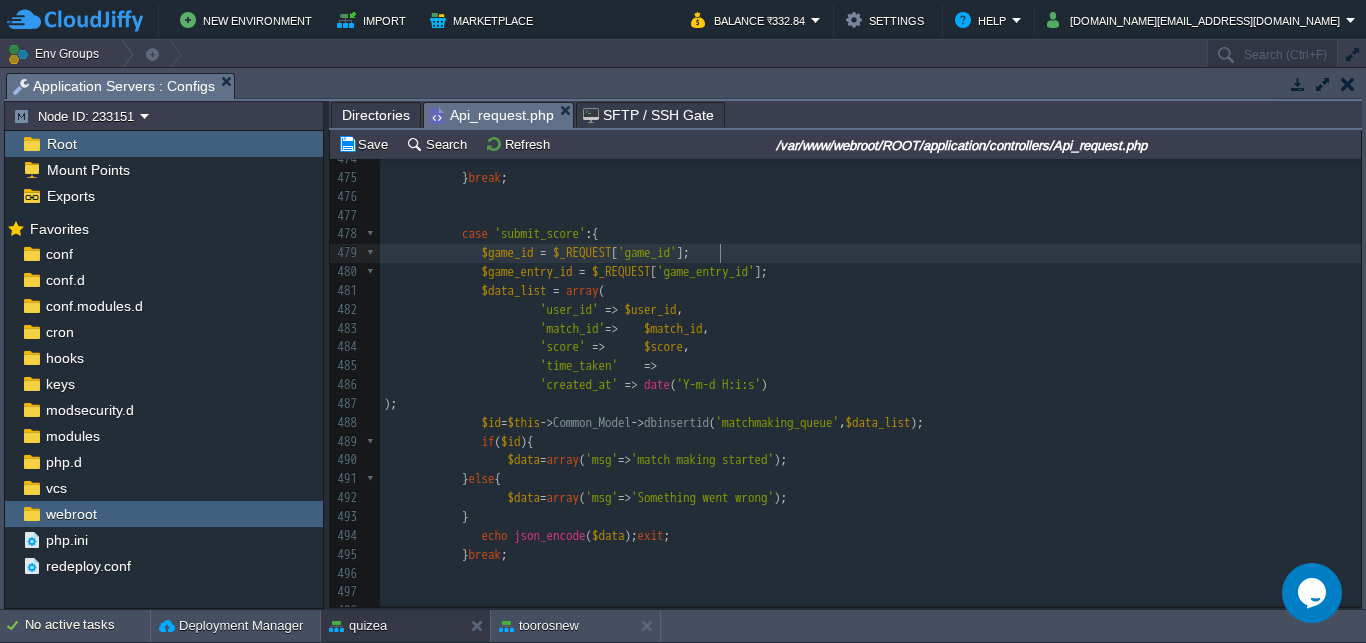 click on "$game_id   =   $_REQUEST [ 'game_id' ];" at bounding box center (870, 253) 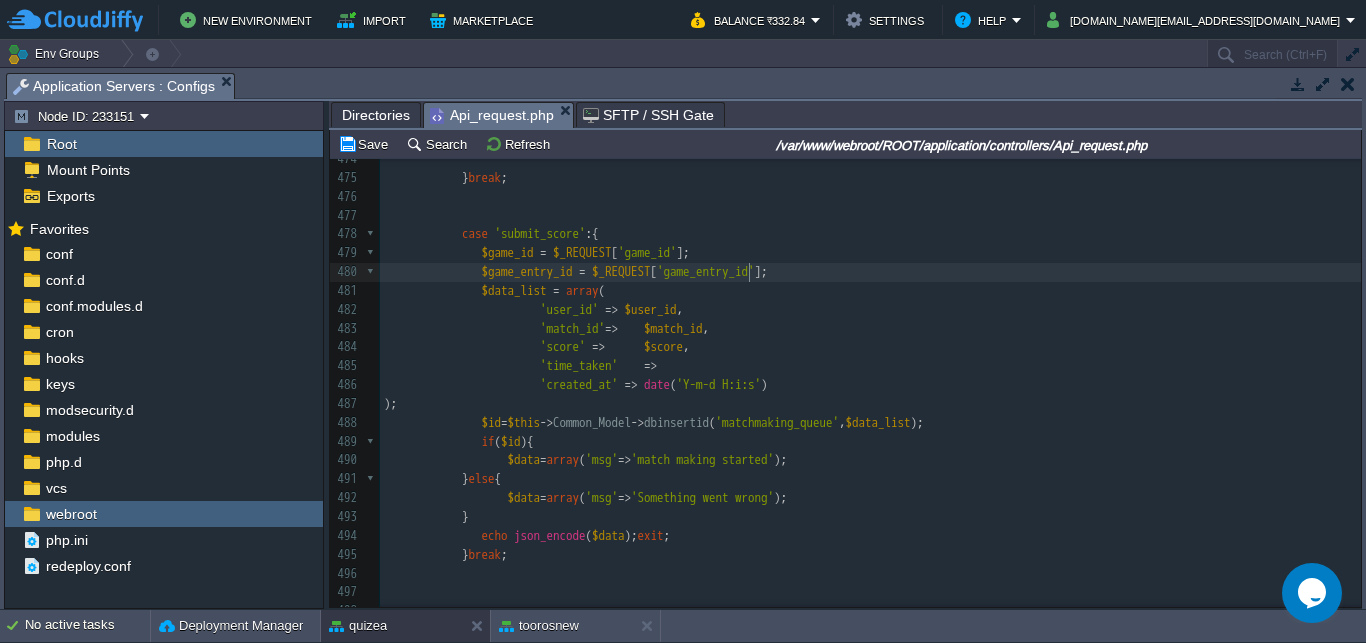 click on "xxxxxxxxxx   464                  echo   json_encode ([ 465                      'status'   =>   'success' , 466                      'game_type'   =>   $game_type , 467                      'time_limit' => $time_limit , 468                      'nos_qus' => $nos_qus , 469                      'play_status' => $play_status , 470                      'match_id'   =>   $match_id , 471                      'opponents'   =>   $opponents 472                 ]); exit ; 473 ​ 474 ​ 475                } break ; 476              477              478              case   'submit_score' :{ 479                    $game_id   =   $_REQUEST [ 'game_id' ]; 480                    $game_entry_id   =   $_REQUEST [ 'game_entry_id' ]; 481                 $data_list   =   array ( 482                          'user_id'   =>   $user_id , 483                          'match_id' =>      $match_id ,    484                            'score'   =>         $score , 485                            'time_taken'      => 486 'created_at'" at bounding box center [870, 386] 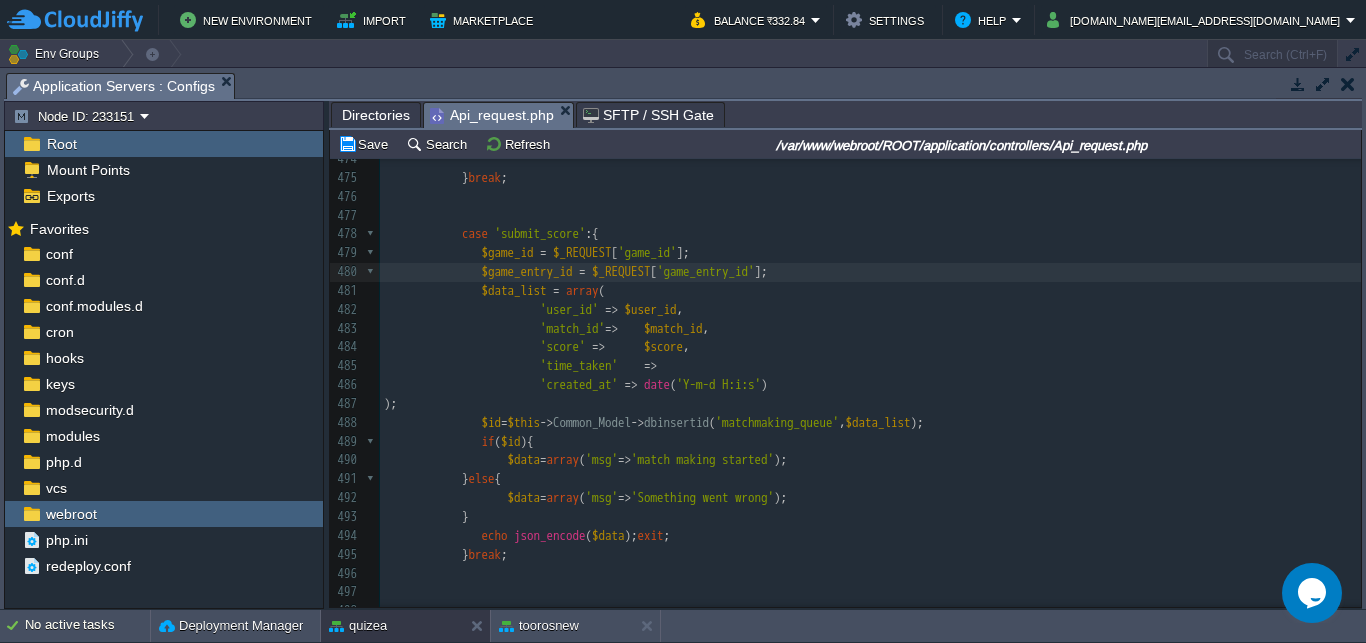click on "'game_entry_id'" at bounding box center (706, 271) 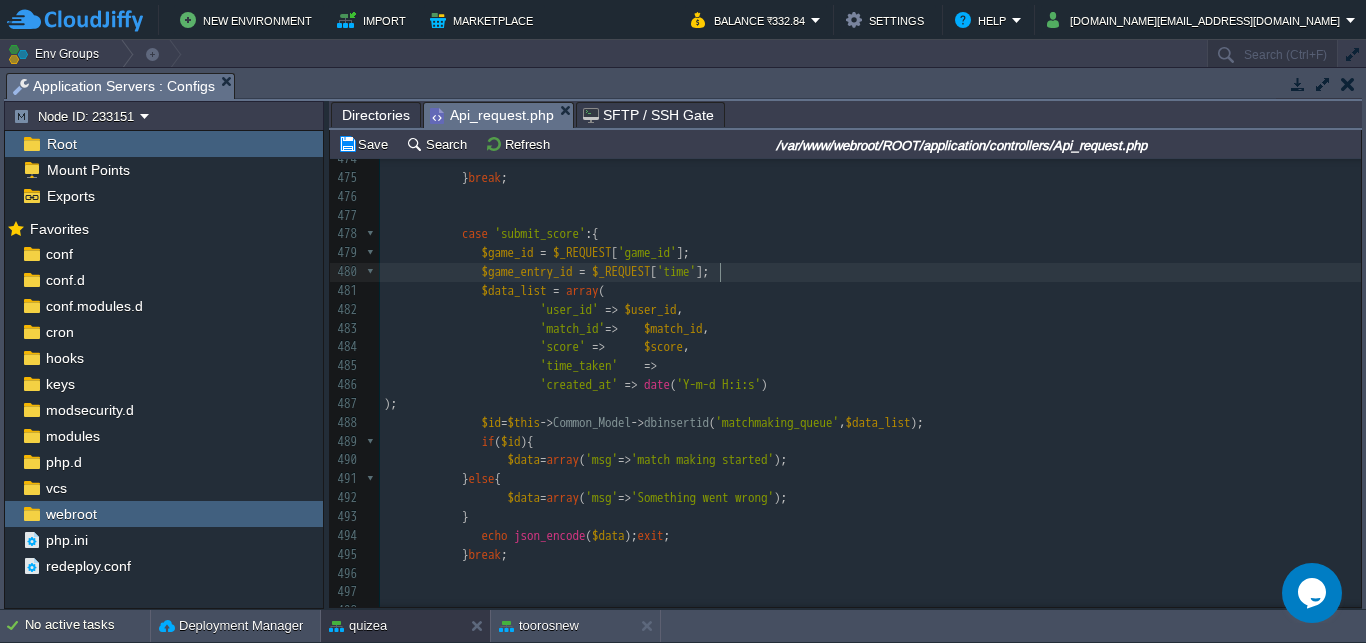 scroll, scrollTop: 0, scrollLeft: 29, axis: horizontal 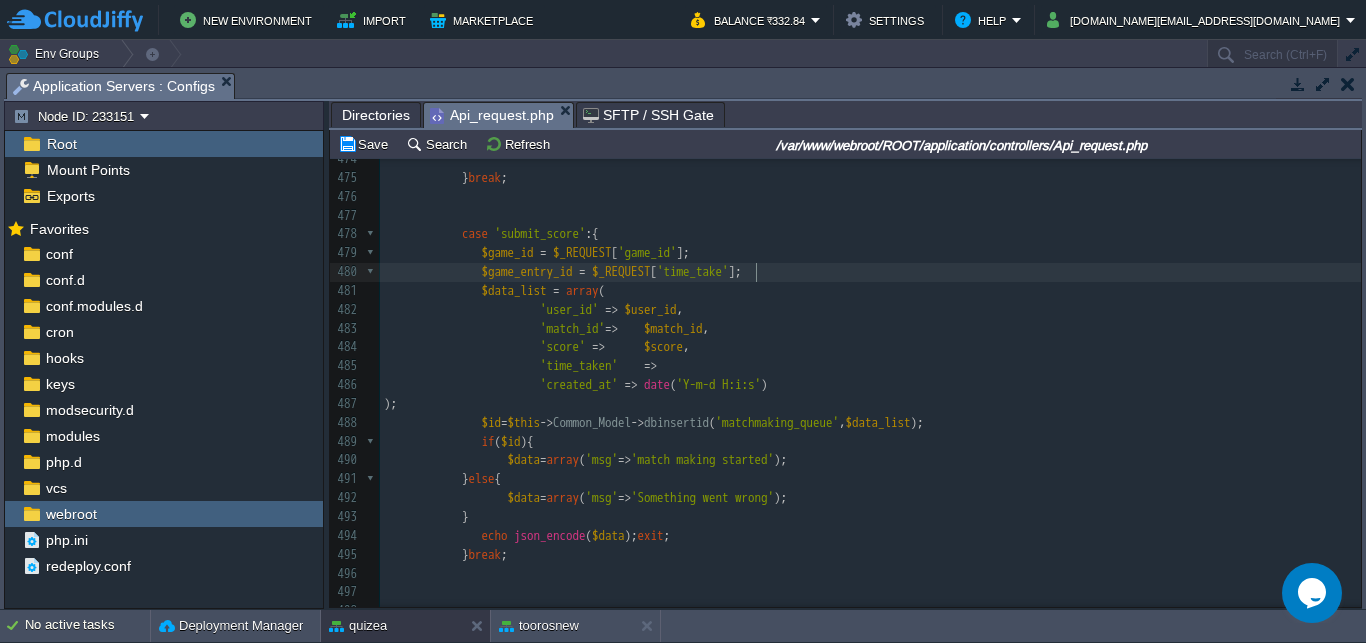 type on "time_taken" 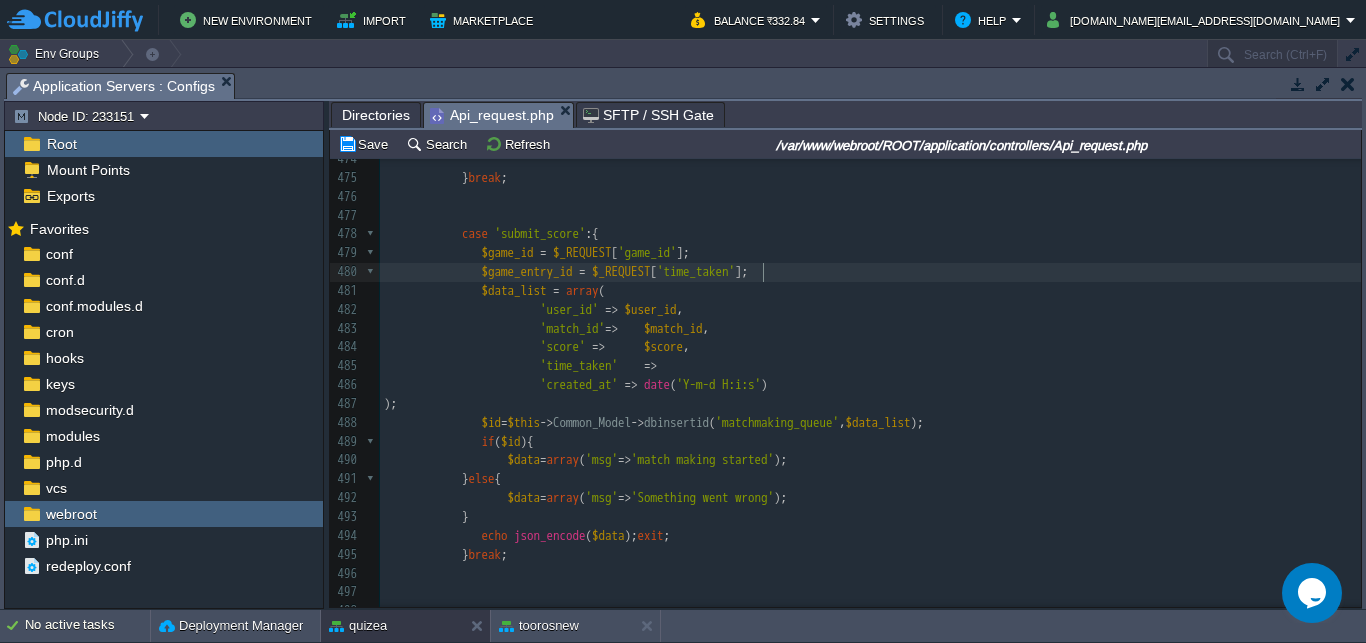scroll, scrollTop: 0, scrollLeft: 71, axis: horizontal 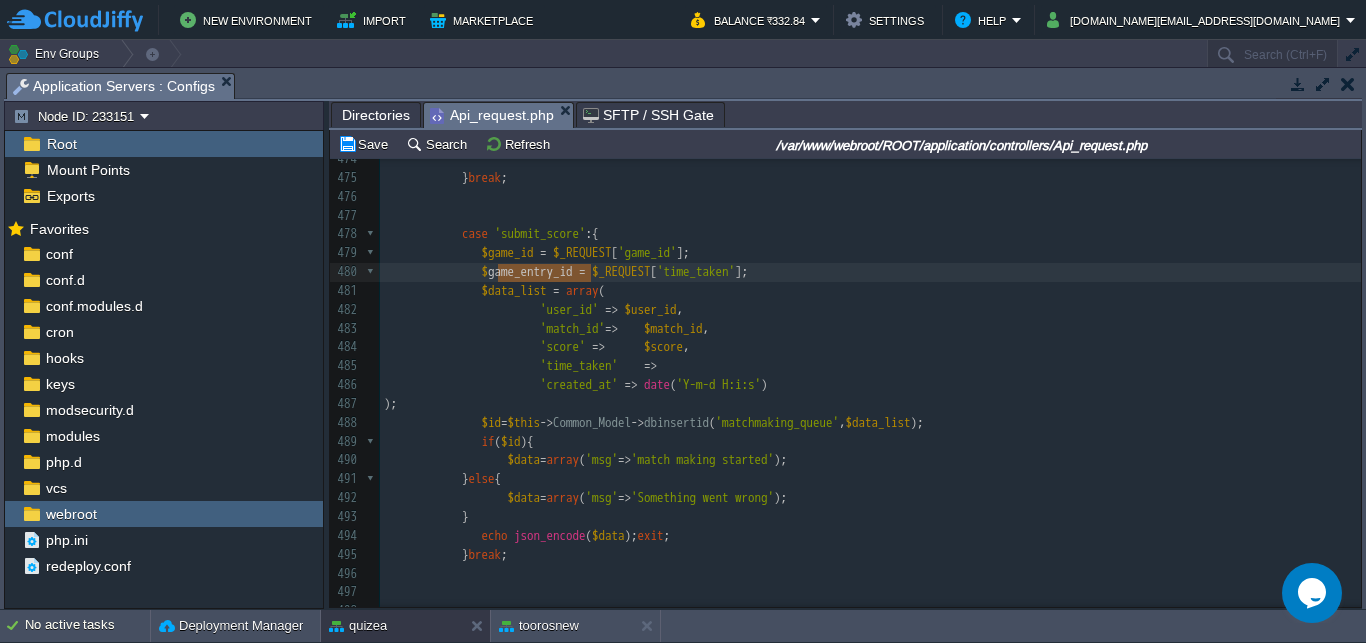drag, startPoint x: 591, startPoint y: 276, endPoint x: 501, endPoint y: 282, distance: 90.199776 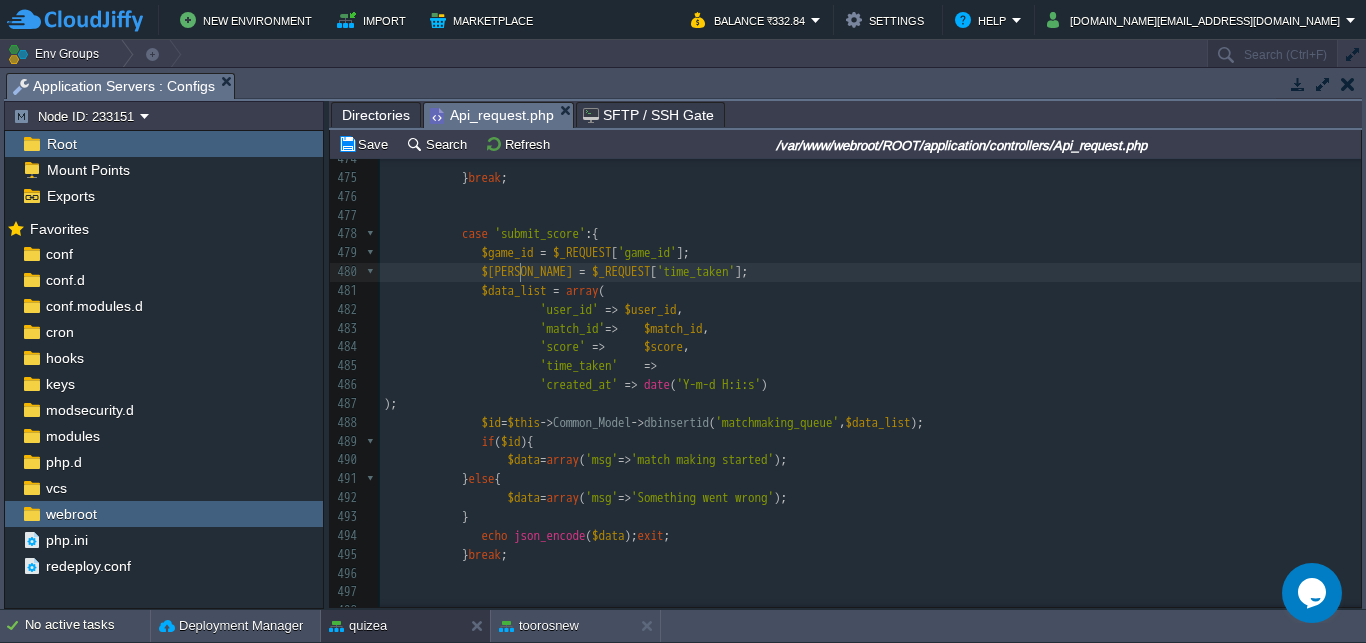 scroll, scrollTop: 0, scrollLeft: 29, axis: horizontal 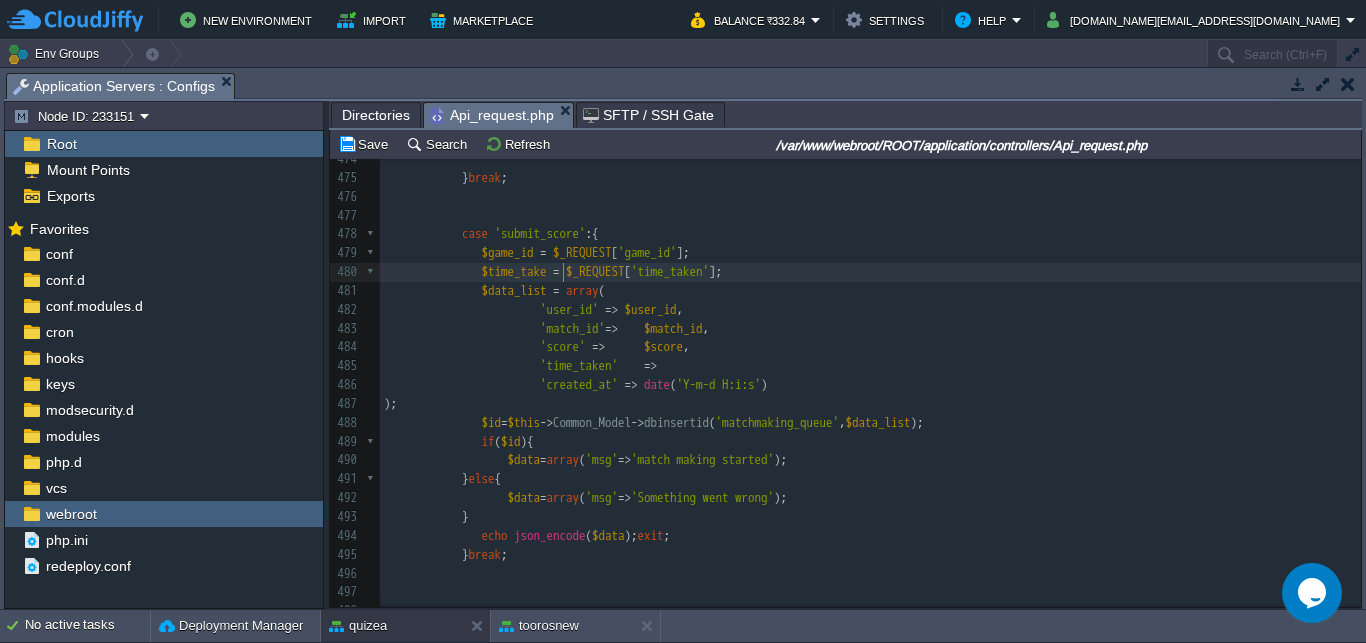 type on "time_taken" 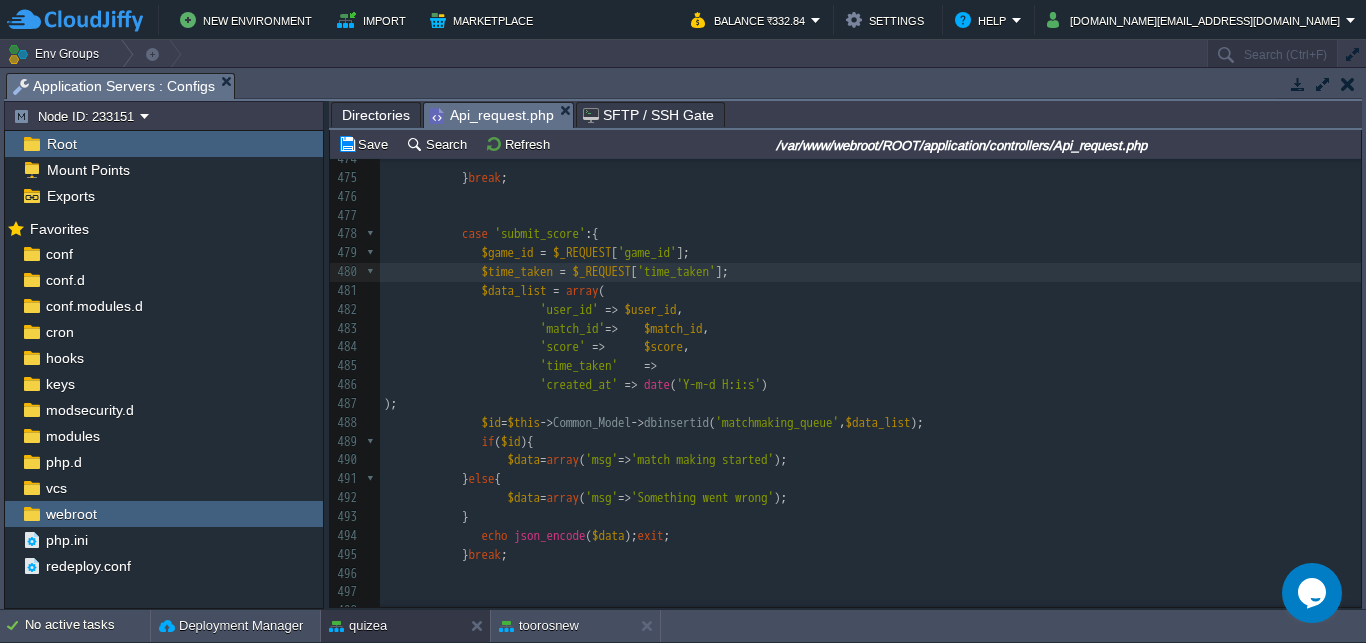 scroll, scrollTop: 0, scrollLeft: 0, axis: both 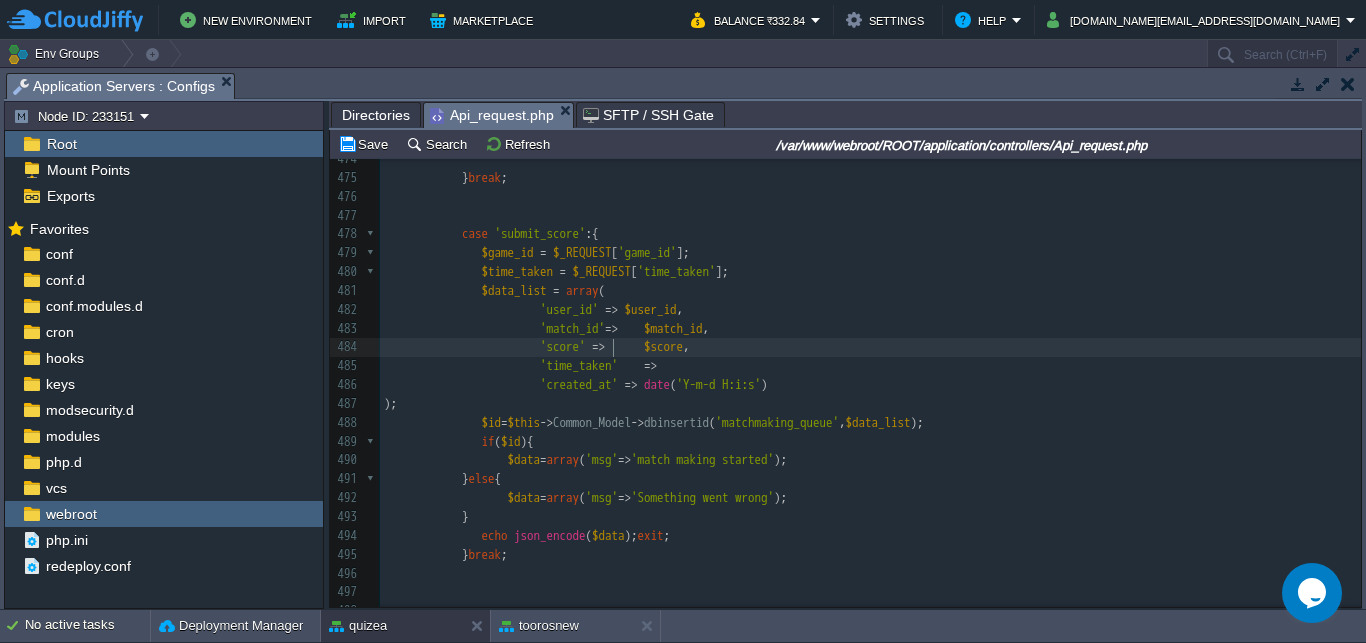 click at bounding box center [589, 347] 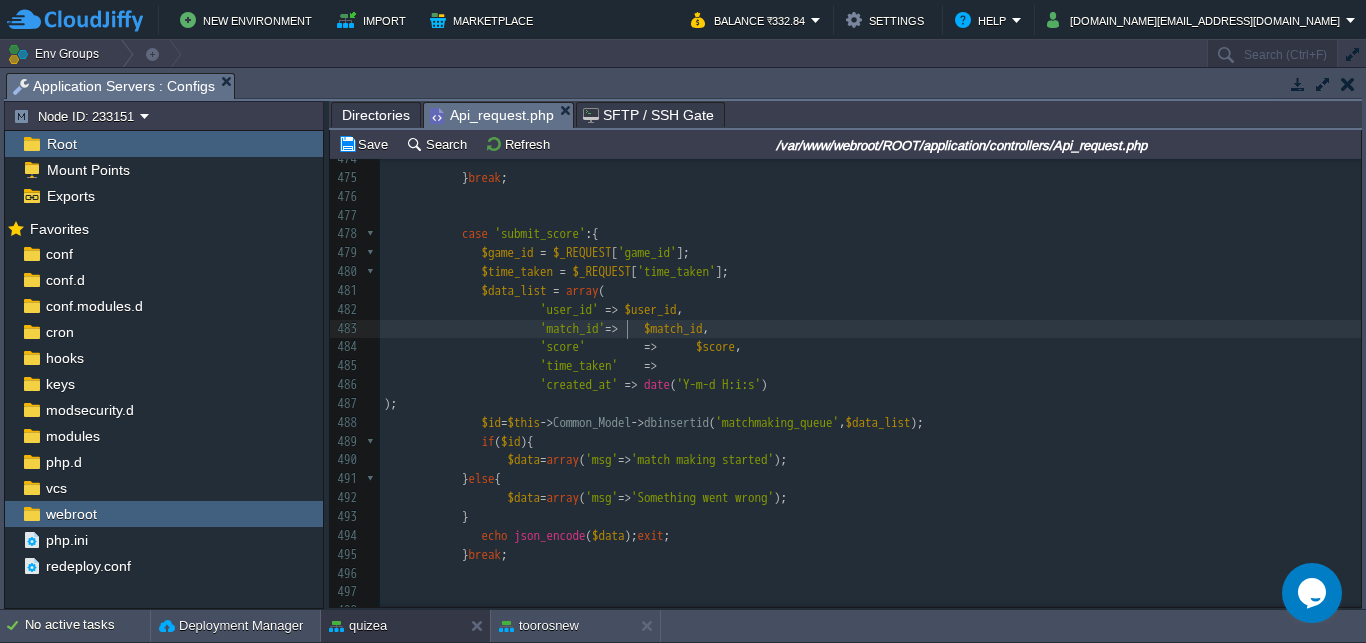 click on "'match_id'" at bounding box center (572, 328) 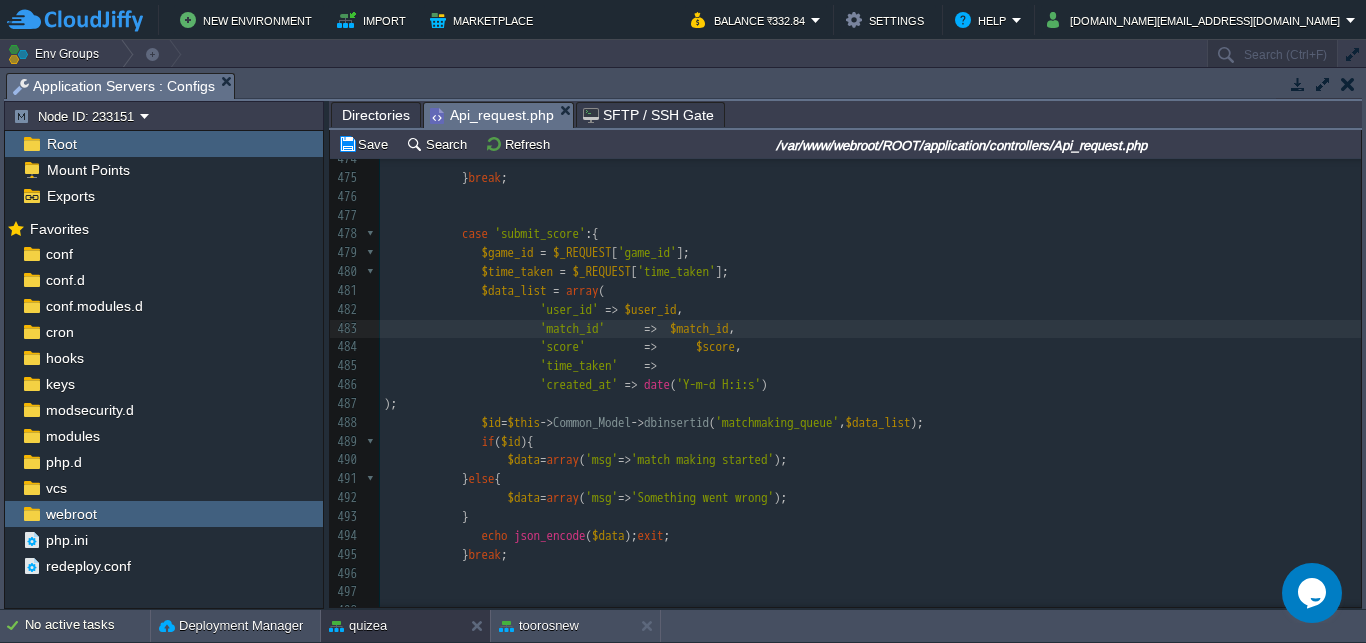 click on "xxxxxxxxxx   464                  echo   json_encode ([ 465                      'status'   =>   'success' , 466                      'game_type'   =>   $game_type , 467                      'time_limit' => $time_limit , 468                      'nos_qus' => $nos_qus , 469                      'play_status' => $play_status , 470                      'match_id'   =>   $match_id , 471                      'opponents'   =>   $opponents 472                 ]); exit ; 473 ​ 474 ​ 475                } break ; 476              477              478              case   'submit_score' :{ 479                    $game_id   =   $_REQUEST [ 'game_id' ]; 480                    $time_taken   =   $_REQUEST [ 'time_taken' ]; 481                 $data_list   =   array ( 482                          'user_id'   =>   $user_id , 483                          'match_id'         =>    $match_id ,    484                            'score'             =>         $score , 485                            'time_taken'      => 486   =>" at bounding box center (870, 386) 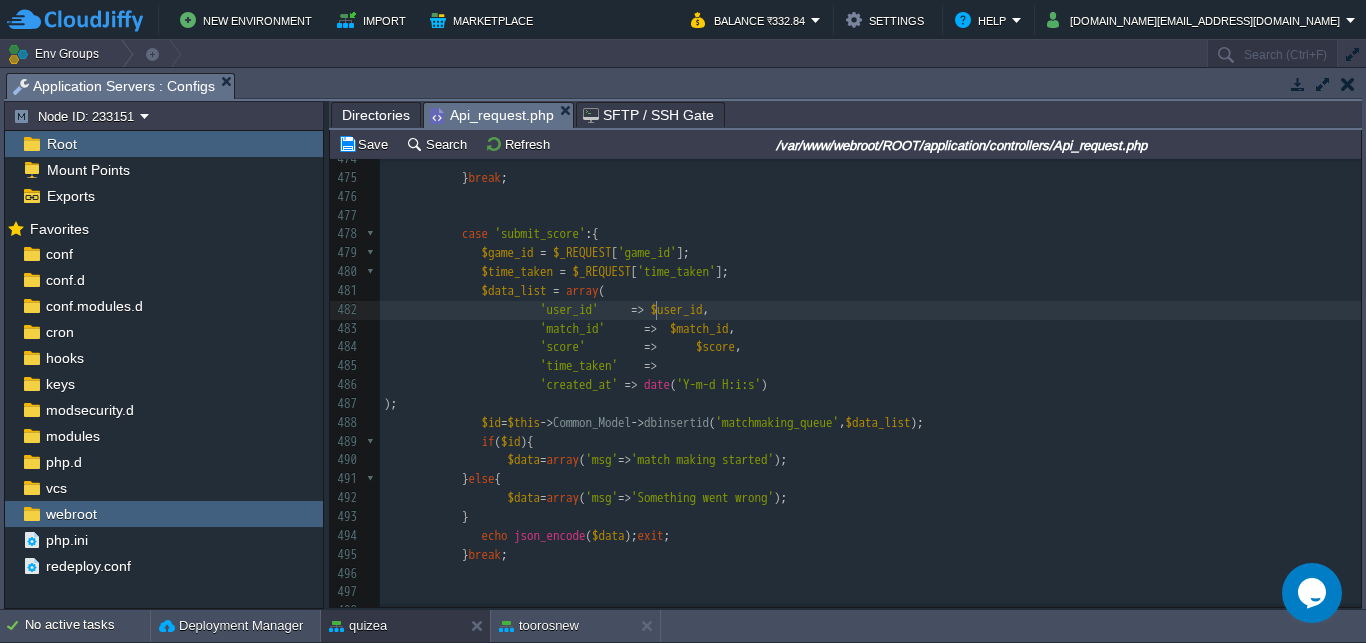 scroll, scrollTop: 0, scrollLeft: 7, axis: horizontal 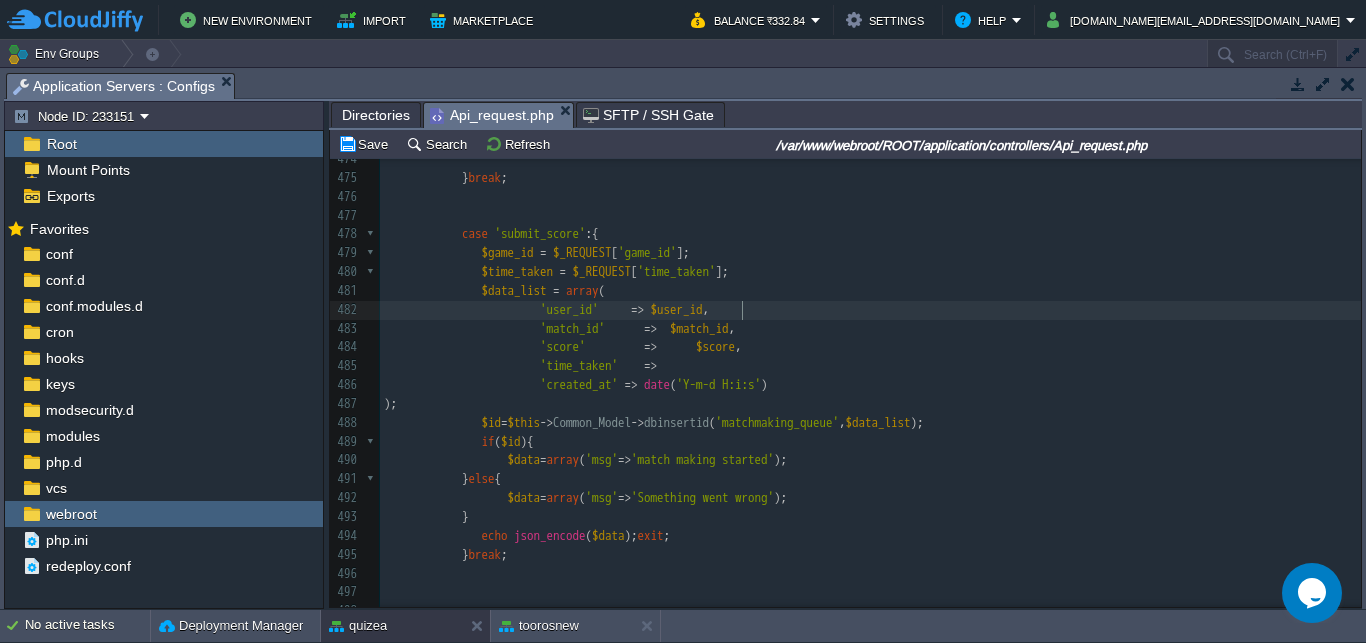 type on "'match_id'		=>	$match_id," 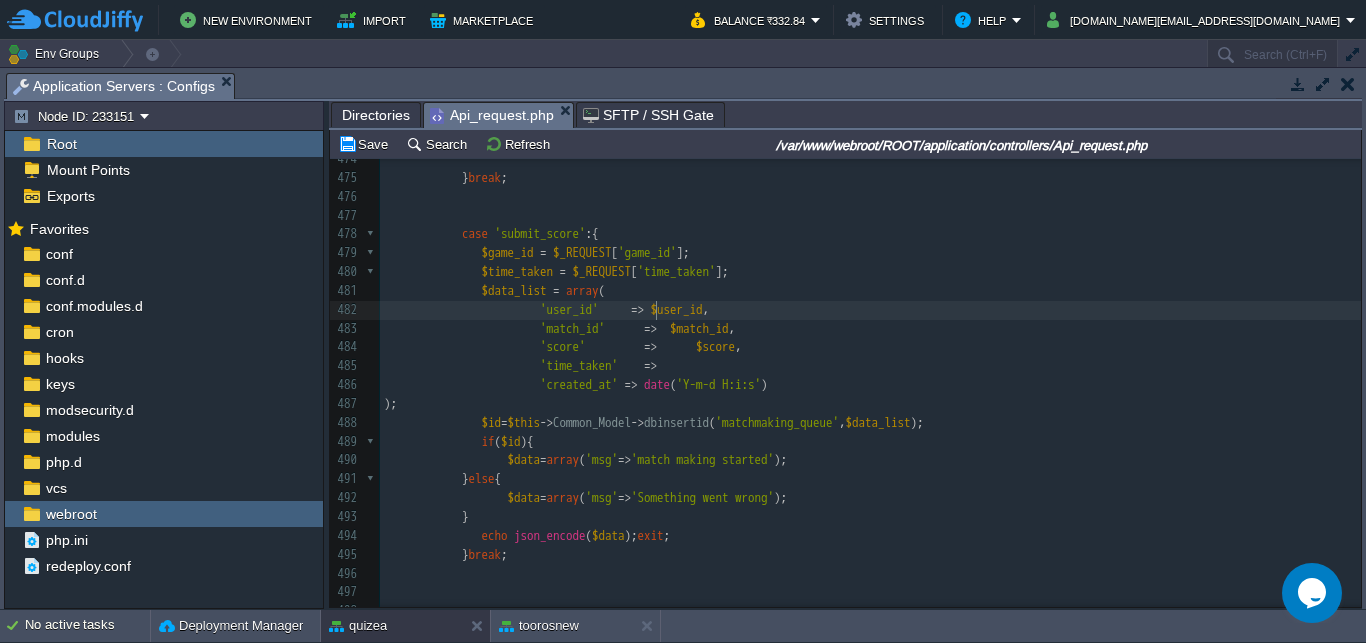 scroll, scrollTop: 0, scrollLeft: 0, axis: both 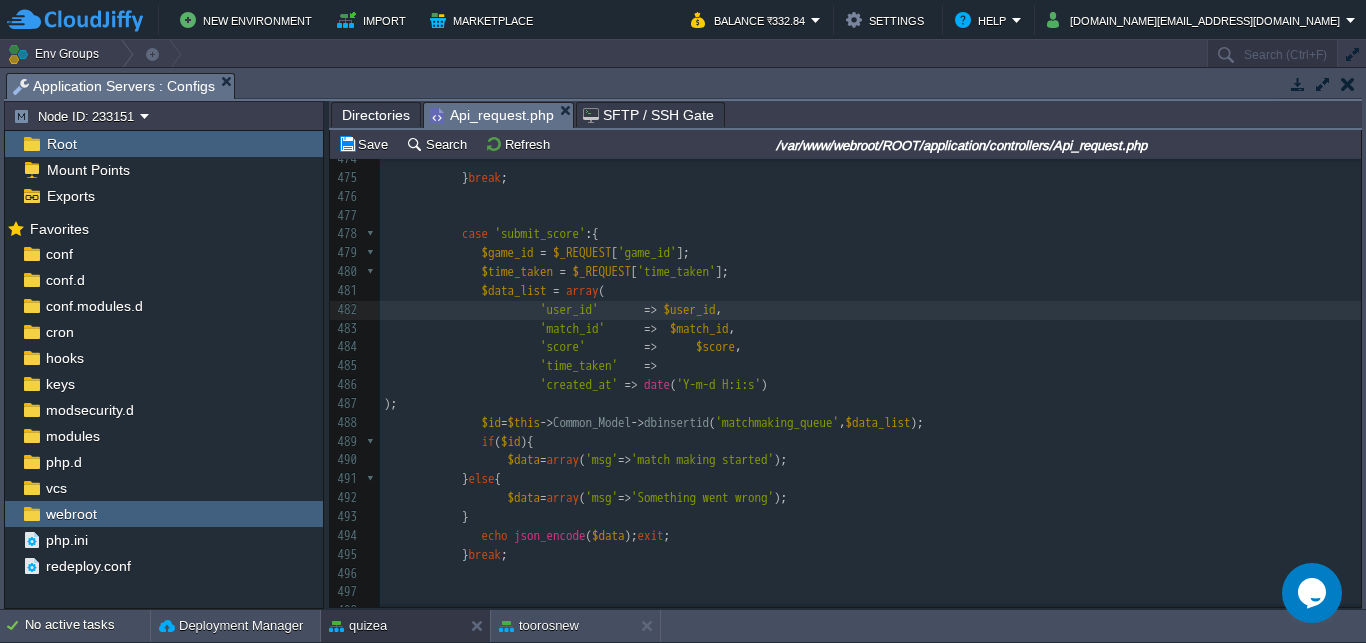 click on "'time_taken'      =>" at bounding box center (870, 366) 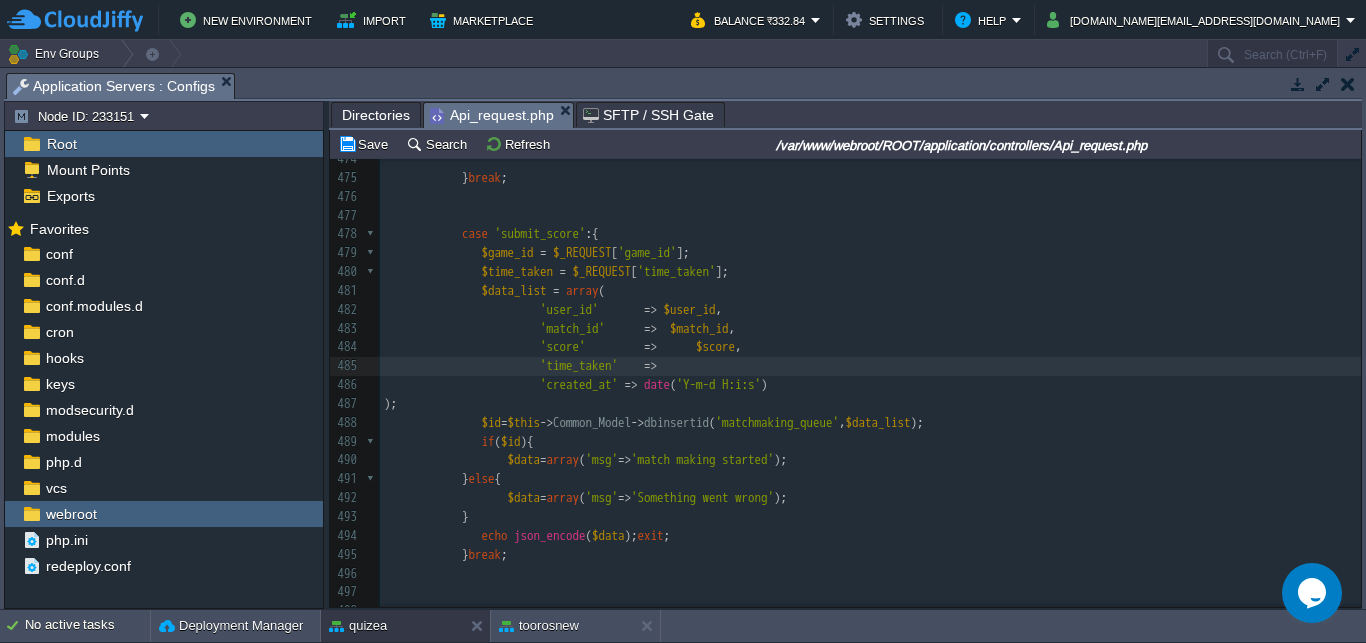 click on "xxxxxxxxxx   464                  echo   json_encode ([ 465                      'status'   =>   'success' , 466                      'game_type'   =>   $game_type , 467                      'time_limit' => $time_limit , 468                      'nos_qus' => $nos_qus , 469                      'play_status' => $play_status , 470                      'match_id'   =>   $match_id , 471                      'opponents'   =>   $opponents 472                 ]); exit ; 473 ​ 474 ​ 475                } break ; 476              477              478              case   'submit_score' :{ 479                    $game_id   =   $_REQUEST [ 'game_id' ]; 480                    $time_taken   =   $_REQUEST [ 'time_taken' ]; 481                 $data_list   =   array ( 482                          'user_id'          =>   $user_id , 483                          'match_id'         =>    $match_id ,    484                            'score'             =>         $score , 485                            'time_taken'      =>" at bounding box center [870, 386] 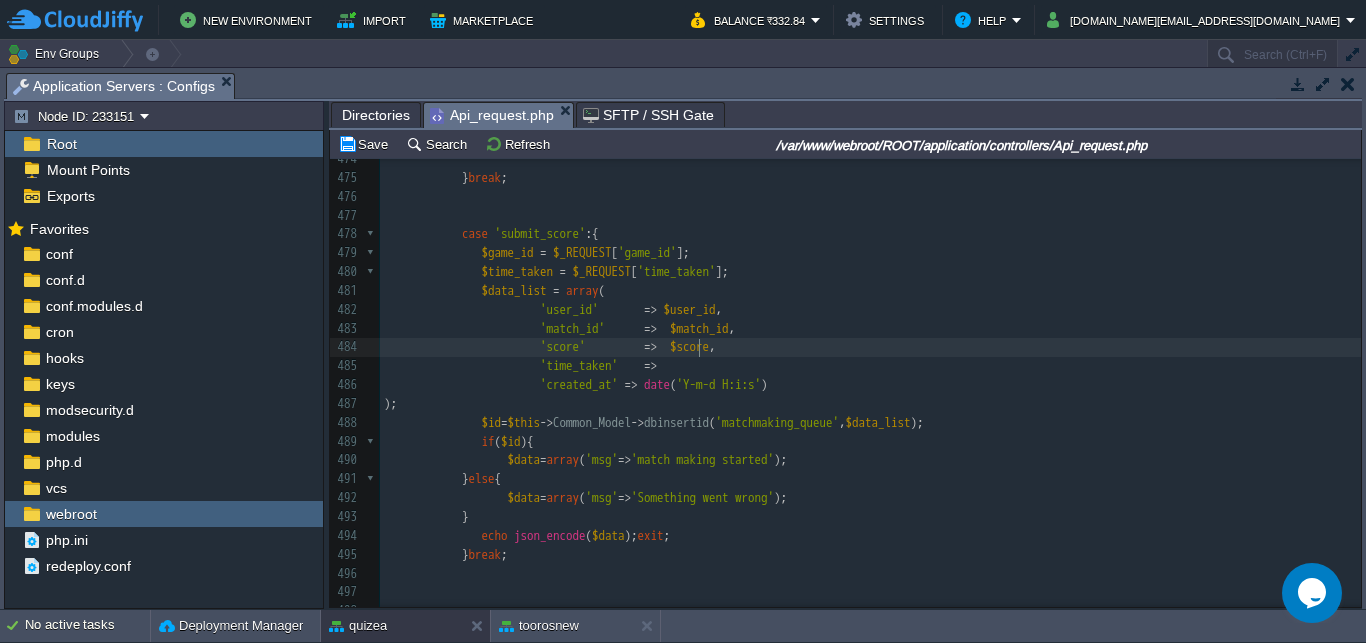 click on "xxxxxxxxxx   464                  echo   json_encode ([ 465                      'status'   =>   'success' , 466                      'game_type'   =>   $game_type , 467                      'time_limit' => $time_limit , 468                      'nos_qus' => $nos_qus , 469                      'play_status' => $play_status , 470                      'match_id'   =>   $match_id , 471                      'opponents'   =>   $opponents 472                 ]); exit ; 473 ​ 474 ​ 475                } break ; 476              477              478              case   'submit_score' :{ 479                    $game_id   =   $_REQUEST [ 'game_id' ]; 480                    $time_taken   =   $_REQUEST [ 'time_taken' ]; 481                 $data_list   =   array ( 482                          'user_id'          =>   $user_id , 483                          'match_id'         =>    $match_id ,    484                            'score'             =>    $score , 485                            'time_taken'      => 486" at bounding box center (870, 386) 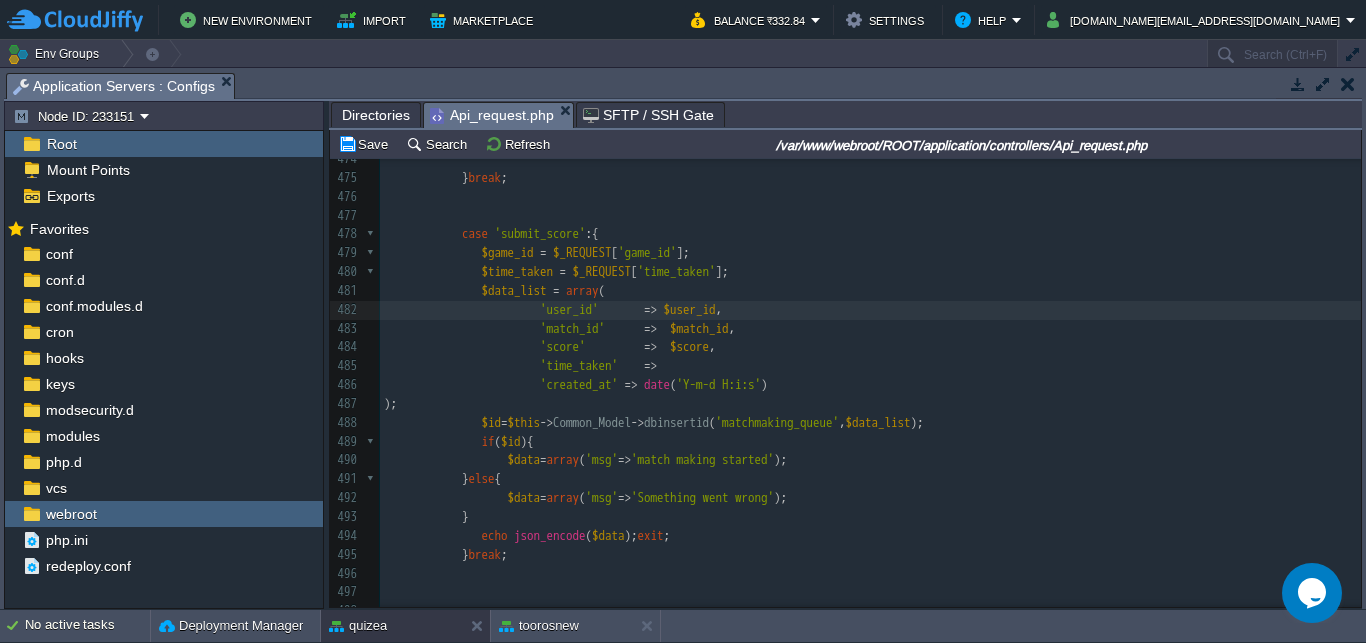 click at bounding box center [660, 309] 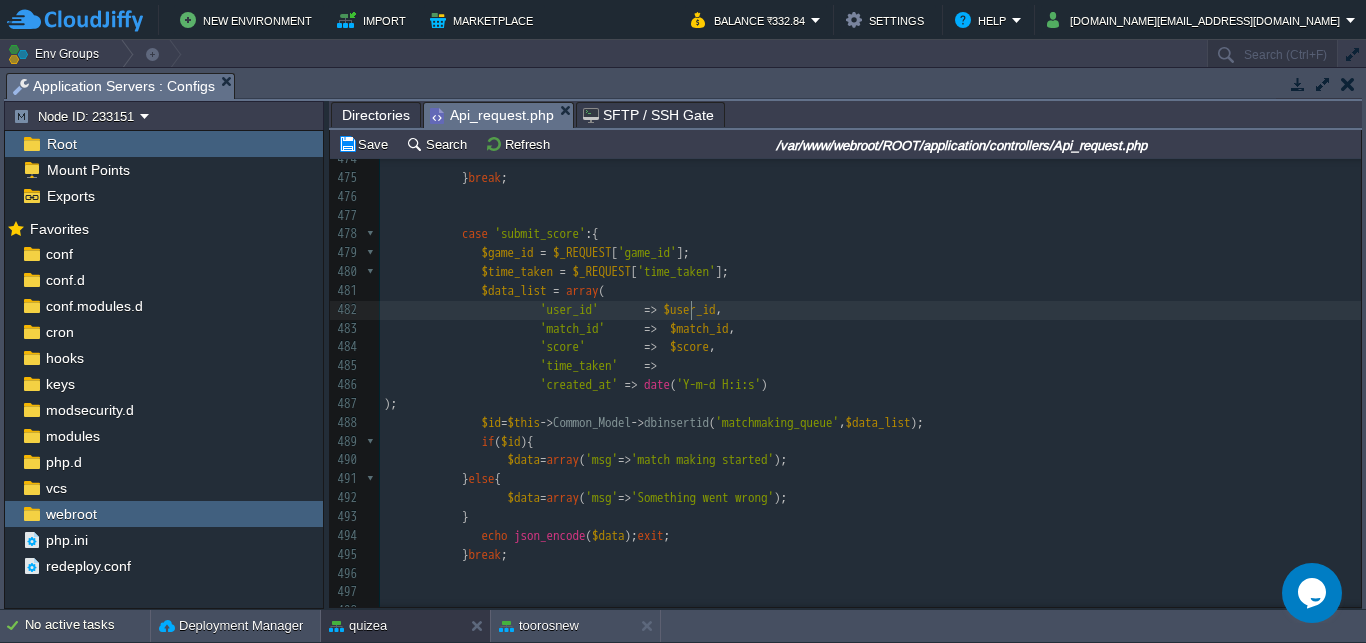 scroll, scrollTop: 0, scrollLeft: 7, axis: horizontal 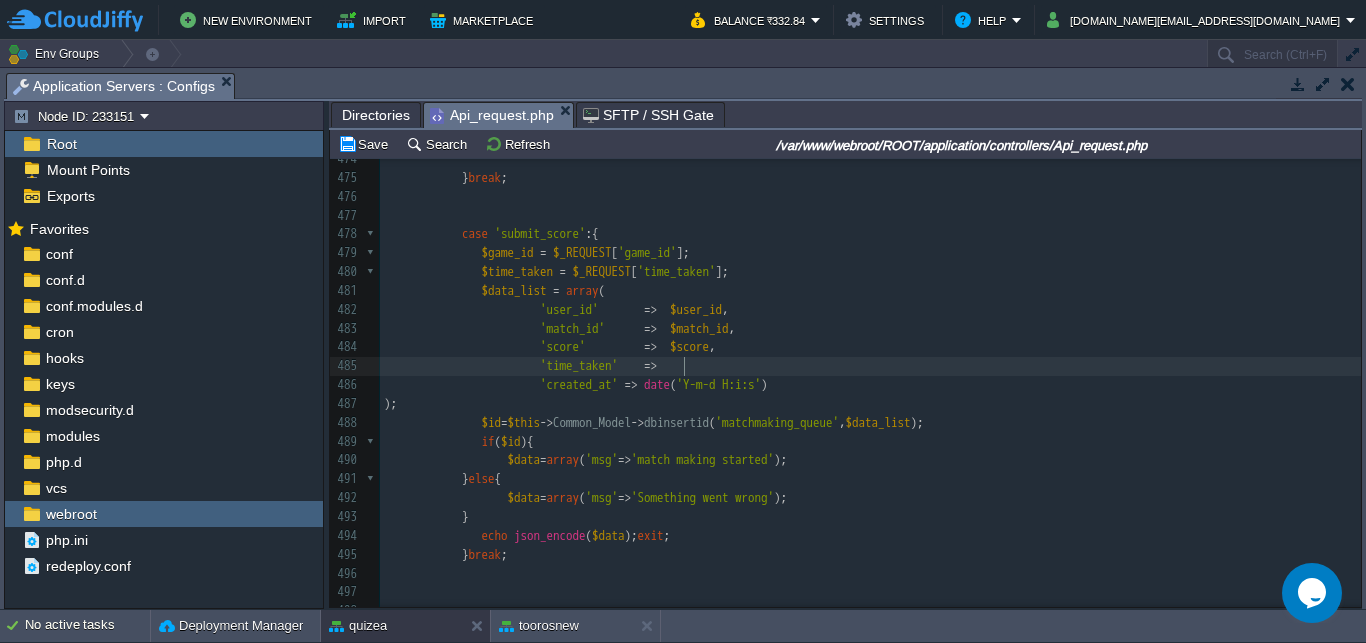 click on "'time_taken'      =>" at bounding box center (870, 366) 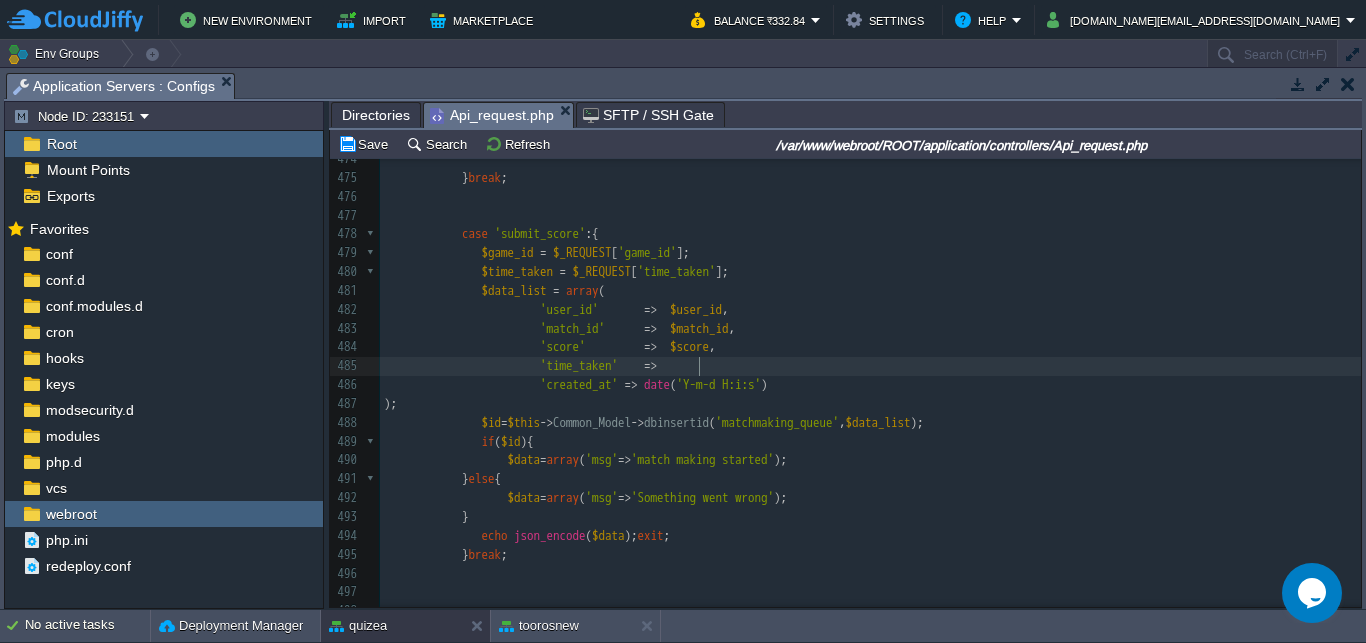 scroll, scrollTop: 0, scrollLeft: 14, axis: horizontal 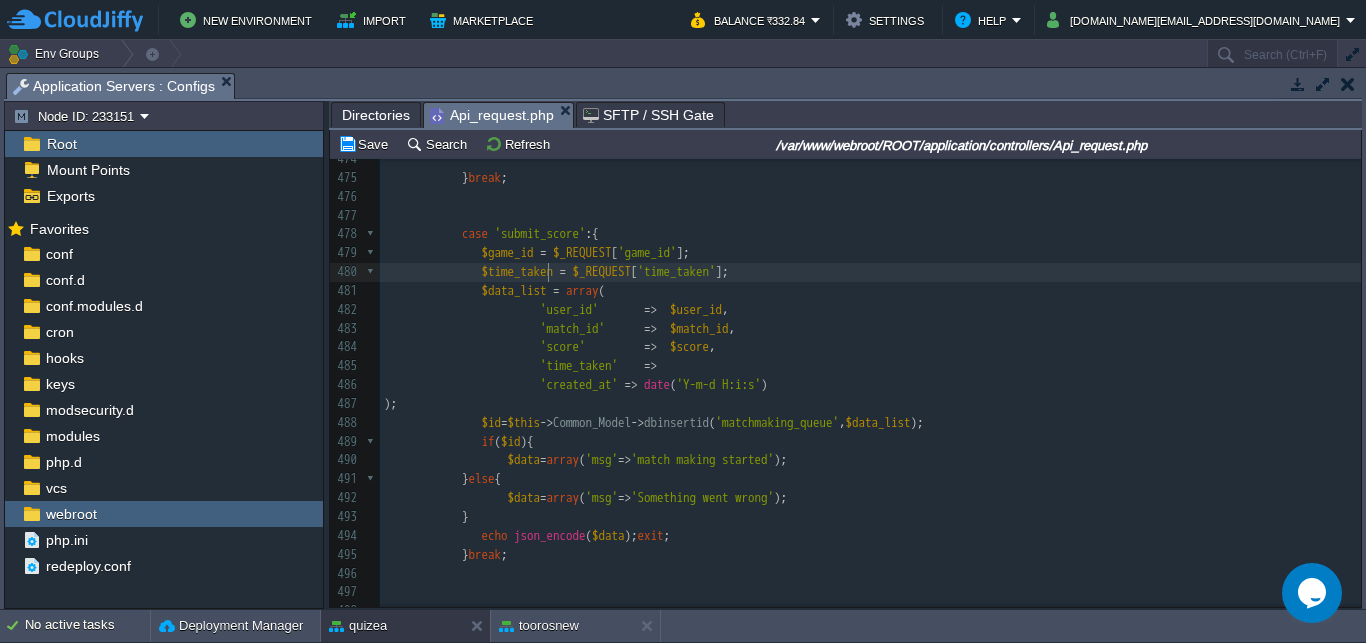 click on "$time_taken" at bounding box center [518, 271] 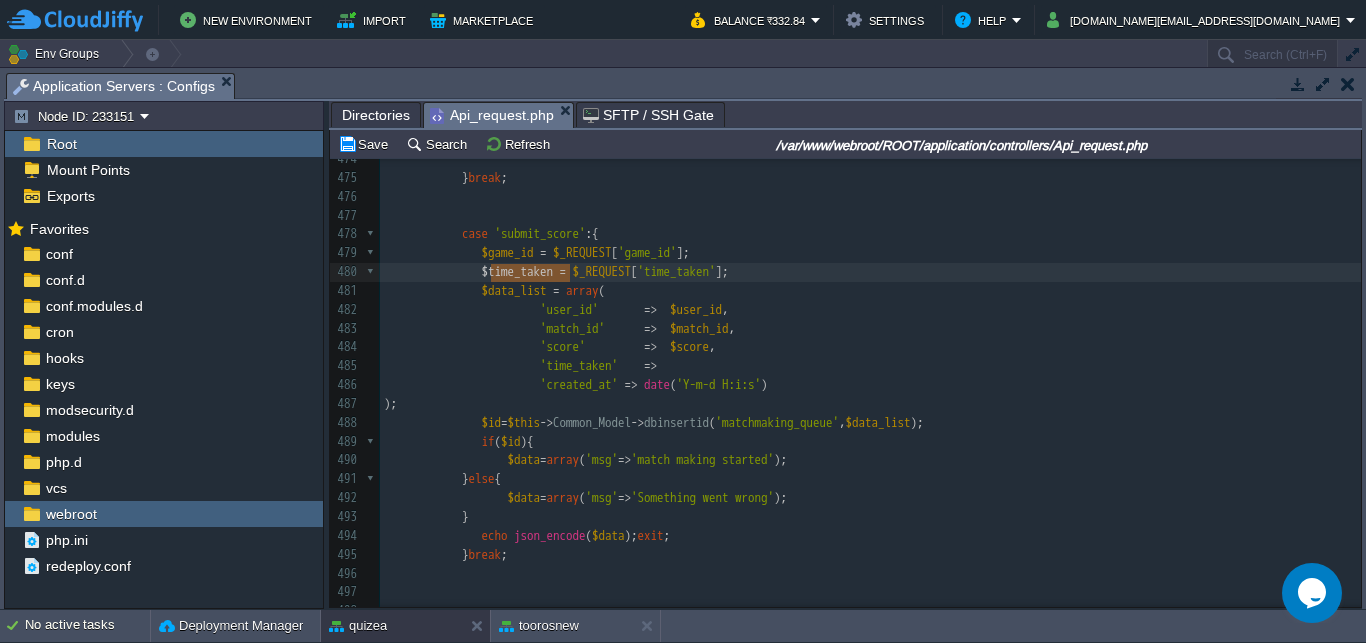 scroll, scrollTop: 0, scrollLeft: 79, axis: horizontal 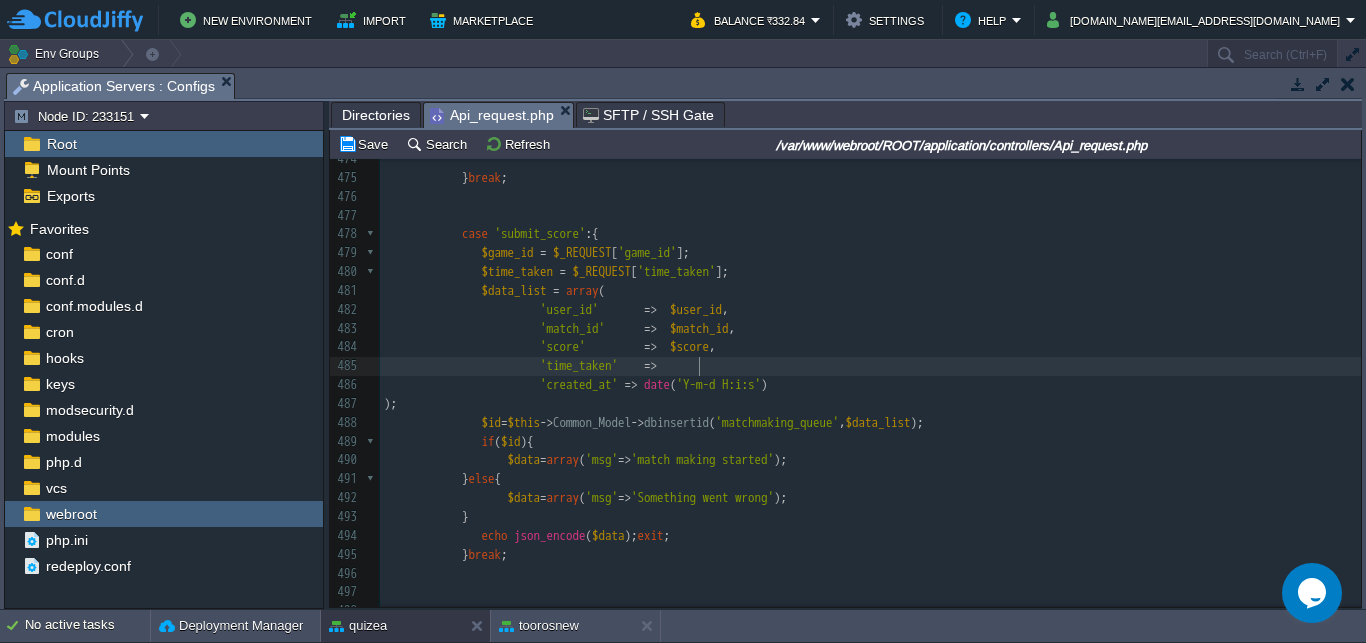 click on "'time_taken'      =>" at bounding box center [870, 366] 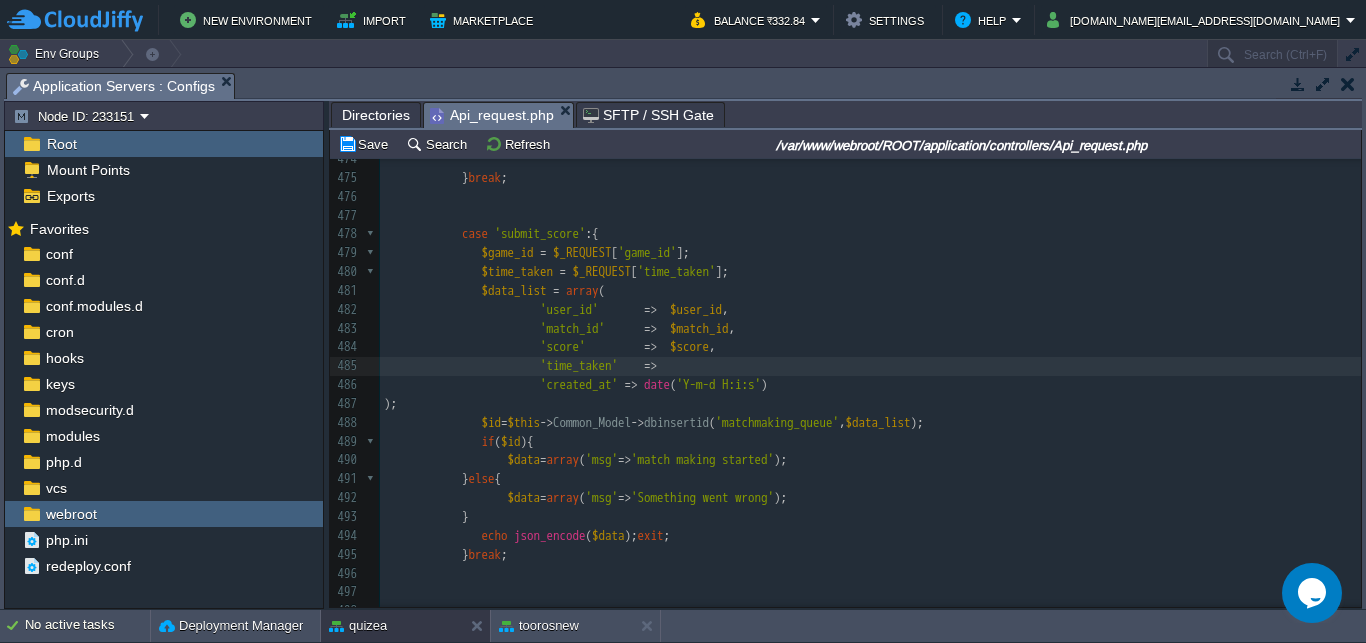 paste on "," 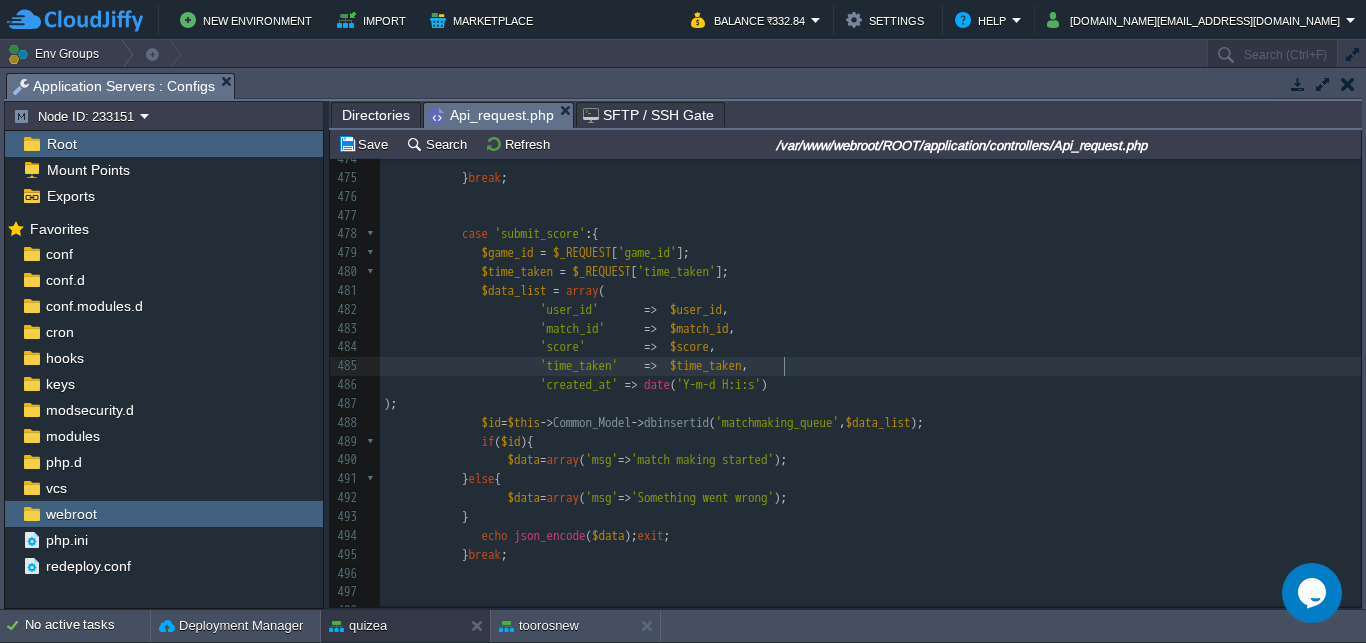 scroll, scrollTop: 0, scrollLeft: 7, axis: horizontal 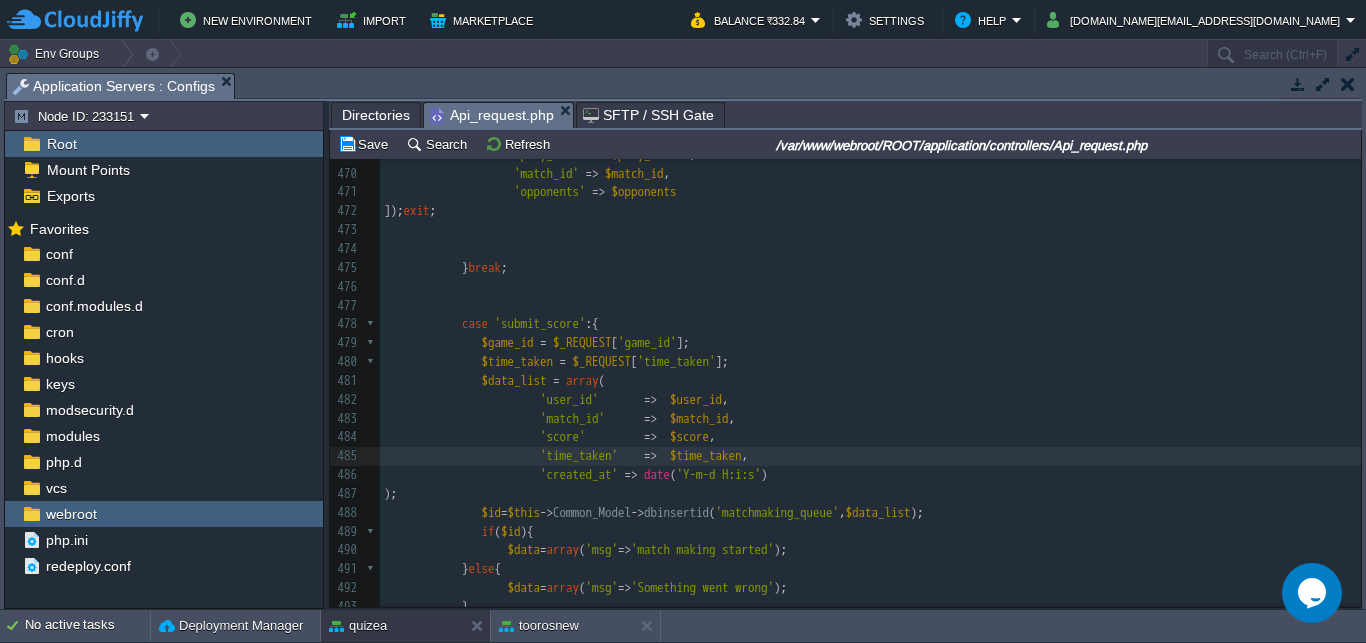 type on "," 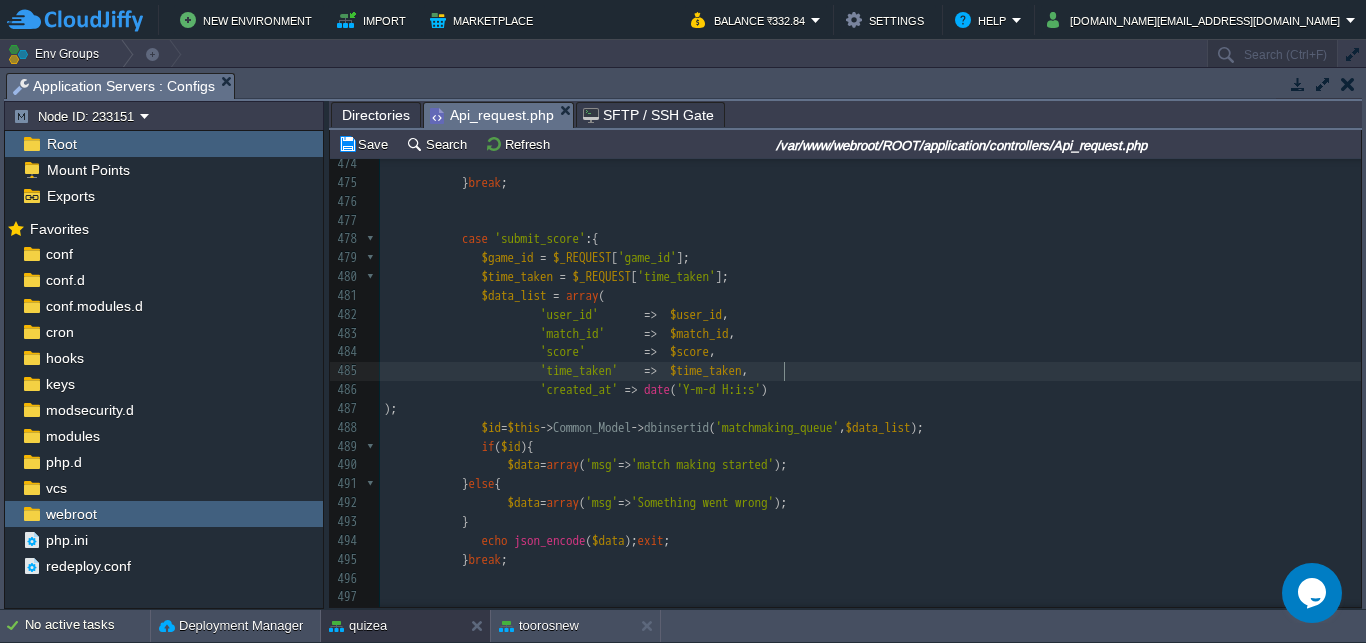 scroll, scrollTop: 2610, scrollLeft: 0, axis: vertical 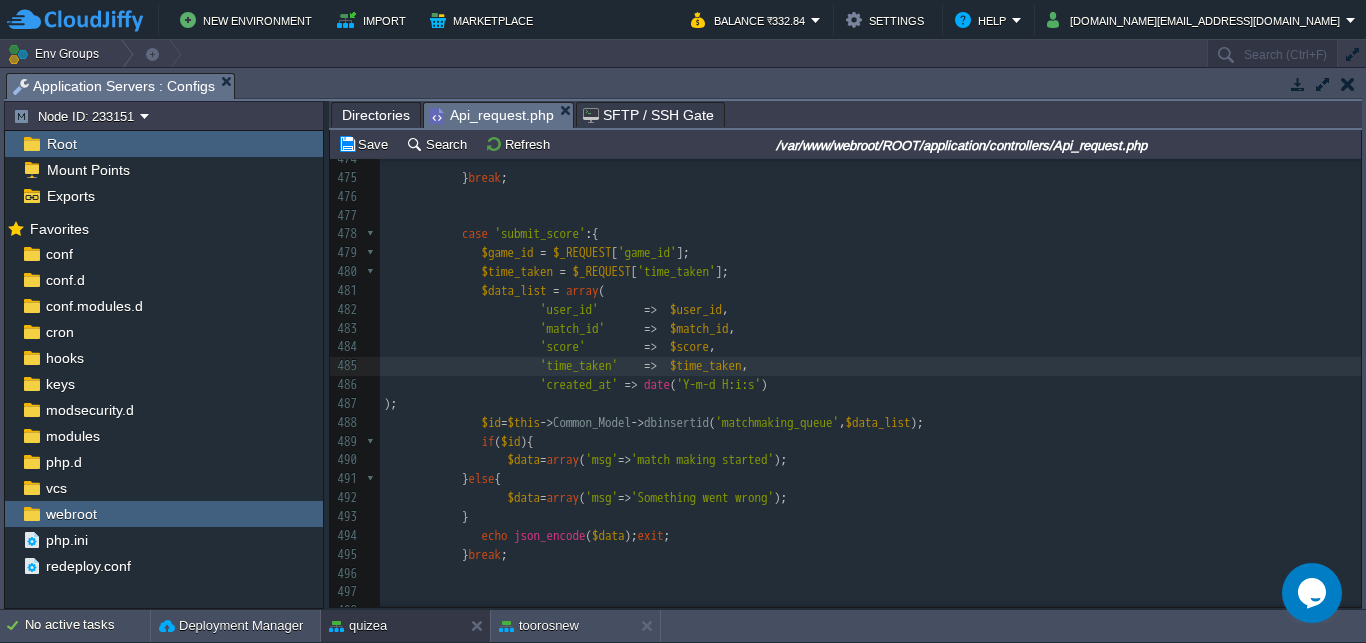 click on "'matchmaking_queue'" at bounding box center (778, 422) 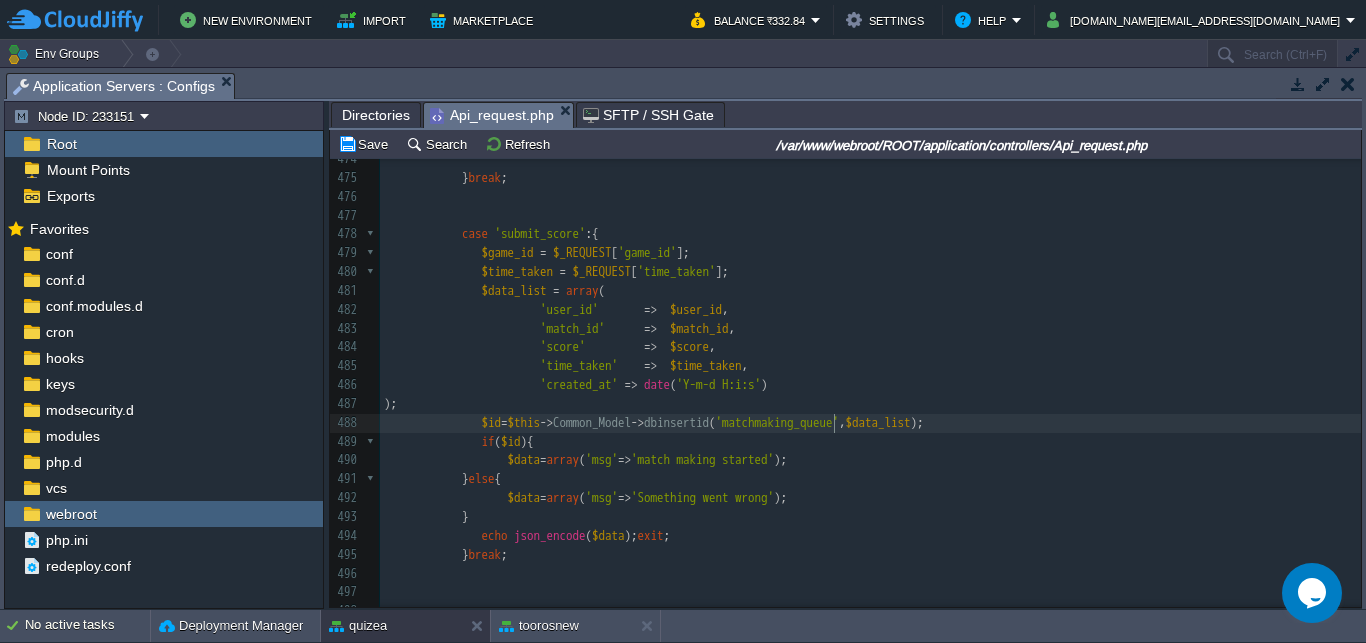 type on "matchmaking_queue" 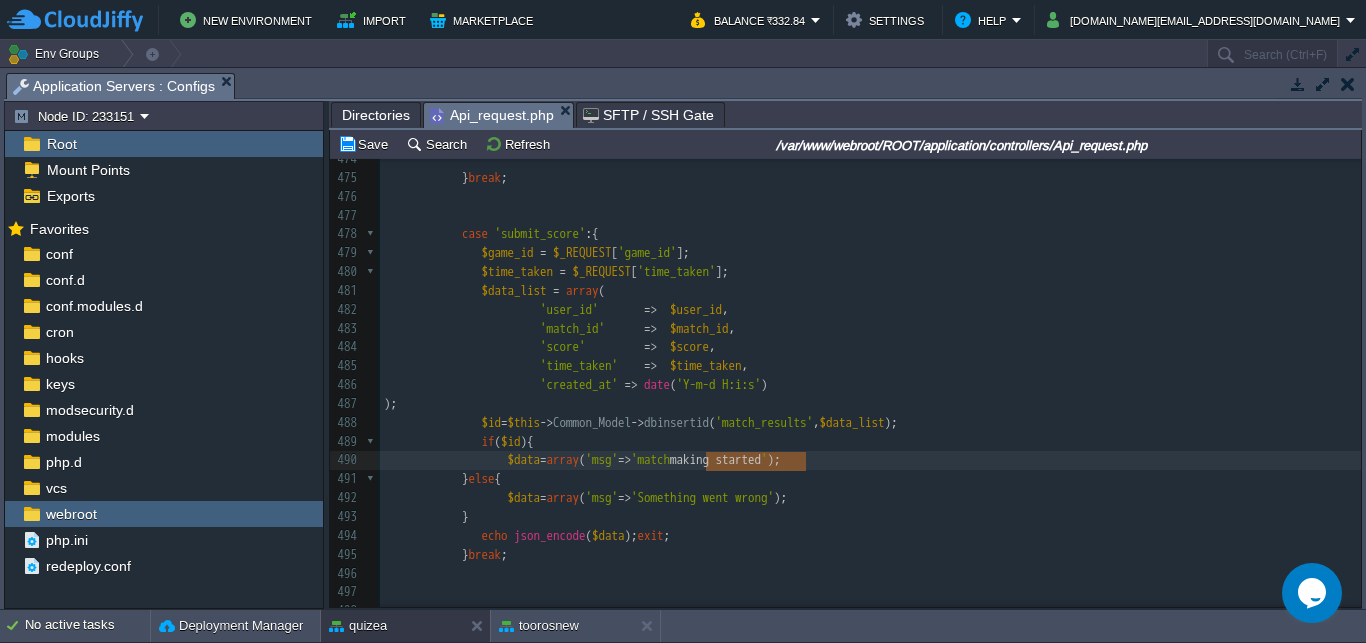 scroll, scrollTop: 0, scrollLeft: 100, axis: horizontal 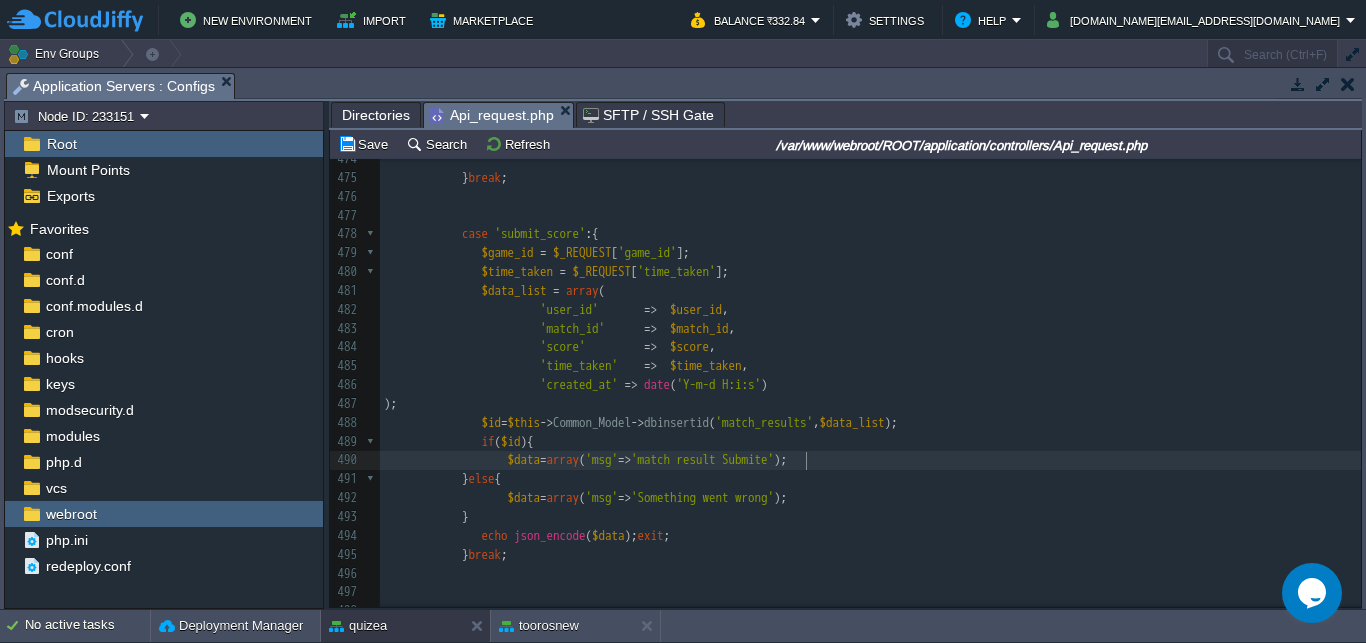 type on "result Submited" 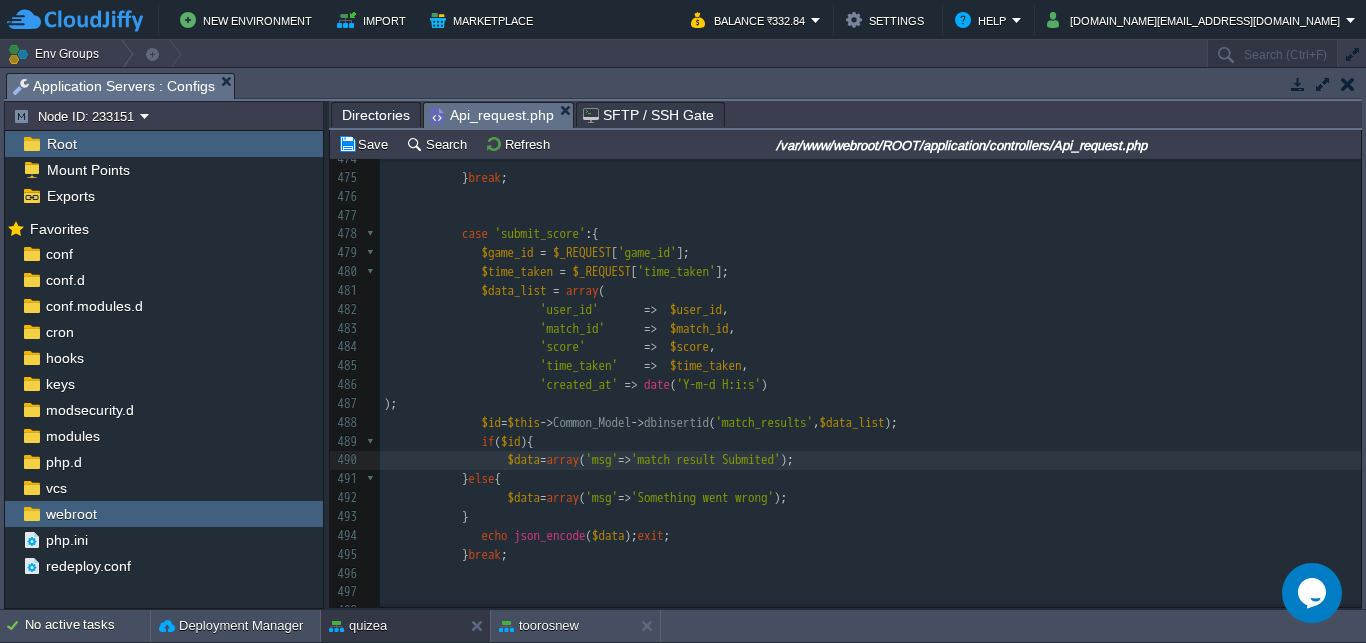 scroll, scrollTop: 0, scrollLeft: 0, axis: both 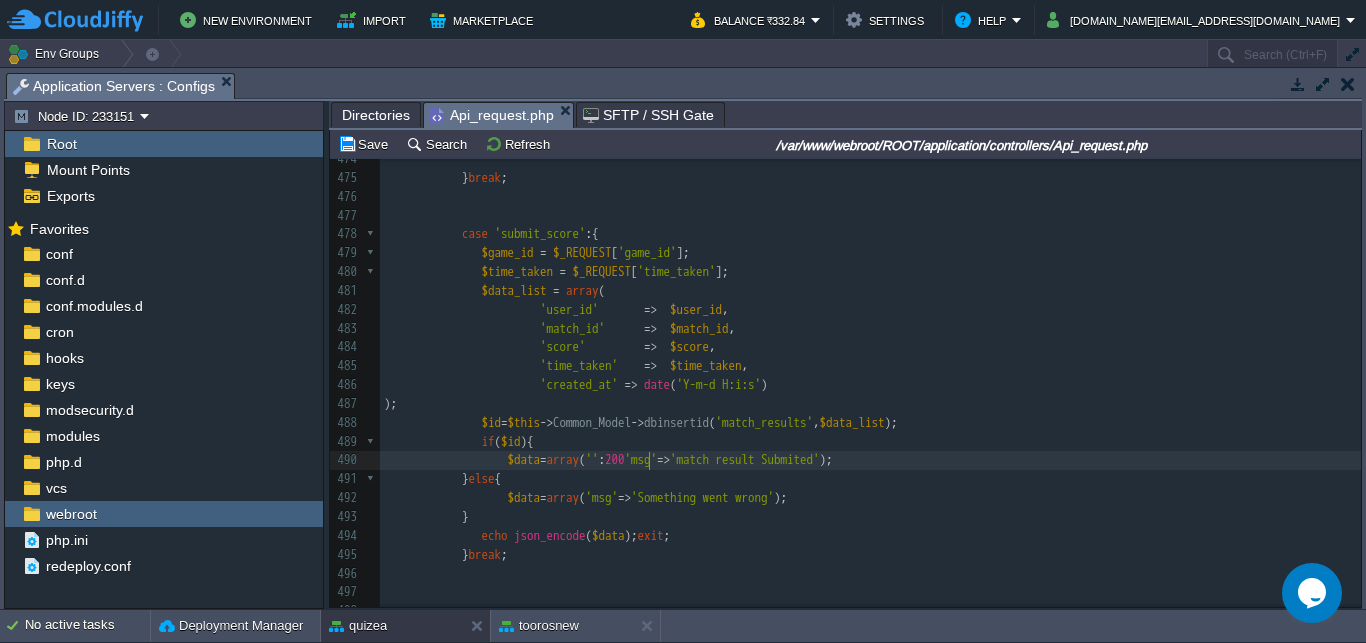 type on "'':200," 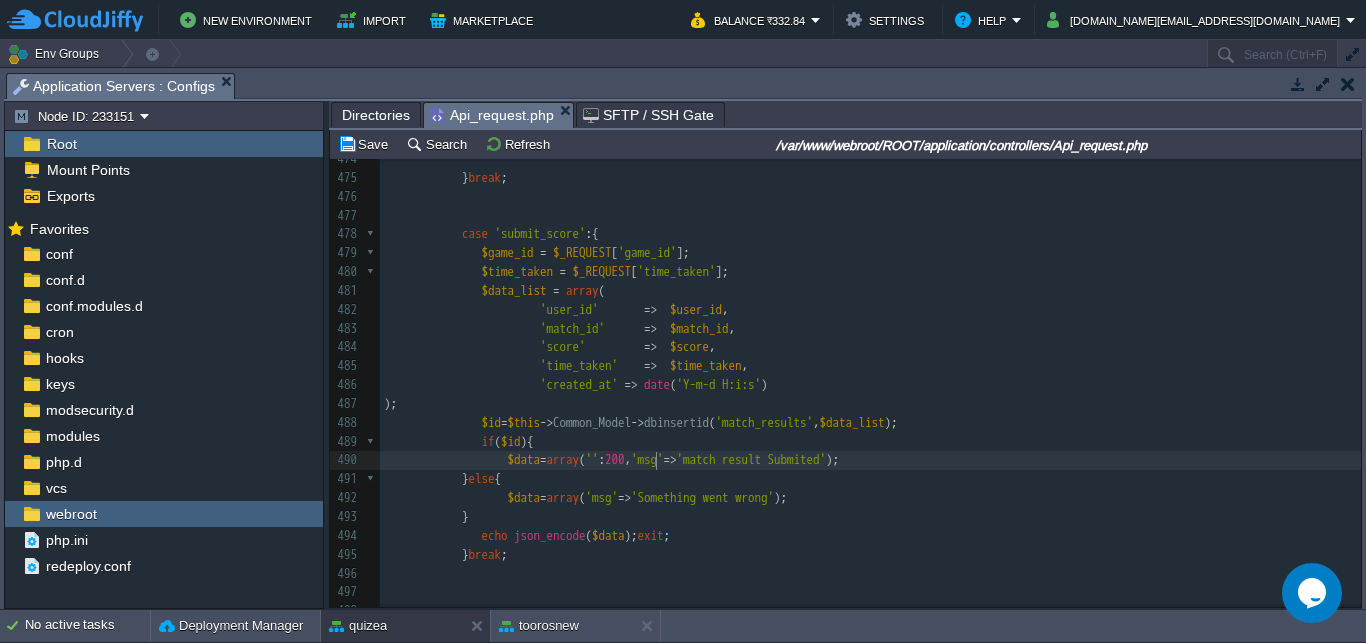 scroll, scrollTop: 0, scrollLeft: 0, axis: both 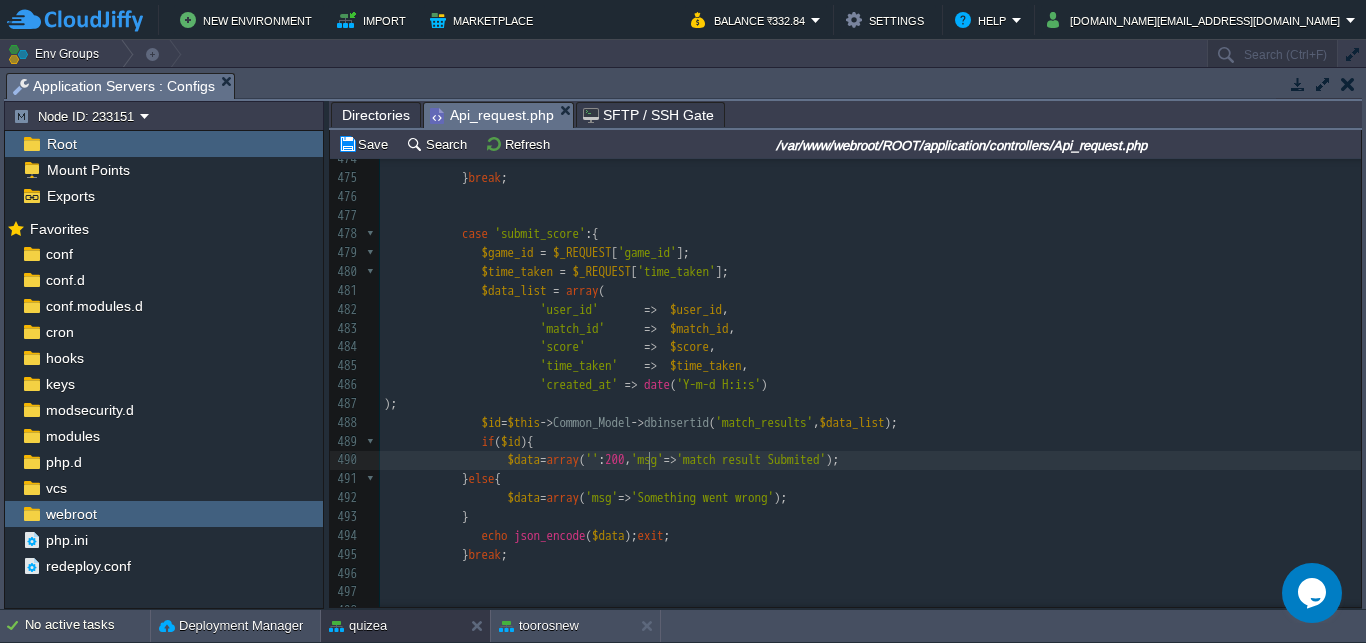 type on "'" 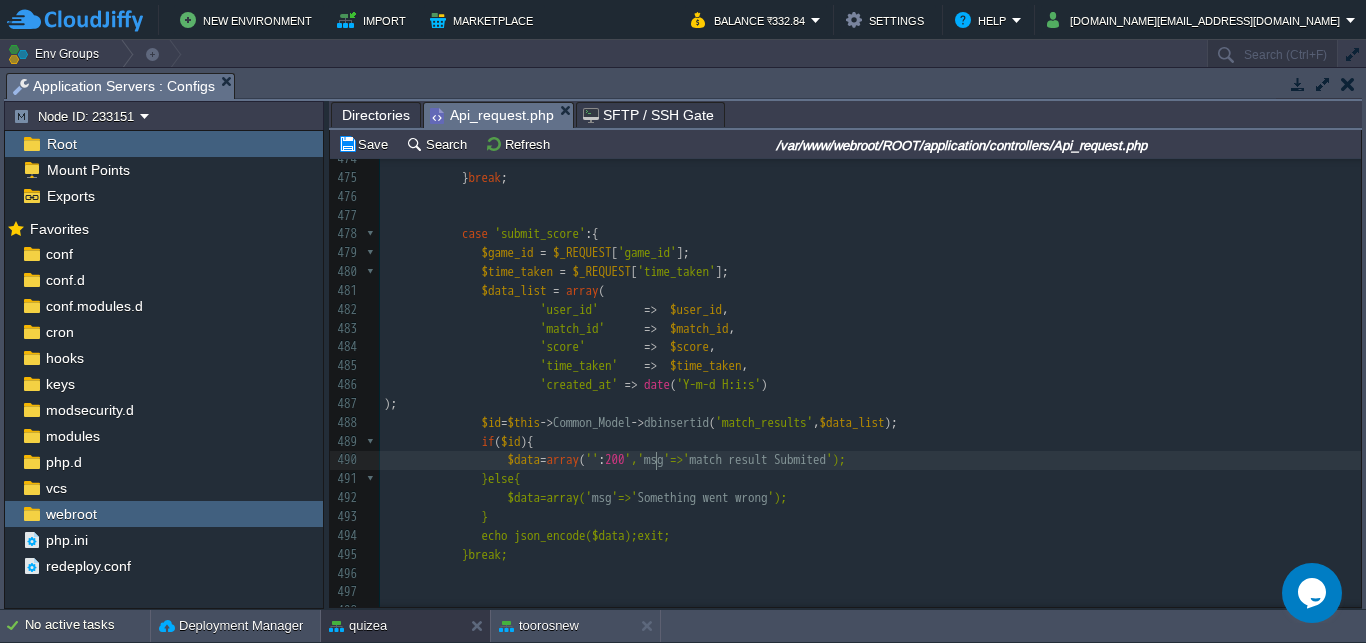 scroll, scrollTop: 0, scrollLeft: 0, axis: both 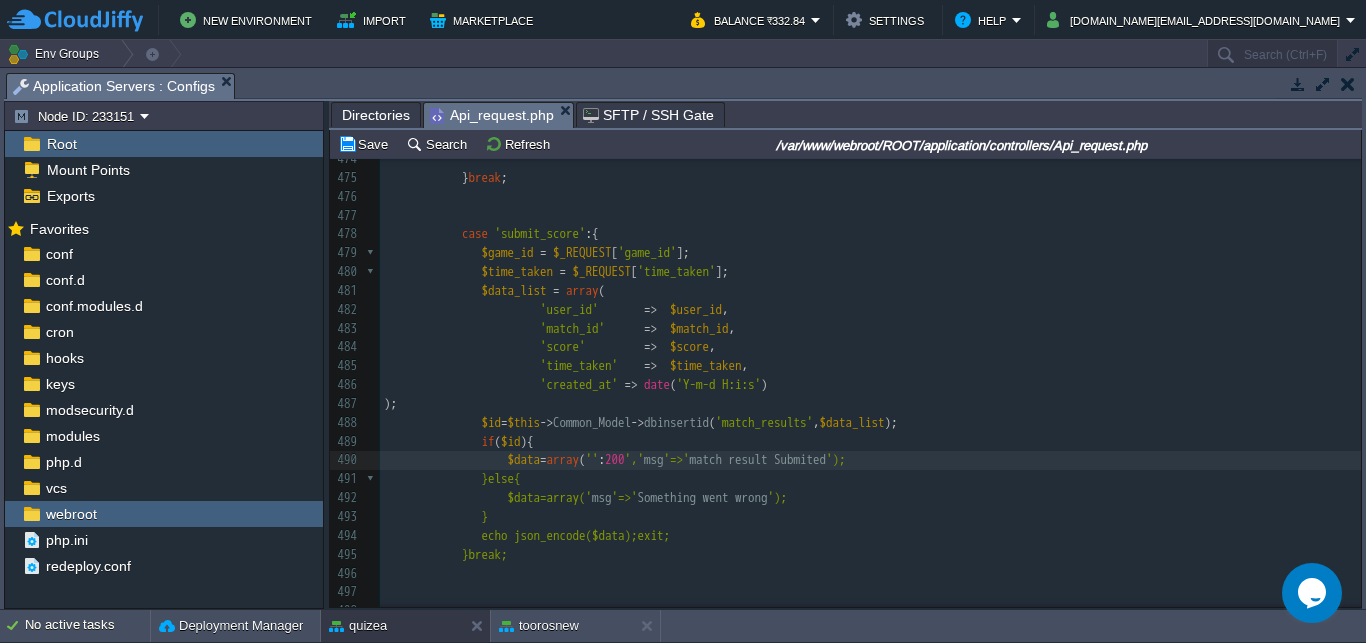type on "'" 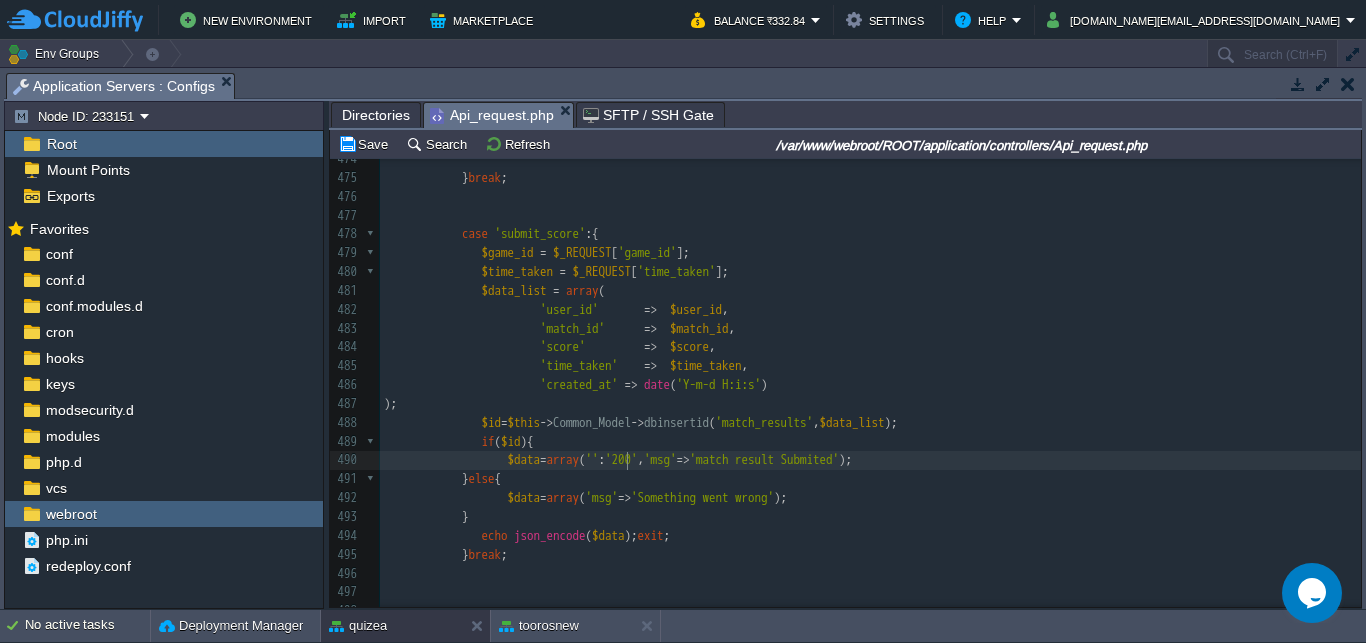 scroll, scrollTop: 0, scrollLeft: 0, axis: both 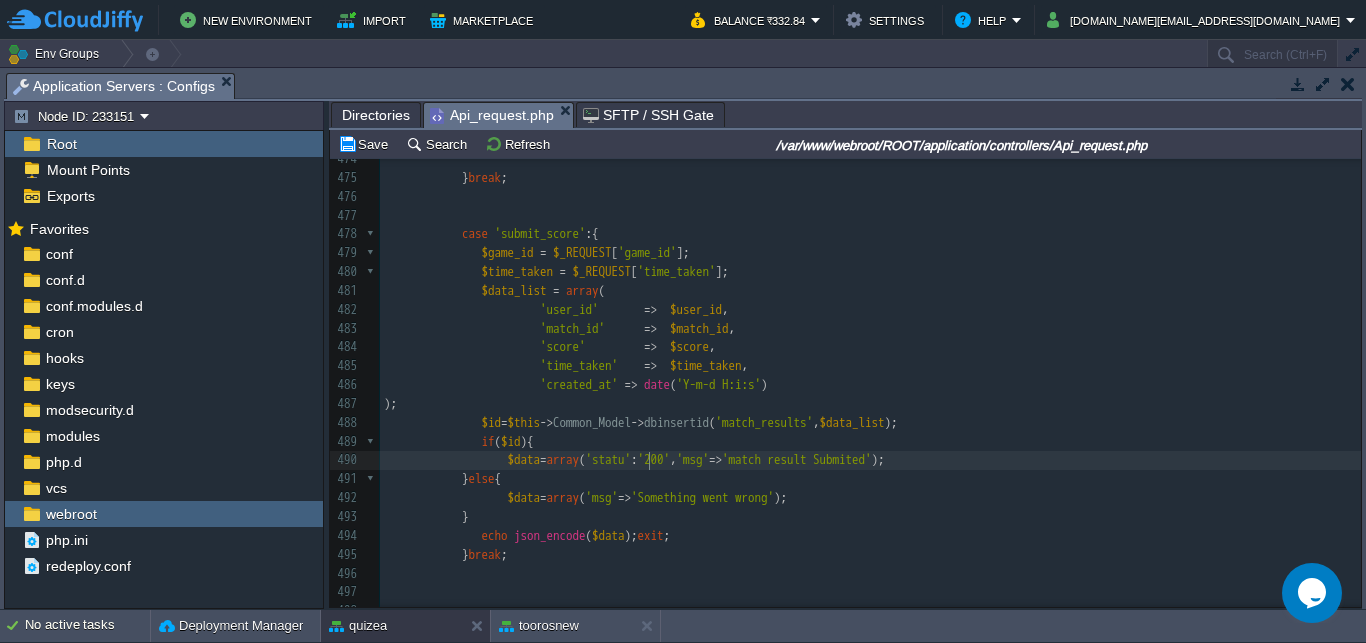 type on "status" 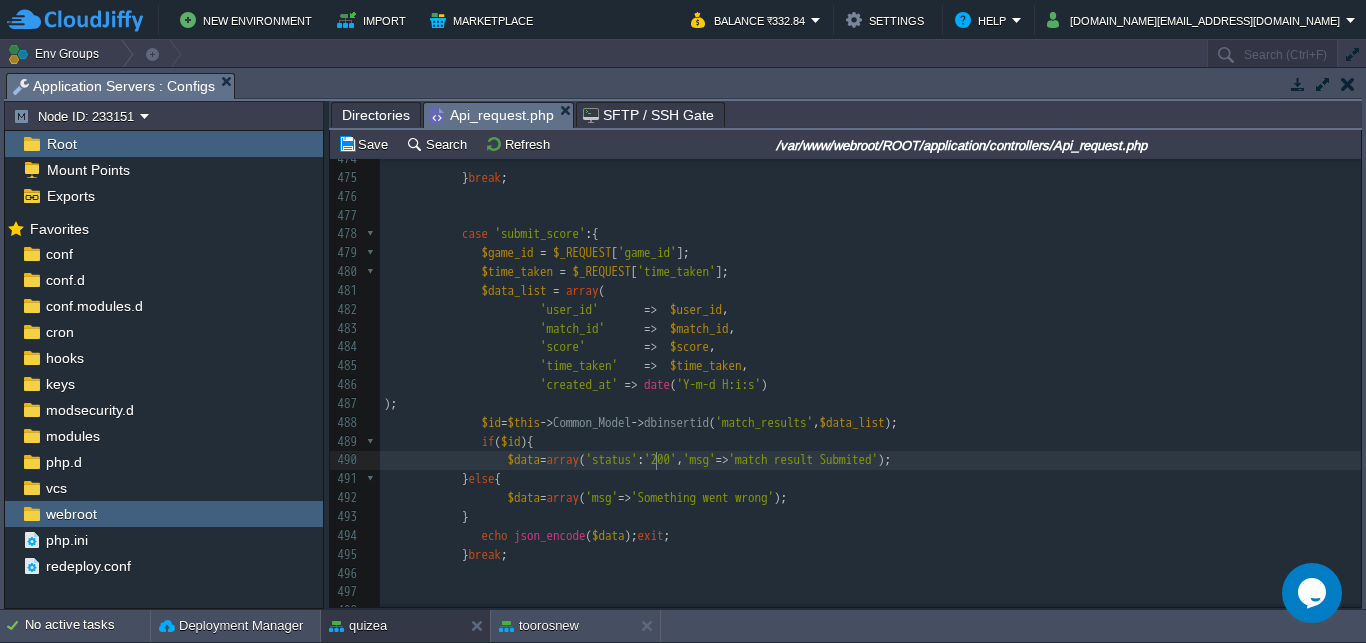 scroll, scrollTop: 0, scrollLeft: 43, axis: horizontal 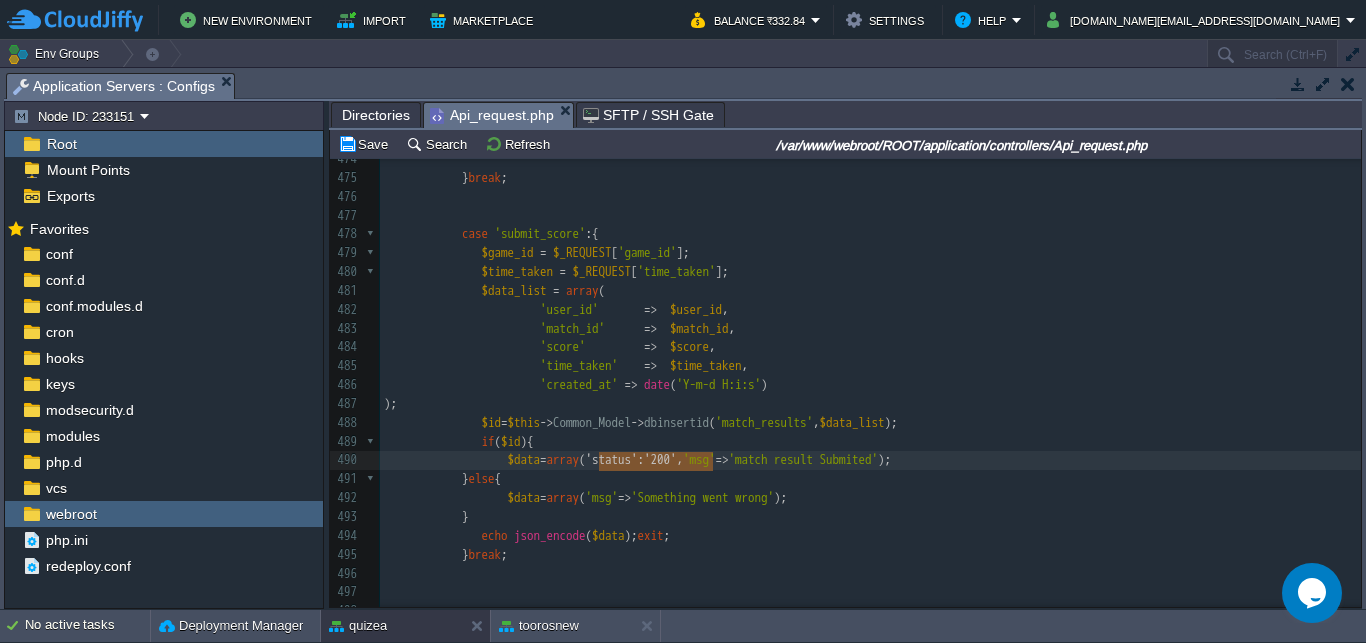type on "'status':'200'," 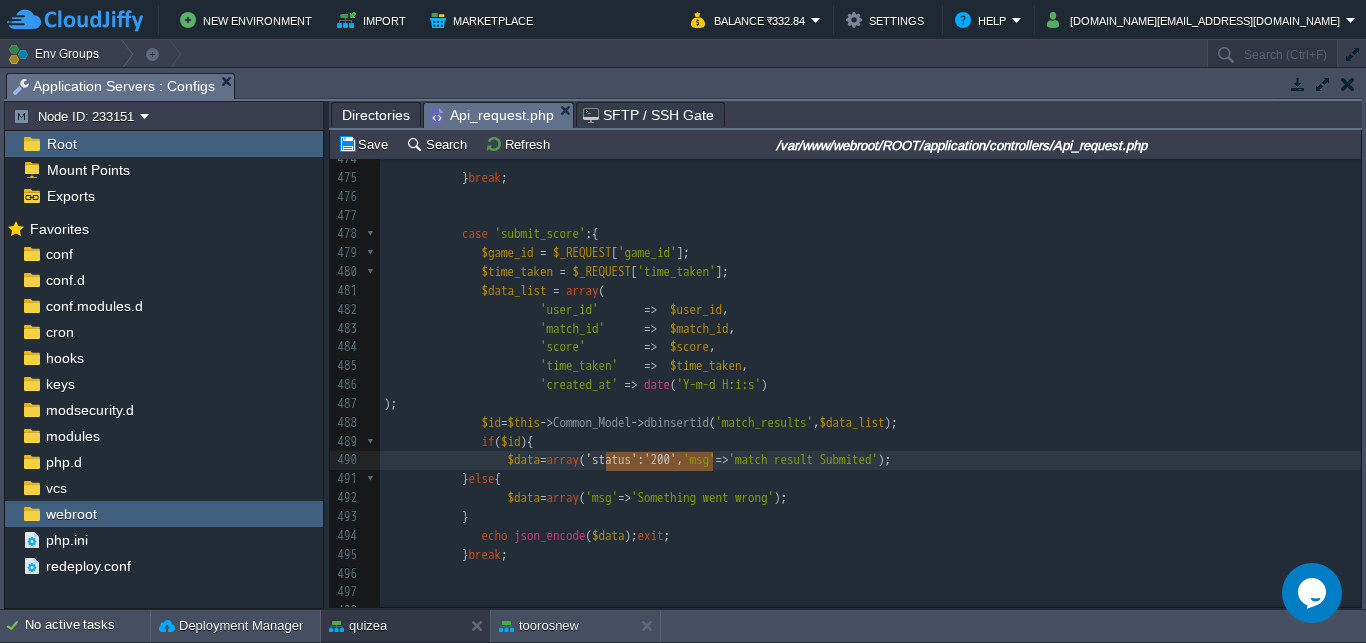 drag, startPoint x: 712, startPoint y: 465, endPoint x: 603, endPoint y: 458, distance: 109.22454 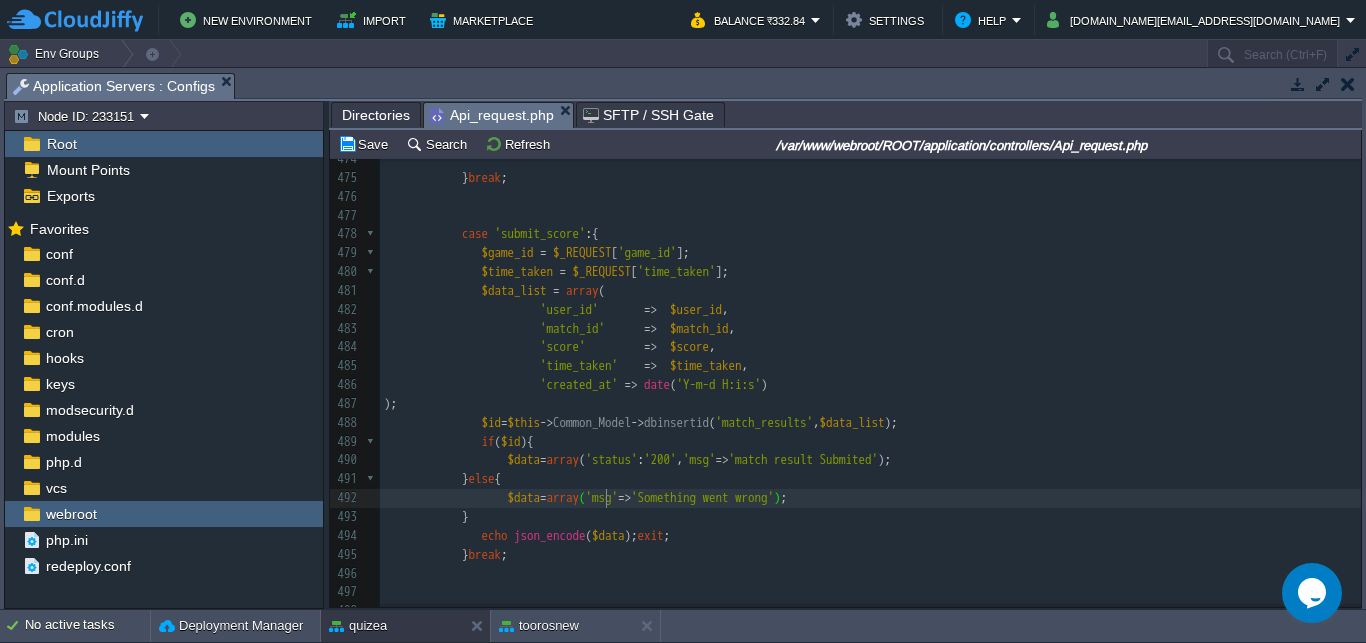 scroll, scrollTop: 0, scrollLeft: 0, axis: both 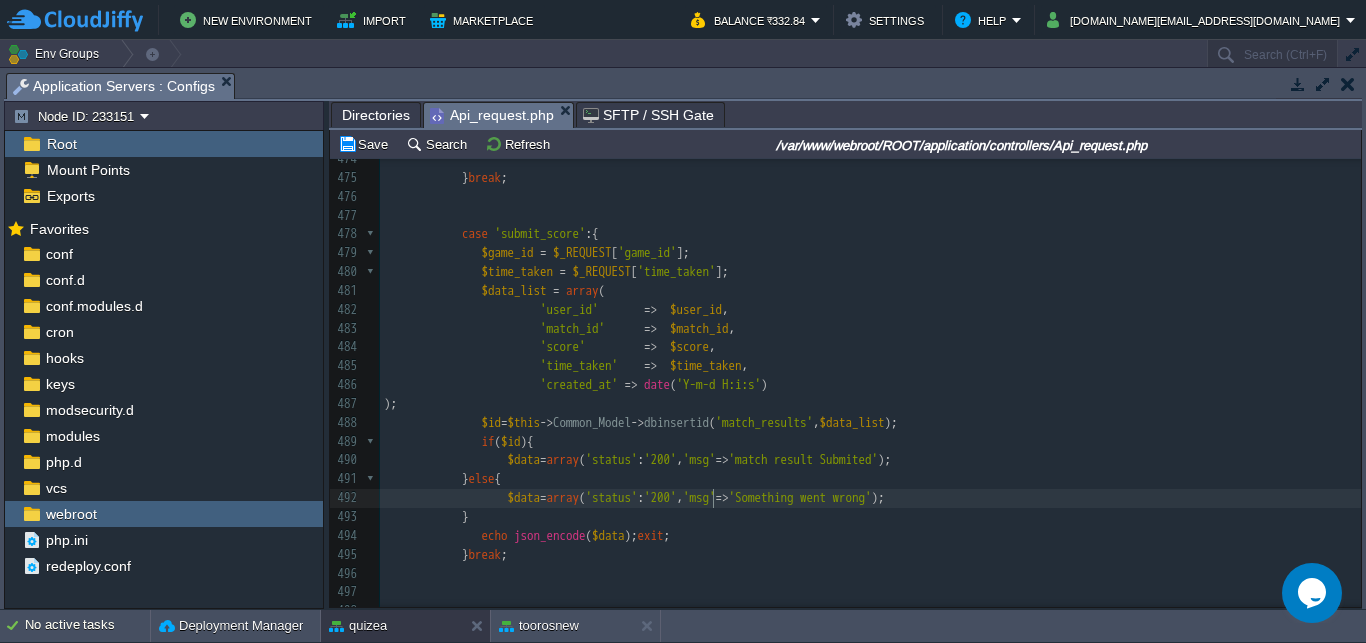 click on "'200'" at bounding box center (660, 497) 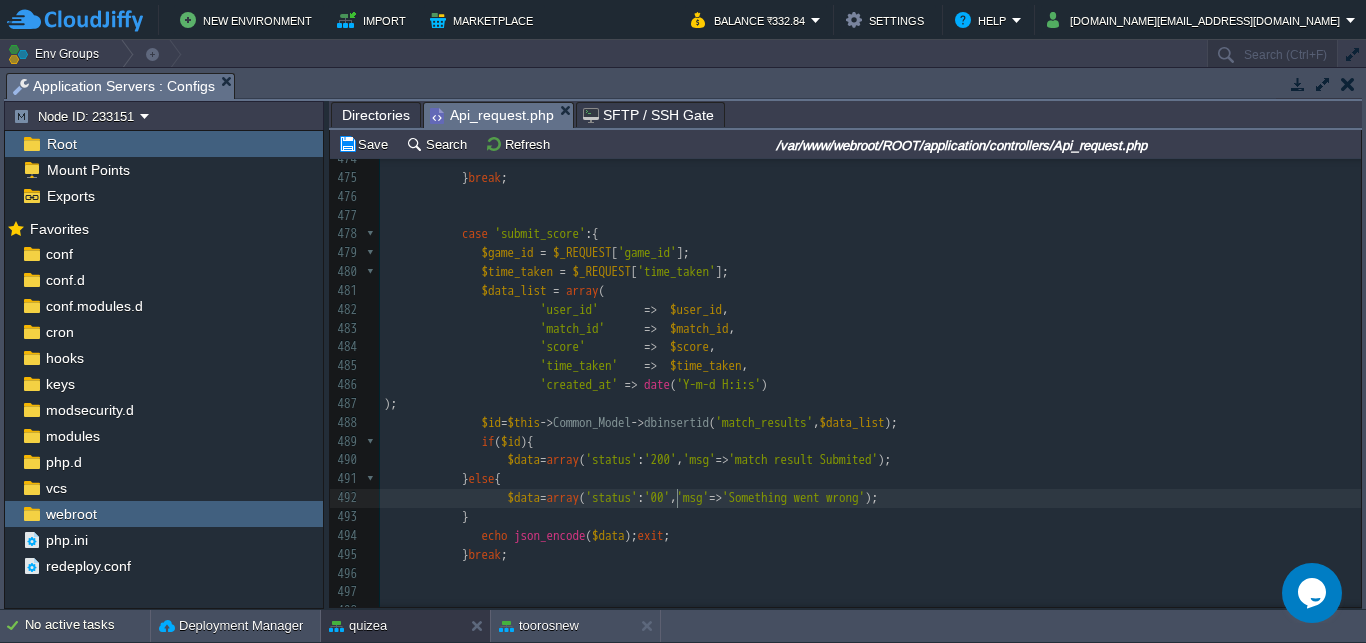 type on "4" 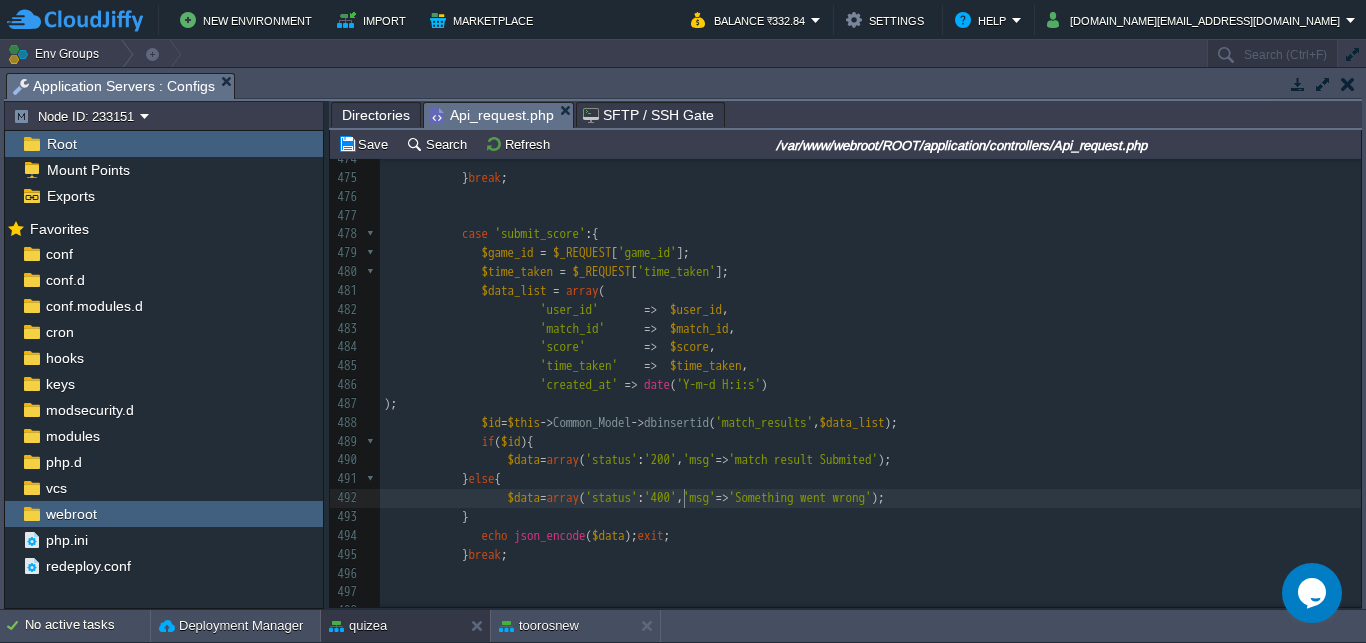 scroll, scrollTop: 0, scrollLeft: 7, axis: horizontal 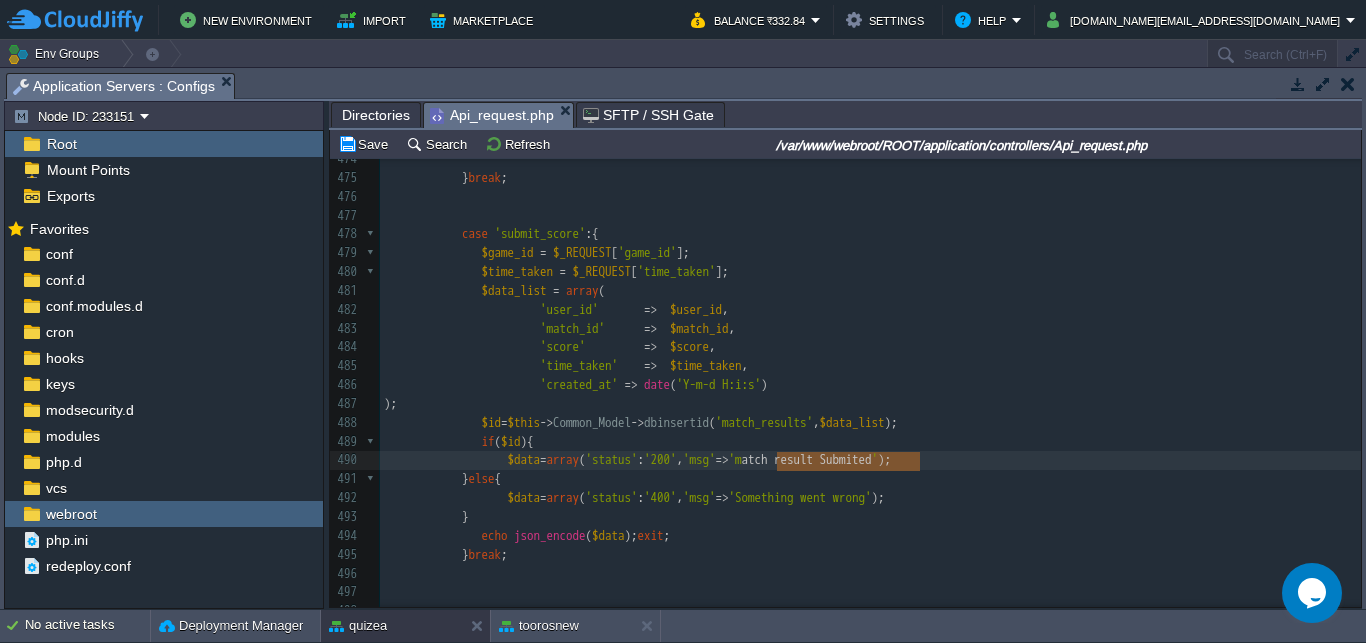type on "match result Submited" 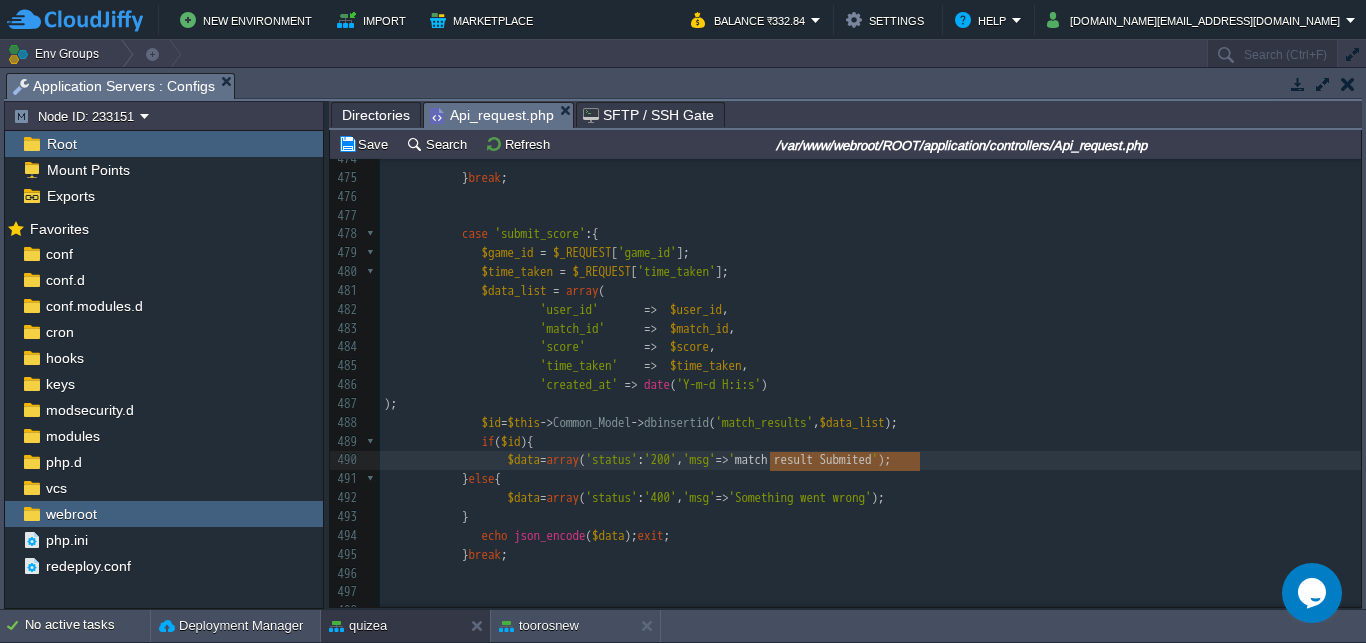 drag, startPoint x: 922, startPoint y: 464, endPoint x: 773, endPoint y: 465, distance: 149.00336 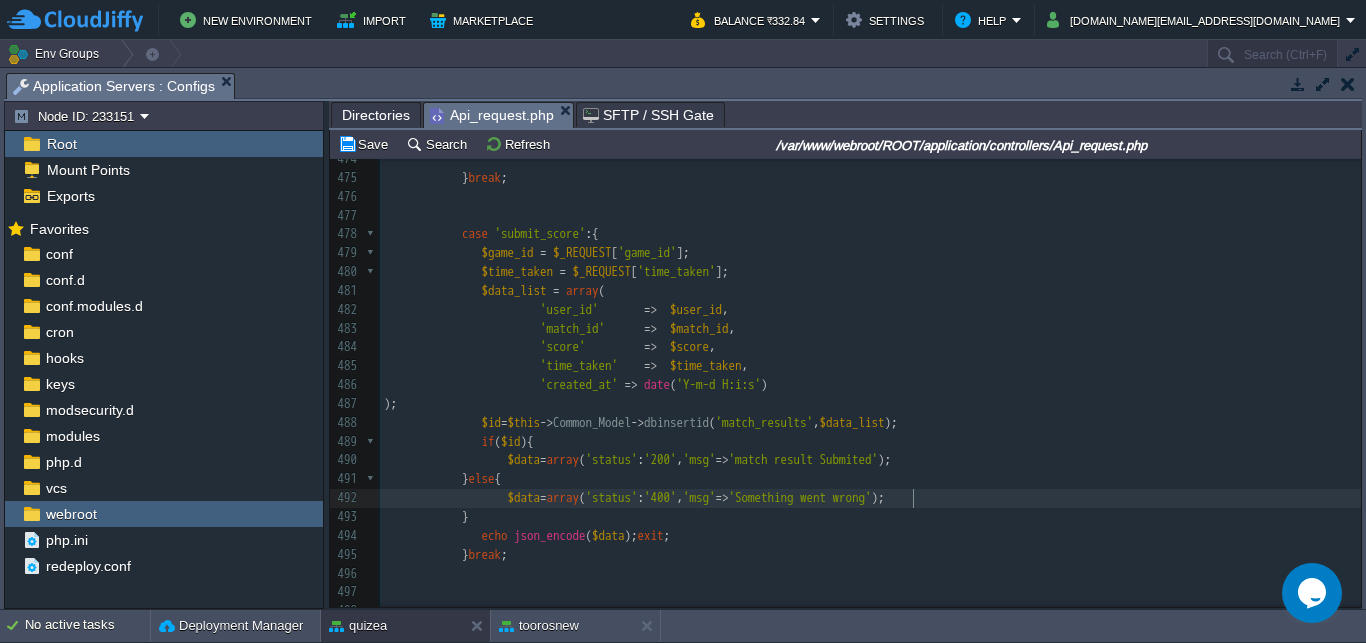 scroll, scrollTop: 0, scrollLeft: 0, axis: both 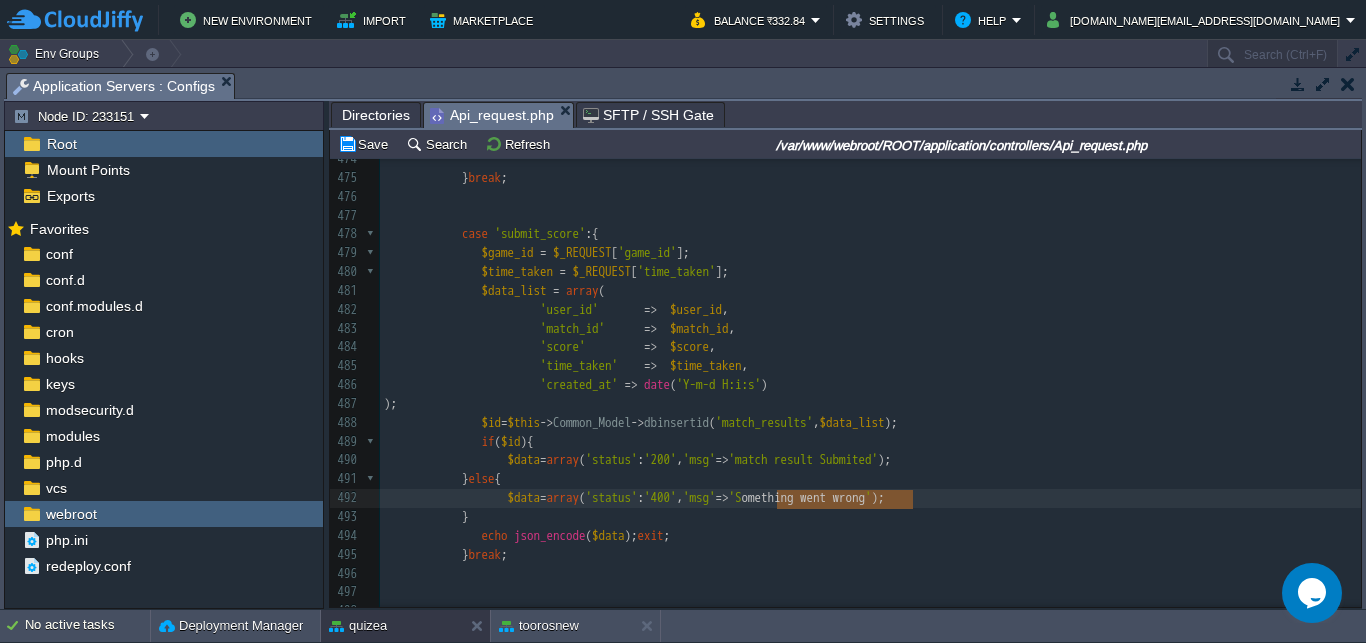 type on "Something went wrong" 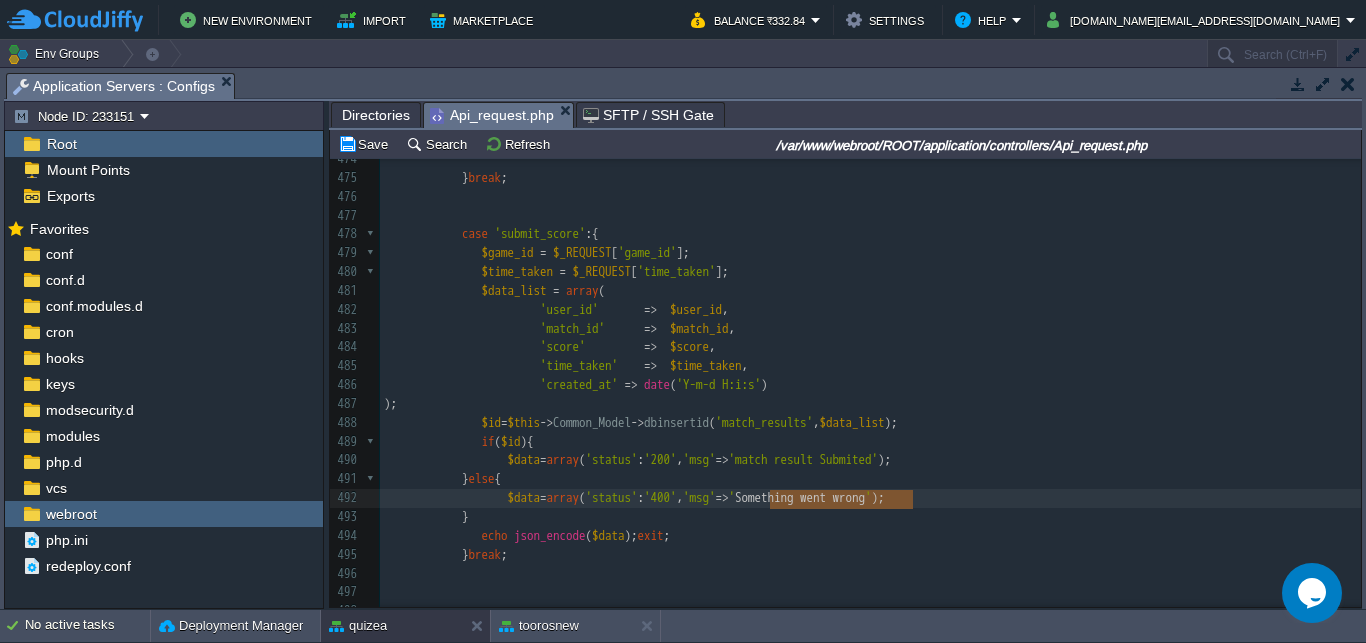 drag, startPoint x: 913, startPoint y: 500, endPoint x: 769, endPoint y: 502, distance: 144.01389 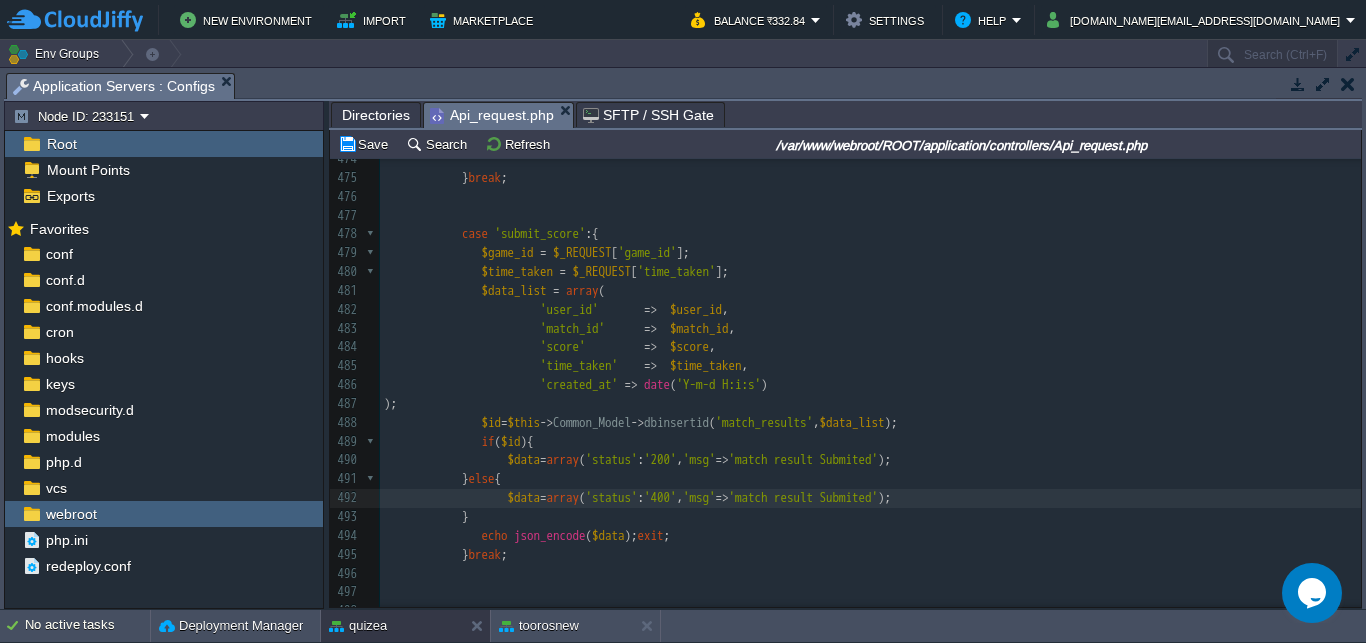 scroll, scrollTop: 0, scrollLeft: 0, axis: both 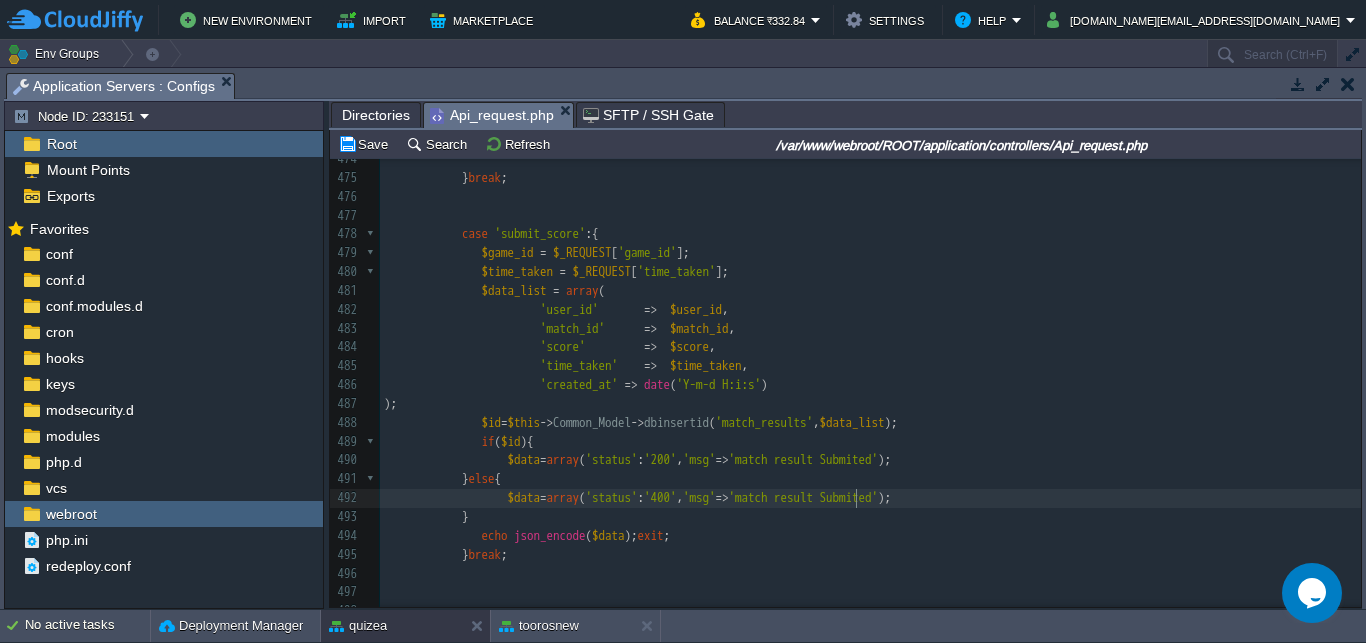click on "xxxxxxxxxx   464                  echo   json_encode ([ 465                      'status'   =>   'success' , 466                      'game_type'   =>   $game_type , 467                      'time_limit' => $time_limit , 468                      'nos_qus' => $nos_qus , 469                      'play_status' => $play_status , 470                      'match_id'   =>   $match_id , 471                      'opponents'   =>   $opponents 472                 ]); exit ; 473 ​ 474 ​ 475                } break ; 476              477              478              case   'submit_score' :{ 479                    $game_id   =   $_REQUEST [ 'game_id' ]; 480                    $time_taken   =   $_REQUEST [ 'time_taken' ]; 481                 $data_list   =   array ( 482                          'user_id'          =>    $user_id , 483                          'match_id'         =>    $match_id ,    484                            'score'             =>    $score , 485                            'time_taken'      =>    ," at bounding box center [870, 386] 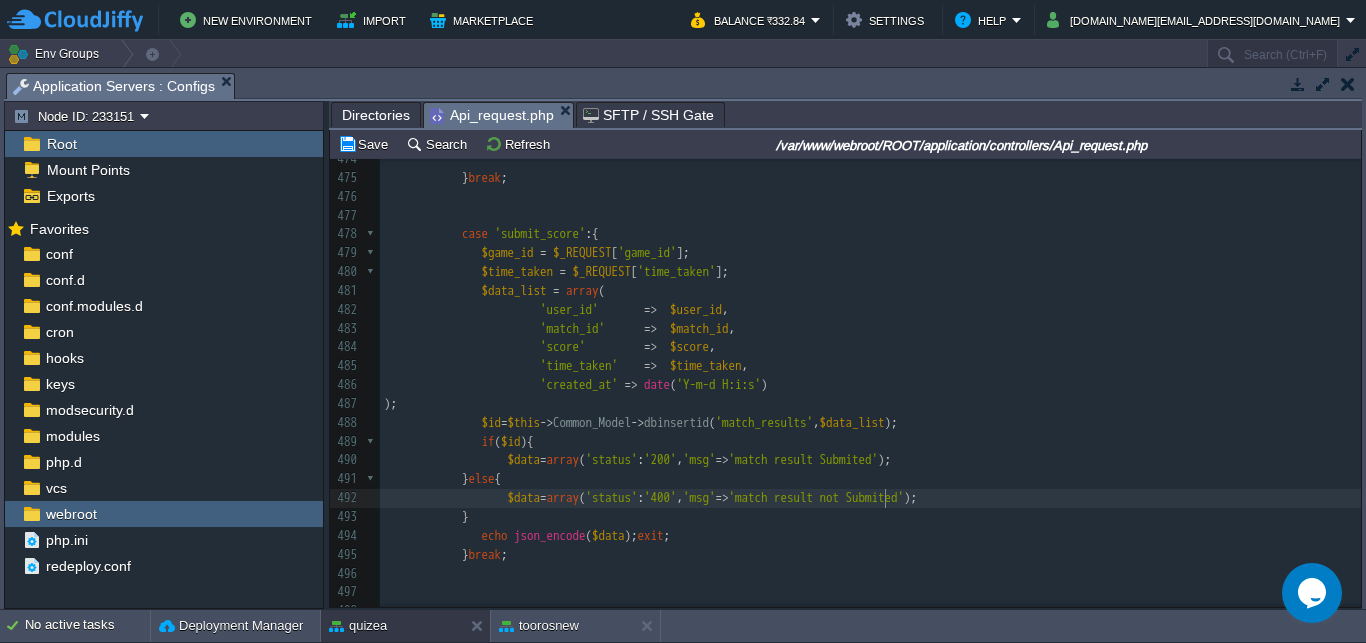 type on "not" 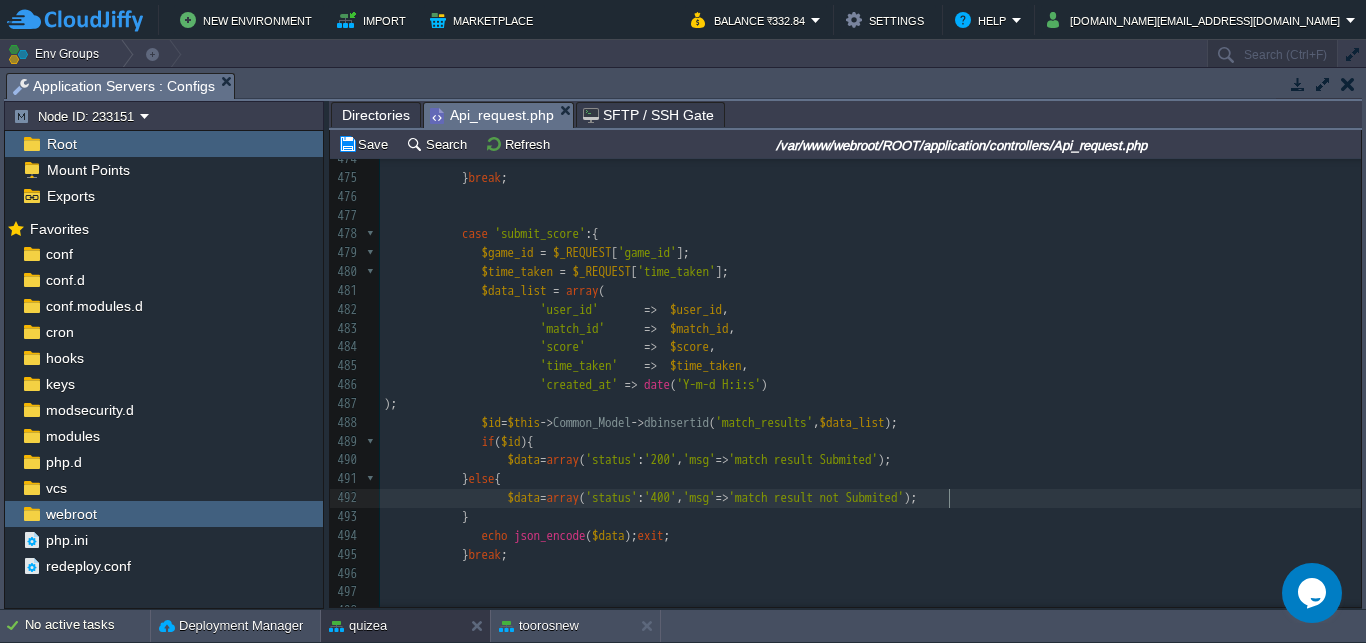 scroll, scrollTop: 0, scrollLeft: 0, axis: both 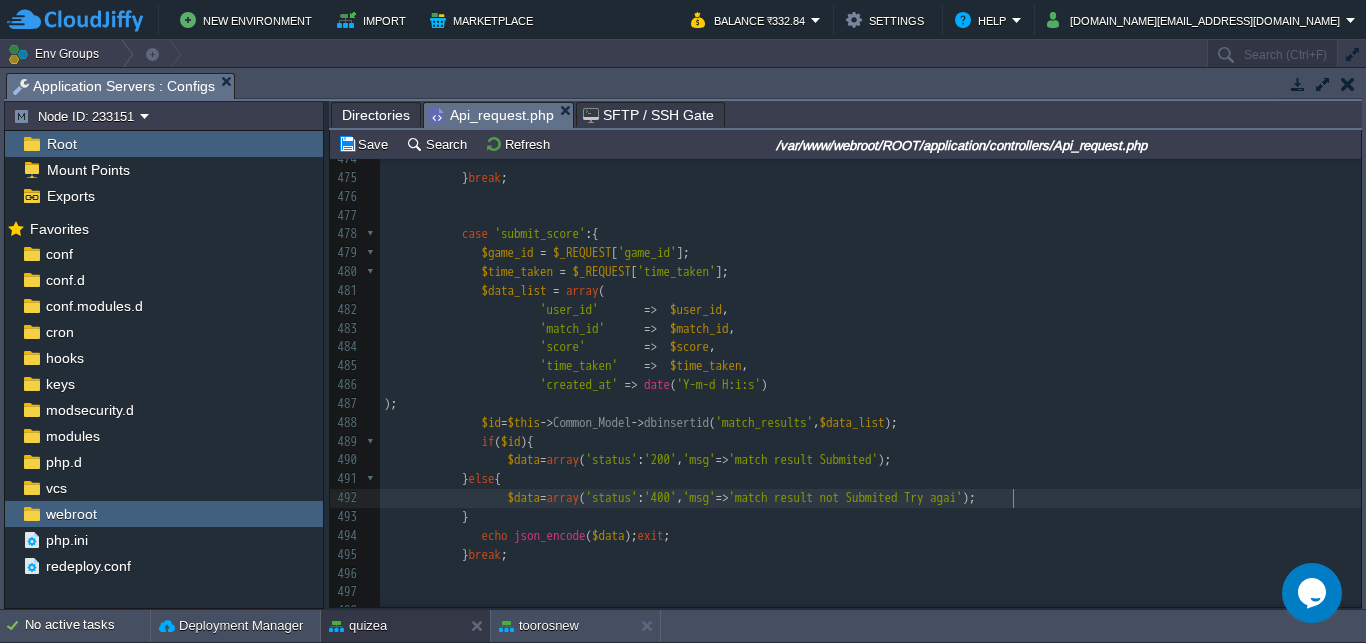type on "Try again" 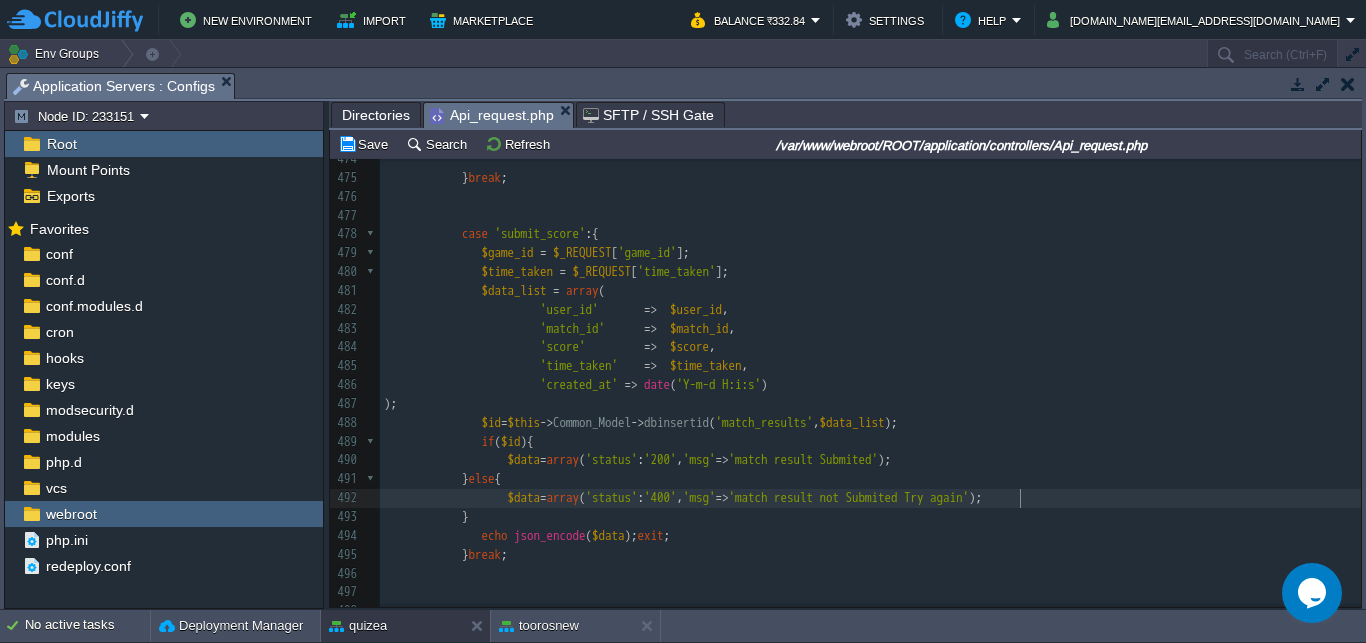 scroll, scrollTop: 0, scrollLeft: 72, axis: horizontal 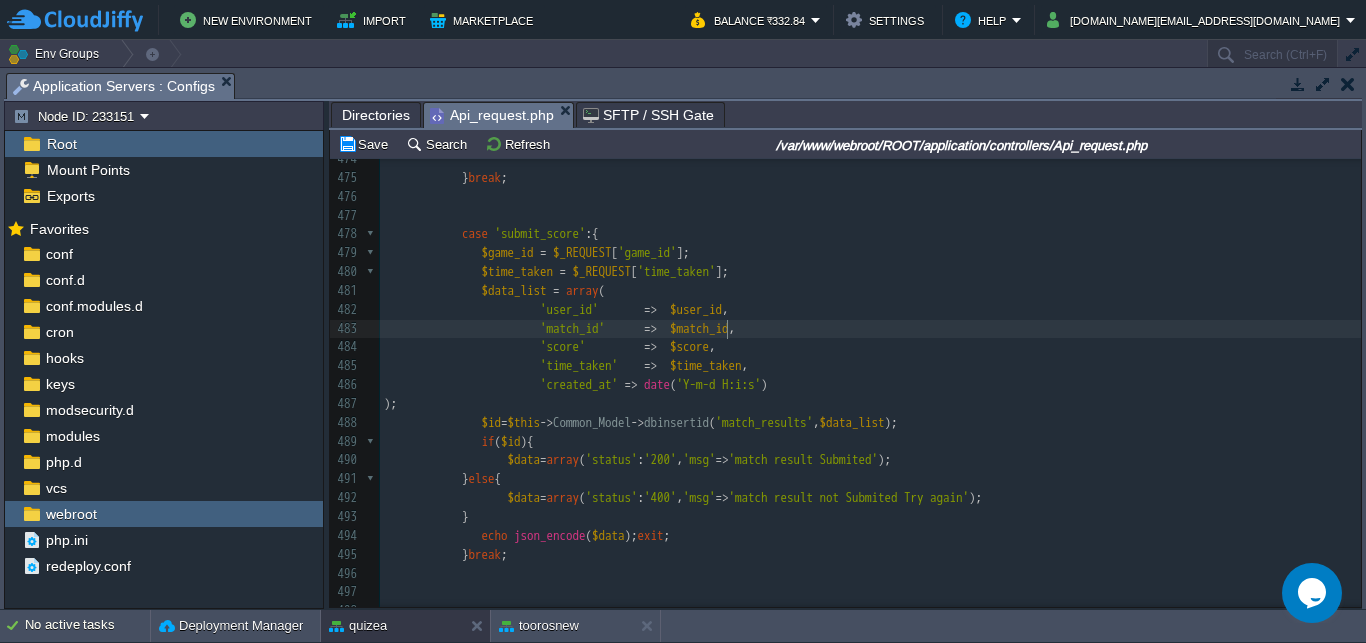click on "xxxxxxxxxx   464                  echo   json_encode ([ 465                      'status'   =>   'success' , 466                      'game_type'   =>   $game_type , 467                      'time_limit' => $time_limit , 468                      'nos_qus' => $nos_qus , 469                      'play_status' => $play_status , 470                      'match_id'   =>   $match_id , 471                      'opponents'   =>   $opponents 472                 ]); exit ; 473 ​ 474 ​ 475                } break ; 476              477              478              case   'submit_score' :{ 479                    $game_id   =   $_REQUEST [ 'game_id' ]; 480                    $time_taken   =   $_REQUEST [ 'time_taken' ]; 481                 $data_list   =   array ( 482                          'user_id'          =>    $user_id , 483                          'match_id'         =>    $match_id ,    484                            'score'             =>    $score , 485                            'time_taken'      =>    ," at bounding box center [870, 386] 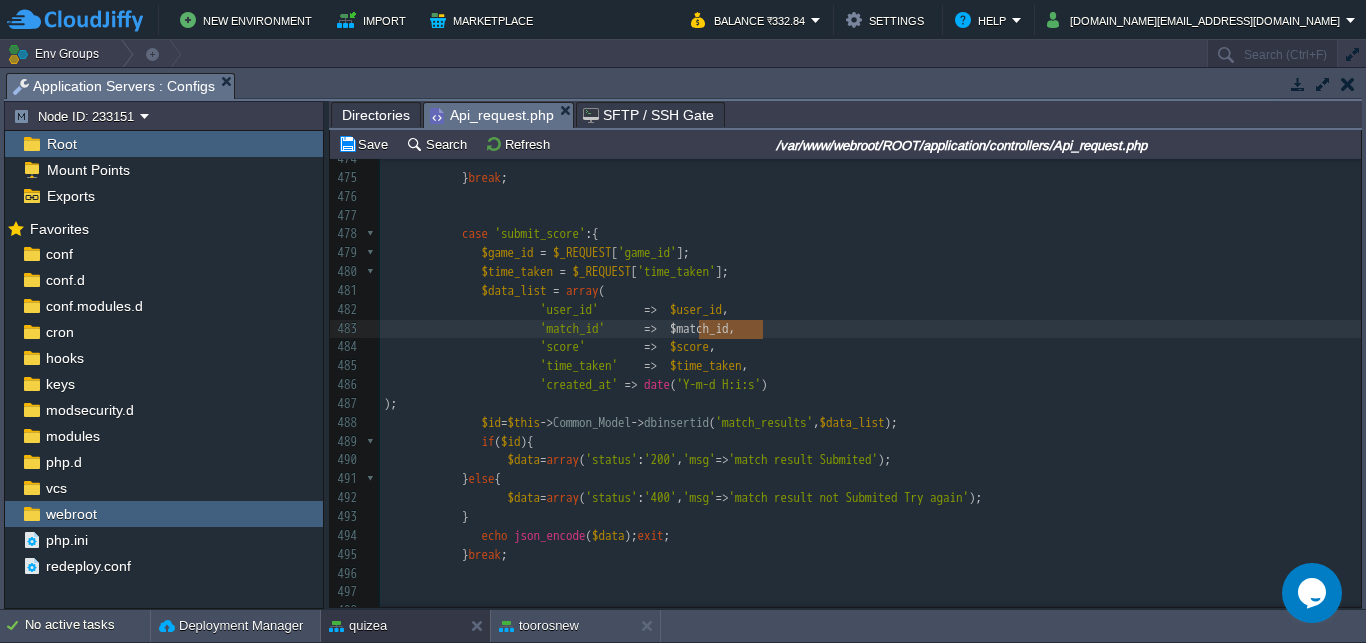 scroll, scrollTop: 0, scrollLeft: 64, axis: horizontal 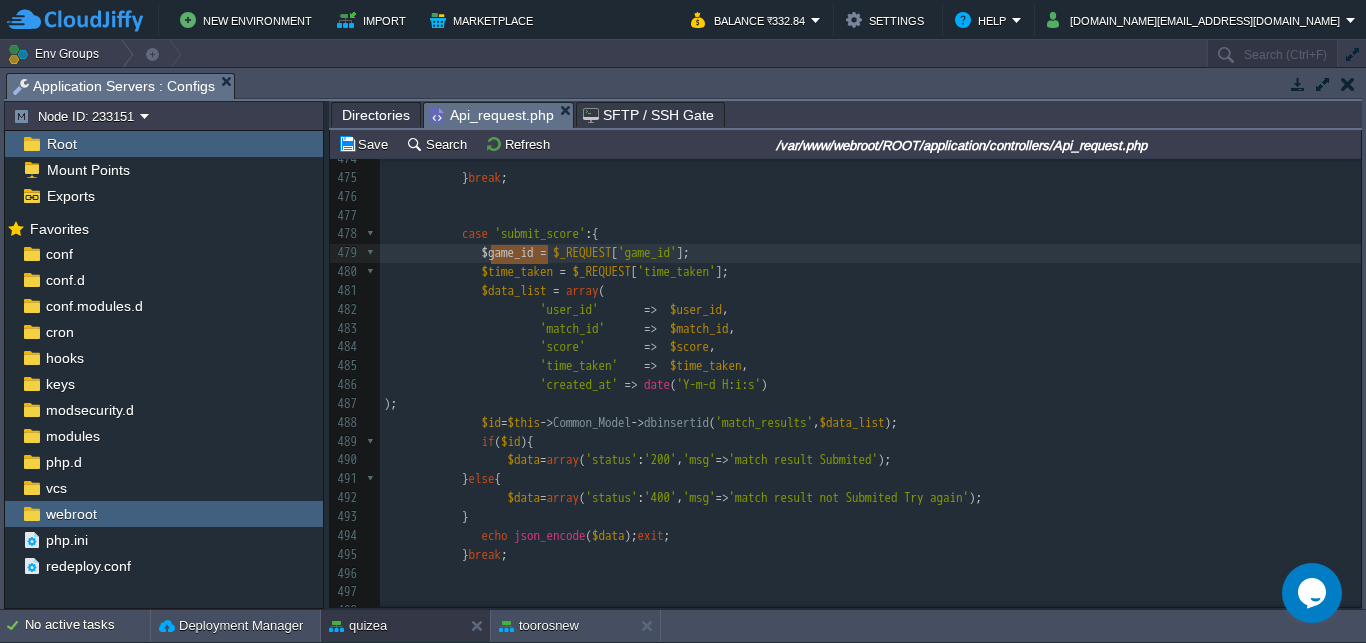 type on "$game_id" 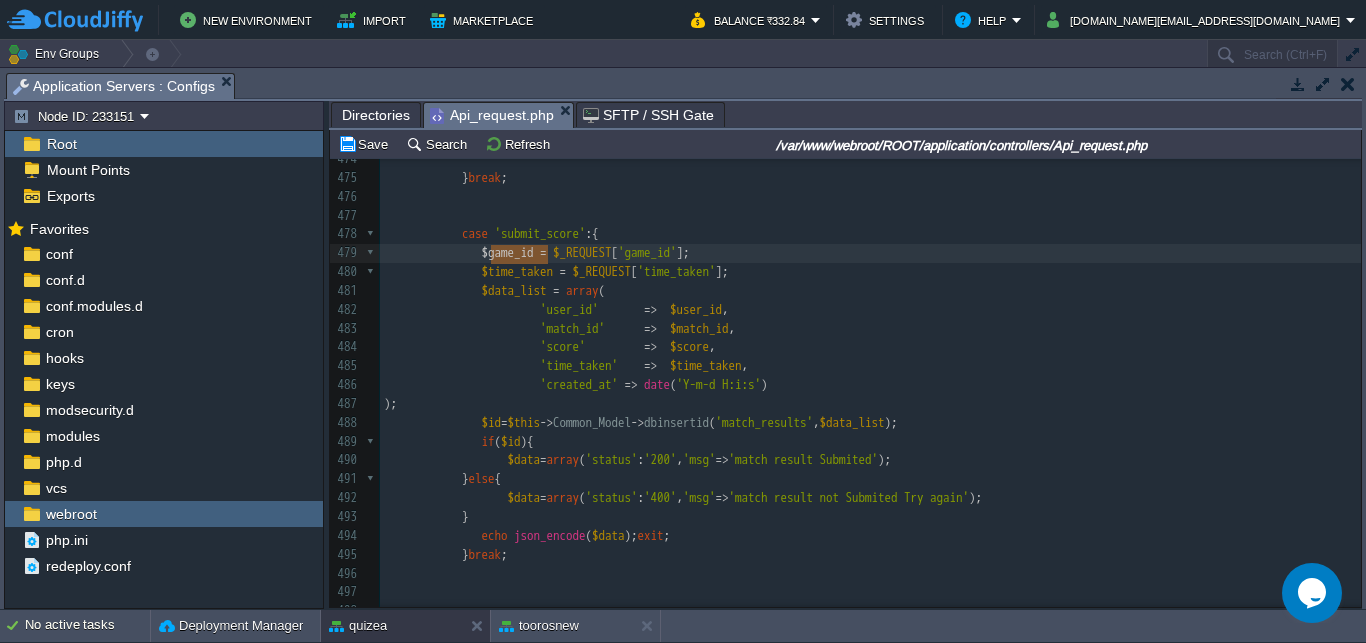 scroll, scrollTop: 0, scrollLeft: 57, axis: horizontal 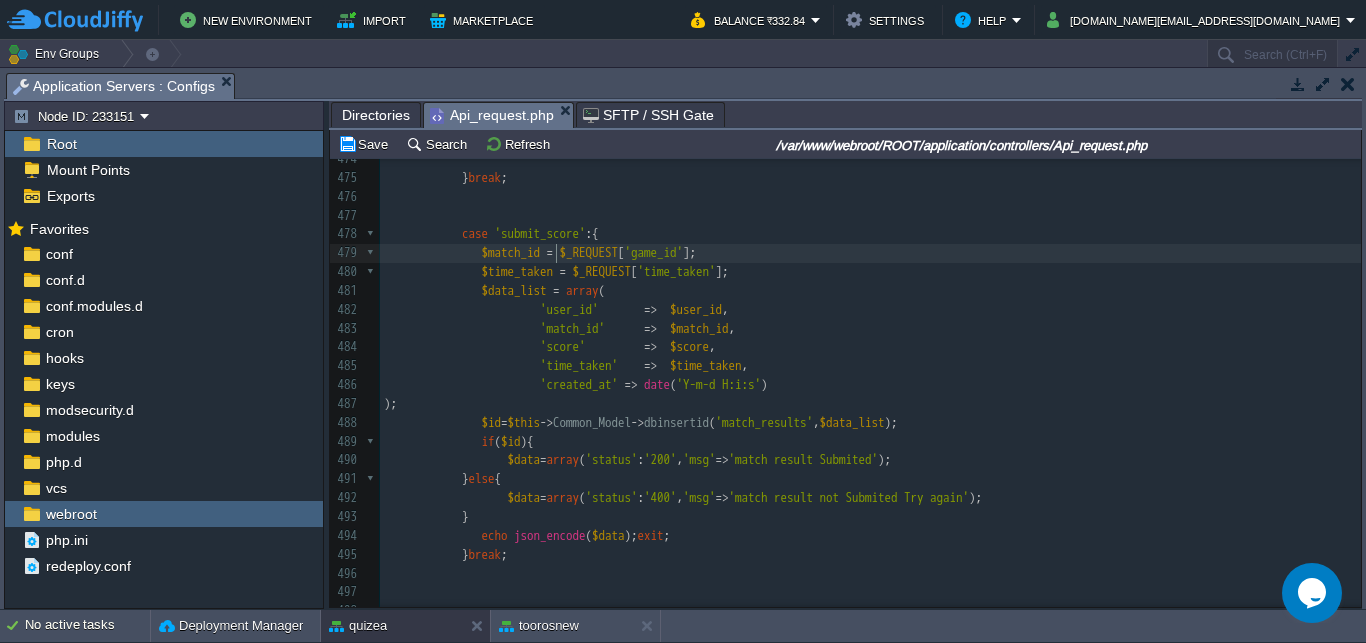 click on "$match_id   =   $_REQUEST [ 'game_id' ];" at bounding box center (870, 253) 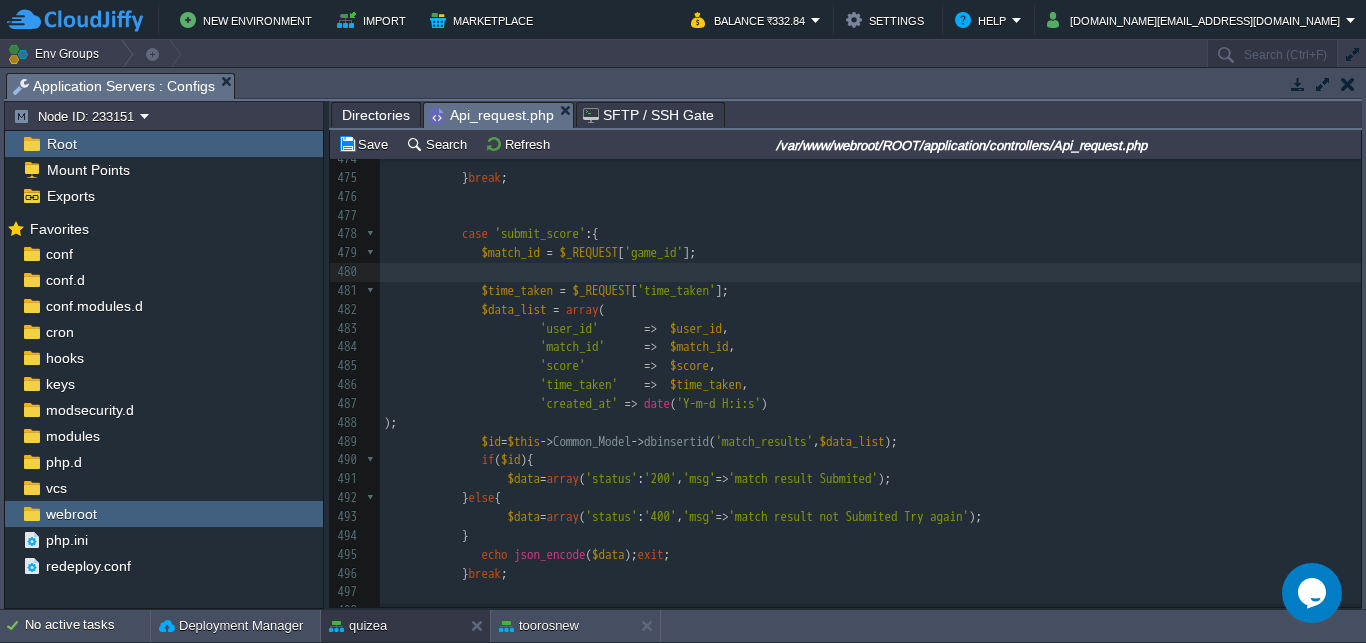 type on "$" 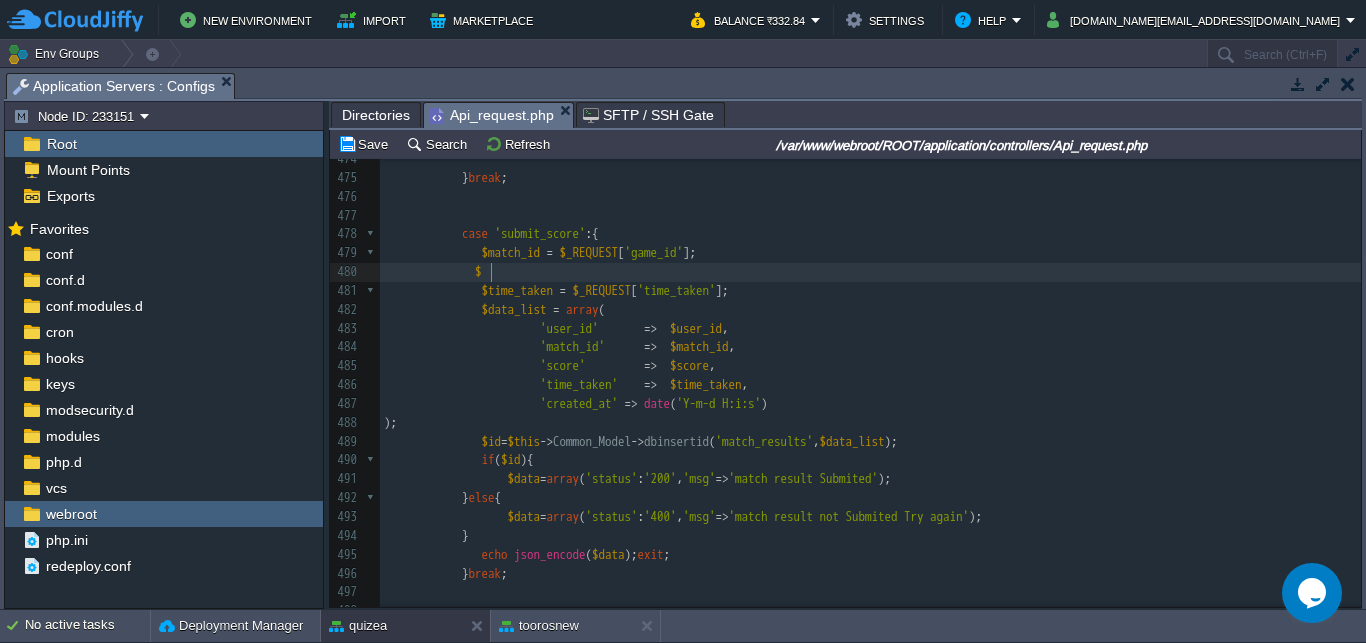 scroll, scrollTop: 0, scrollLeft: 7, axis: horizontal 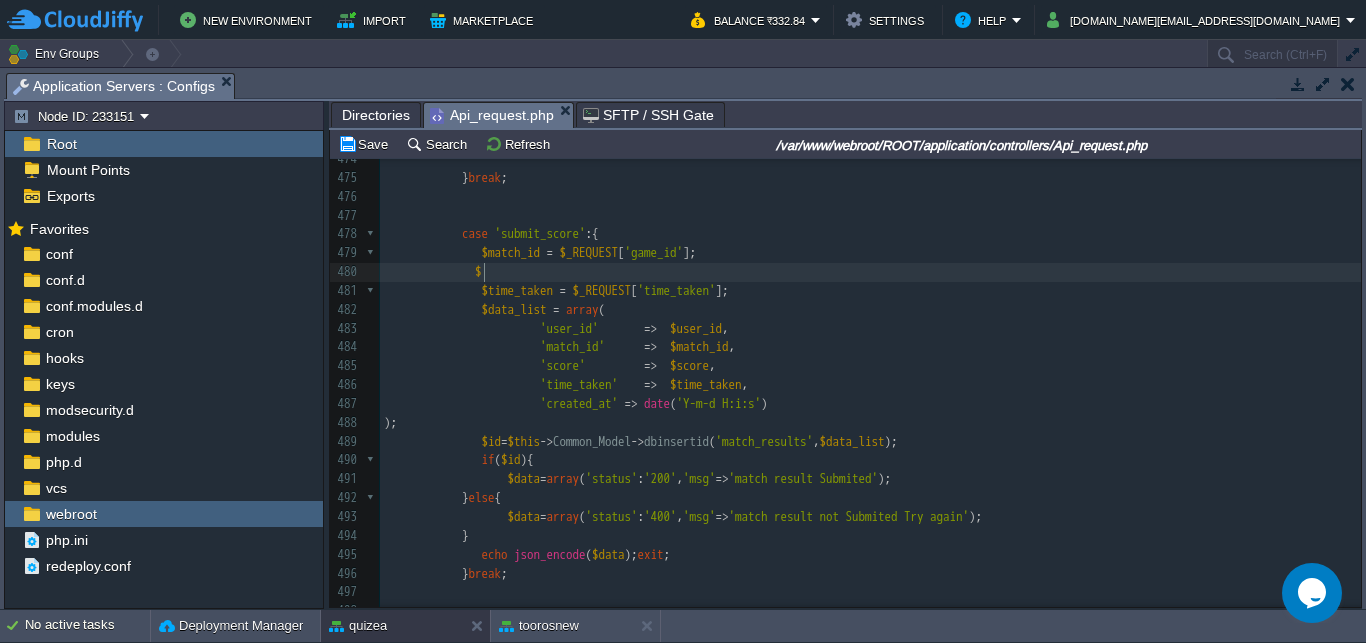 click at bounding box center (429, 271) 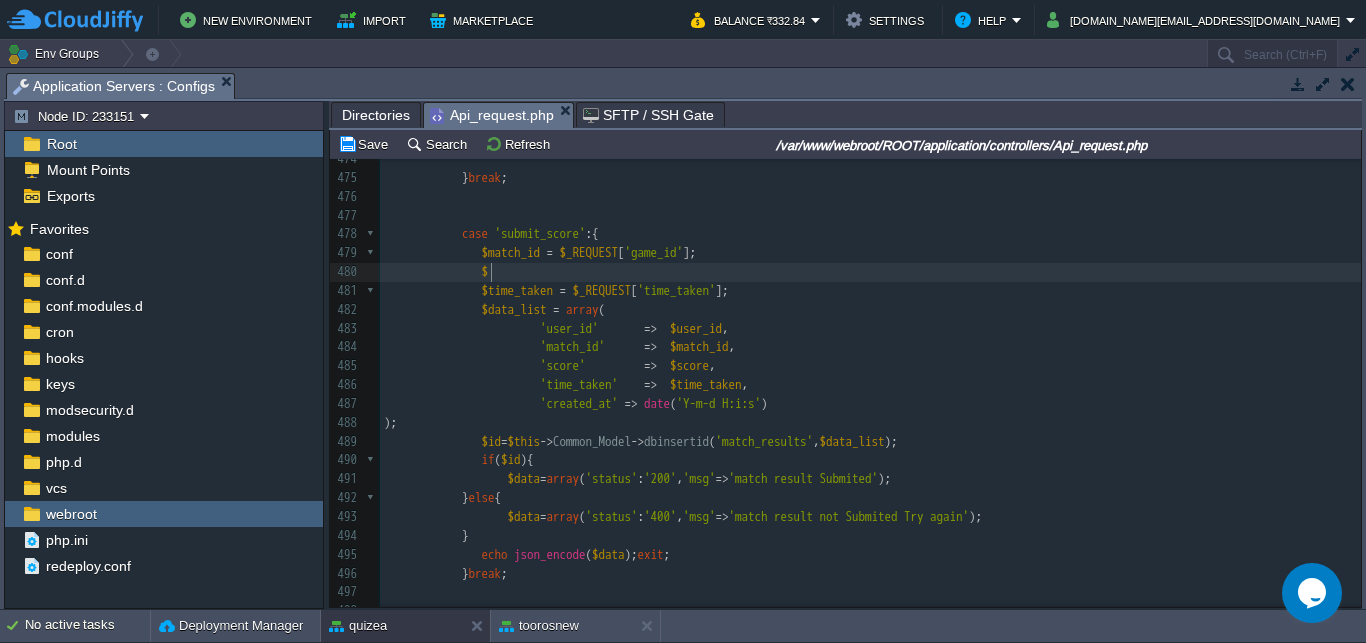 click on "xxxxxxxxxx   464                  echo   json_encode ([ 465                      'status'   =>   'success' , 466                      'game_type'   =>   $game_type , 467                      'time_limit' => $time_limit , 468                      'nos_qus' => $nos_qus , 469                      'play_status' => $play_status , 470                      'match_id'   =>   $match_id , 471                      'opponents'   =>   $opponents 472                 ]); exit ; 473 ​ 474 ​ 475                } break ; 476              477              478              case   'submit_score' :{ 479                    $match_id   =   $_REQUEST [ 'game_id' ]; 480                 $ 481                    $time_taken   =   $_REQUEST [ 'time_taken' ]; 482                 $data_list   =   array ( 483                          'user_id'          =>    $user_id , 484                          'match_id'         =>    $match_id ,    485                            'score'             =>    $score , 486                            =>" at bounding box center (870, 395) 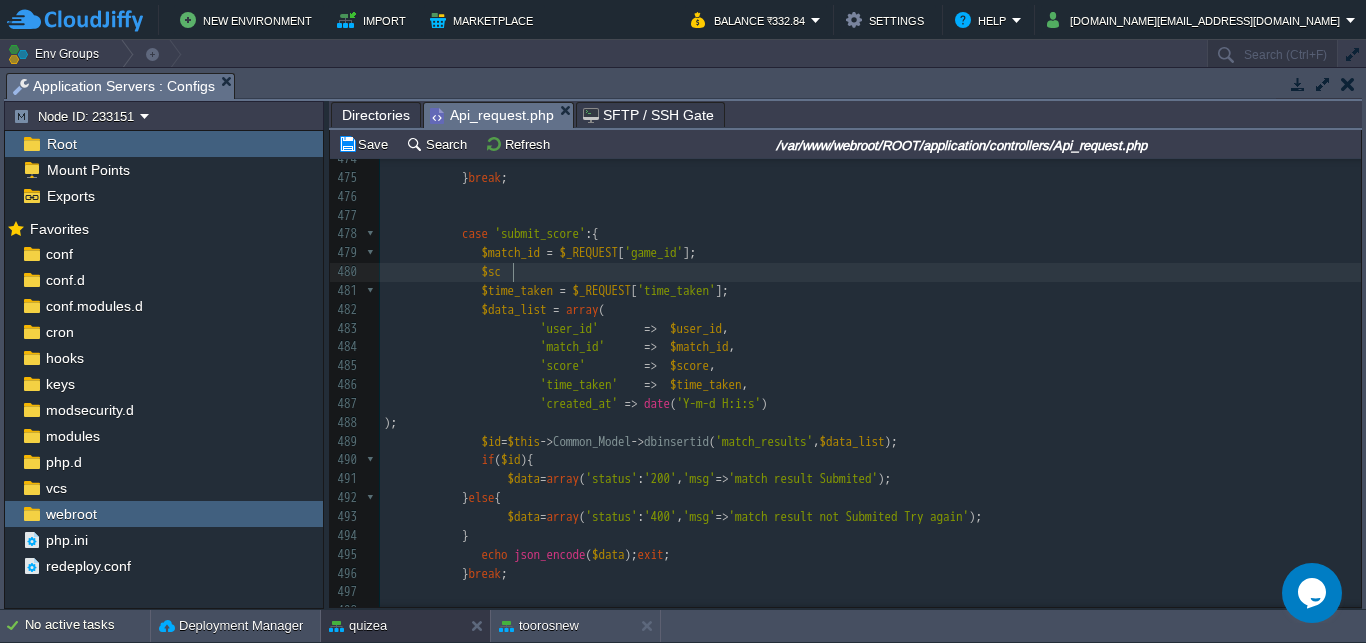 scroll, scrollTop: 0, scrollLeft: 14, axis: horizontal 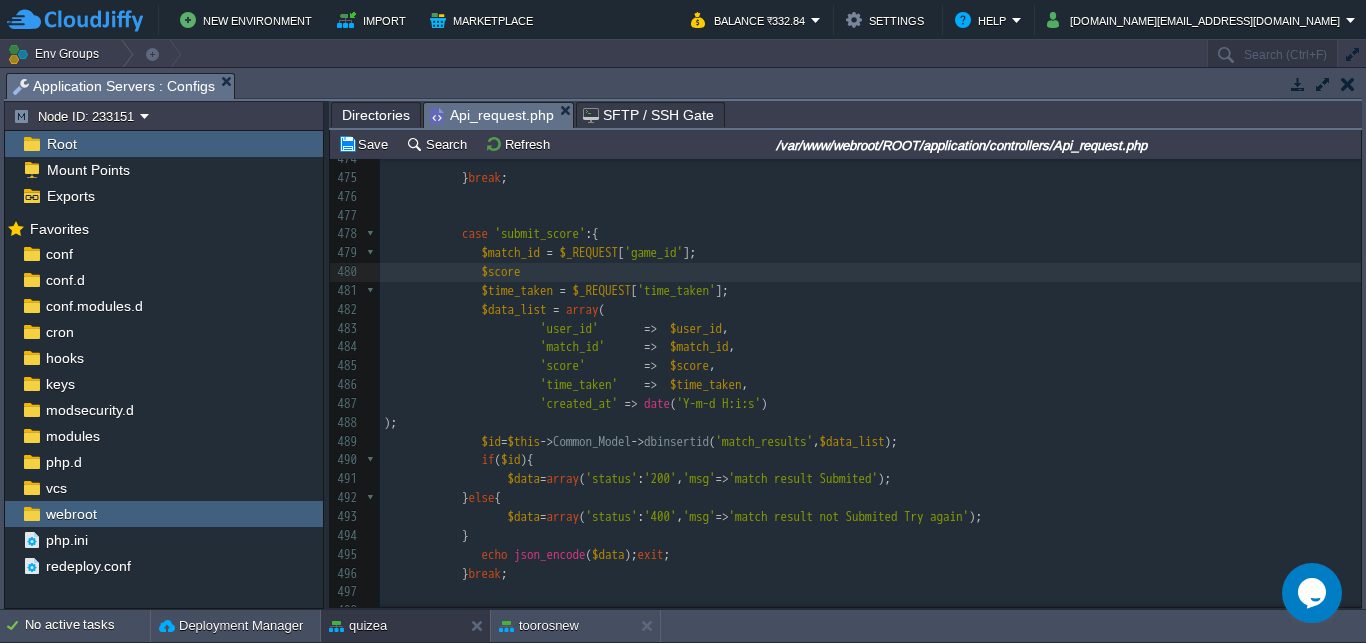 type on "score =" 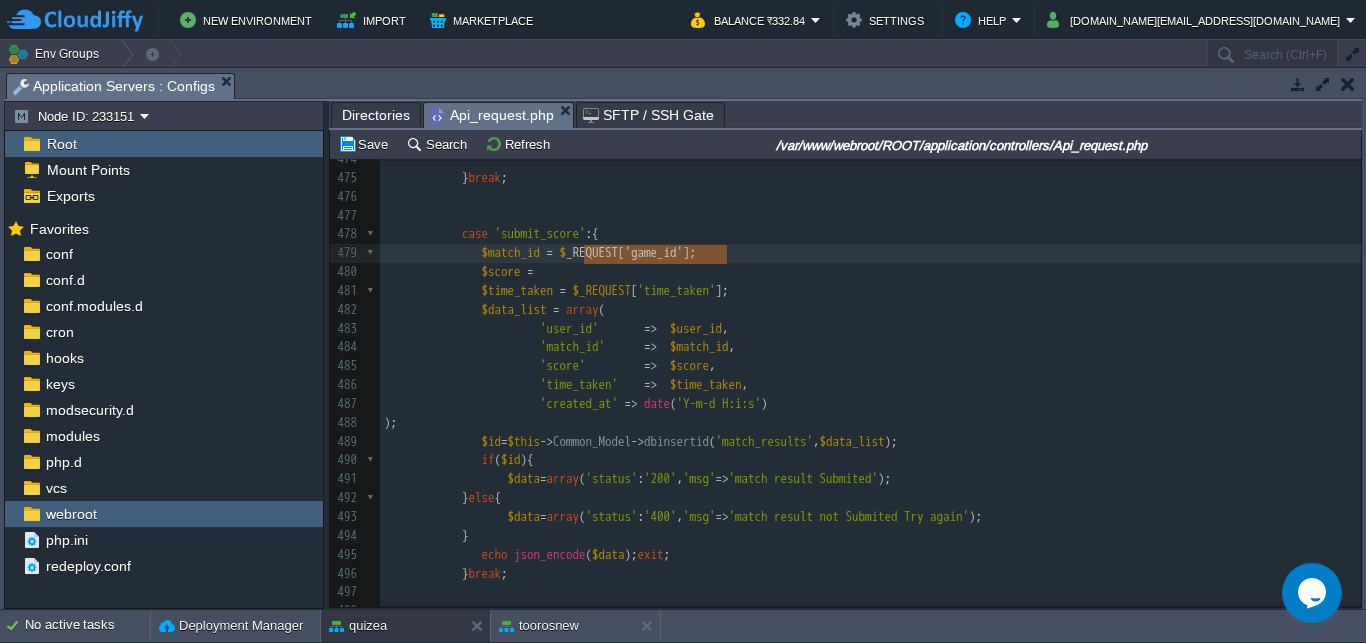type on "$_REQUEST['game_id'];" 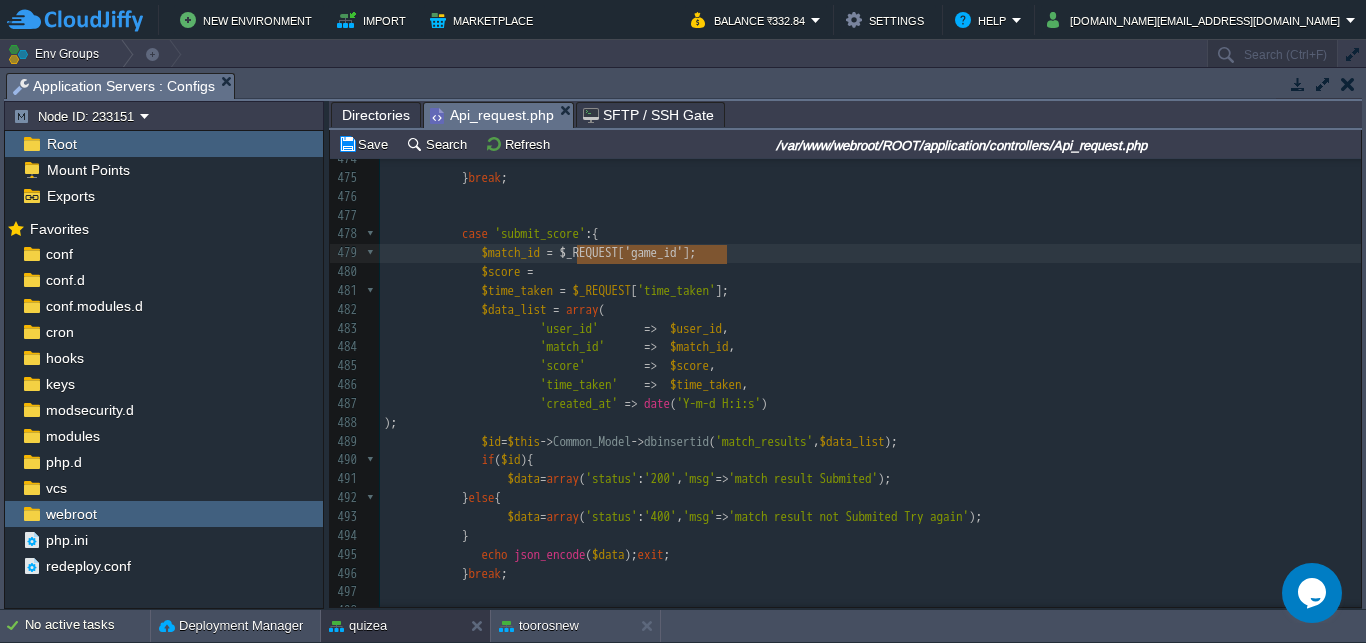 drag, startPoint x: 733, startPoint y: 258, endPoint x: 580, endPoint y: 255, distance: 153.0294 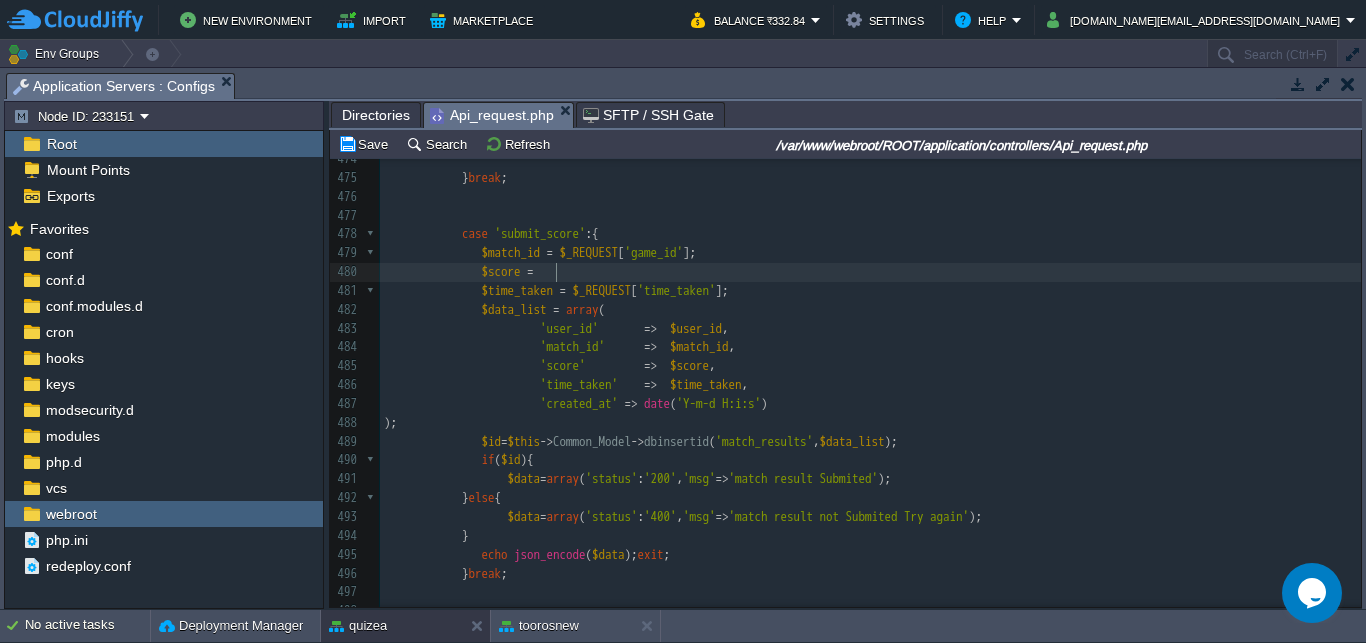 scroll, scrollTop: 0, scrollLeft: 7, axis: horizontal 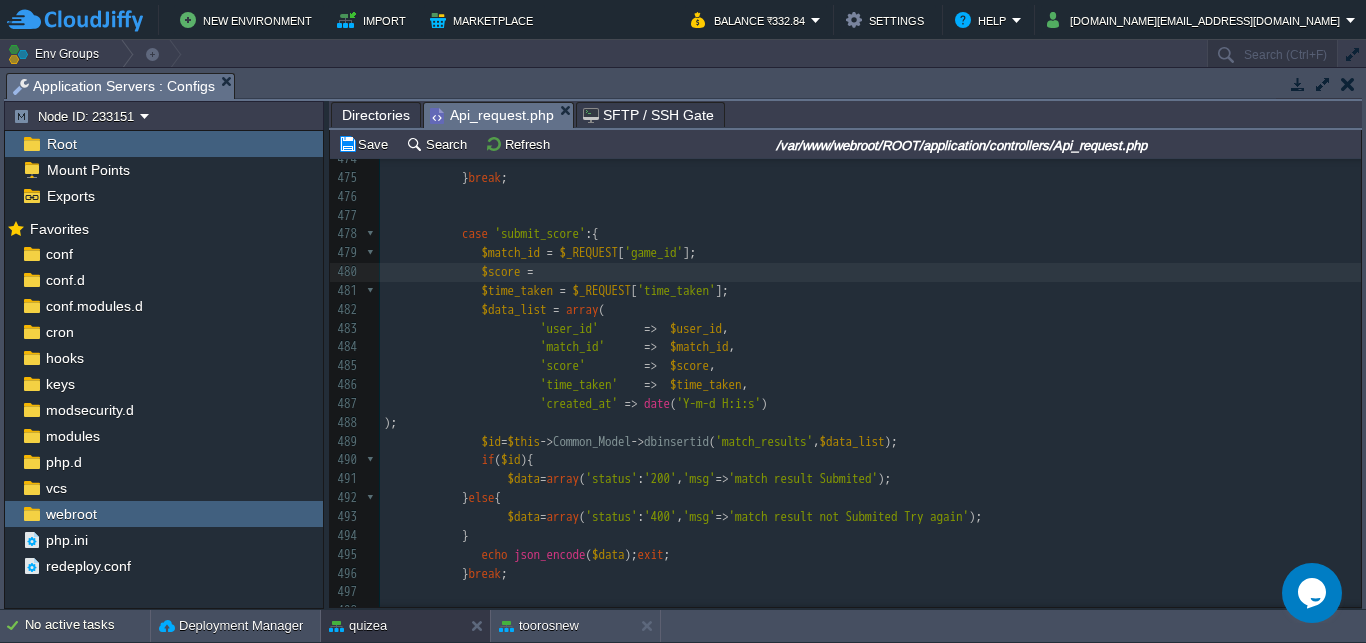 paste 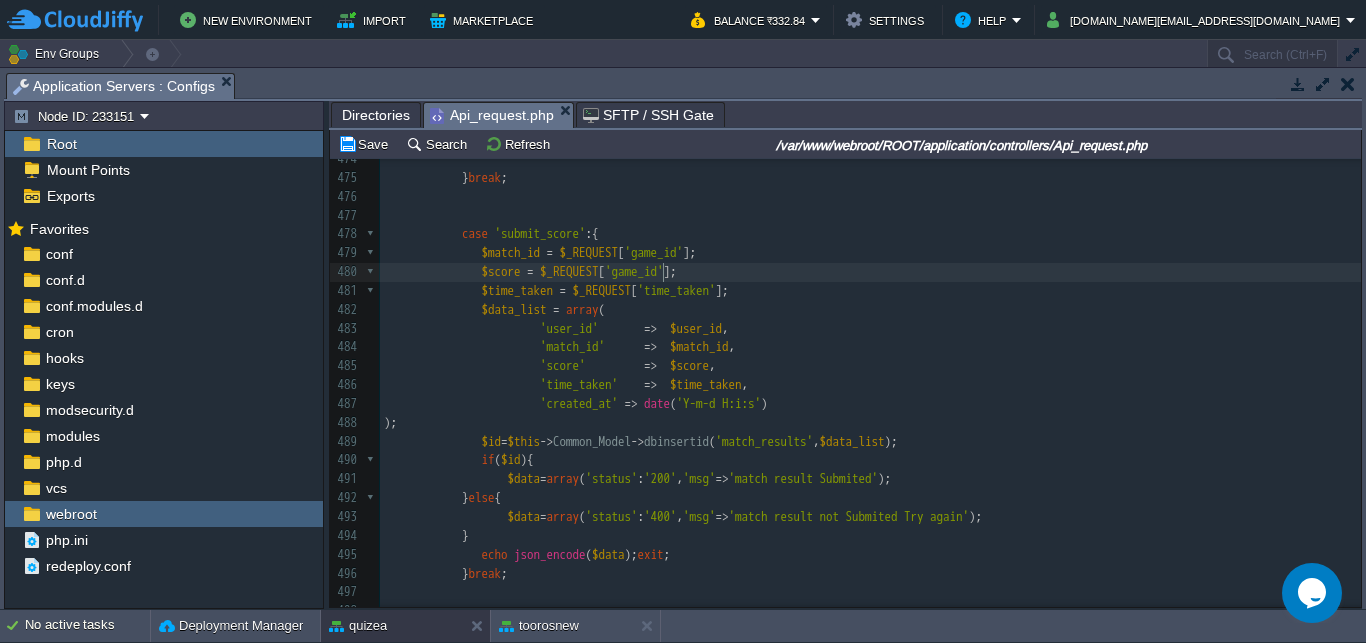 scroll, scrollTop: 0, scrollLeft: 0, axis: both 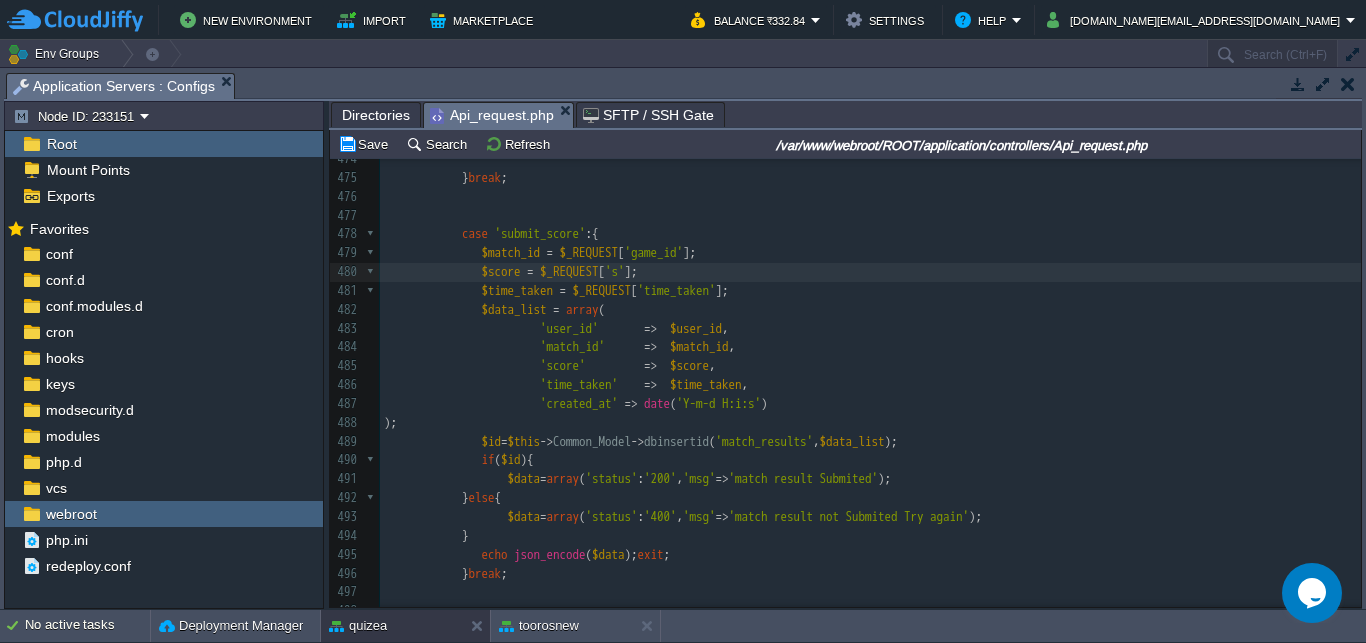 type on "so" 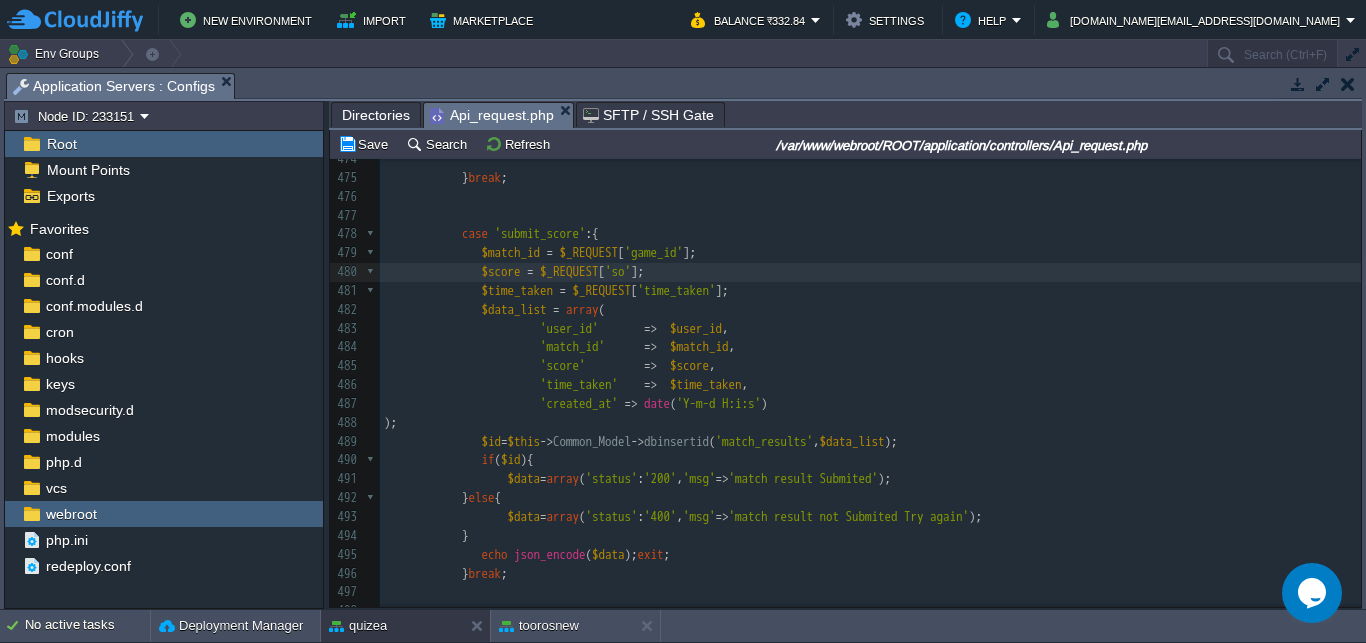 scroll, scrollTop: 0, scrollLeft: 0, axis: both 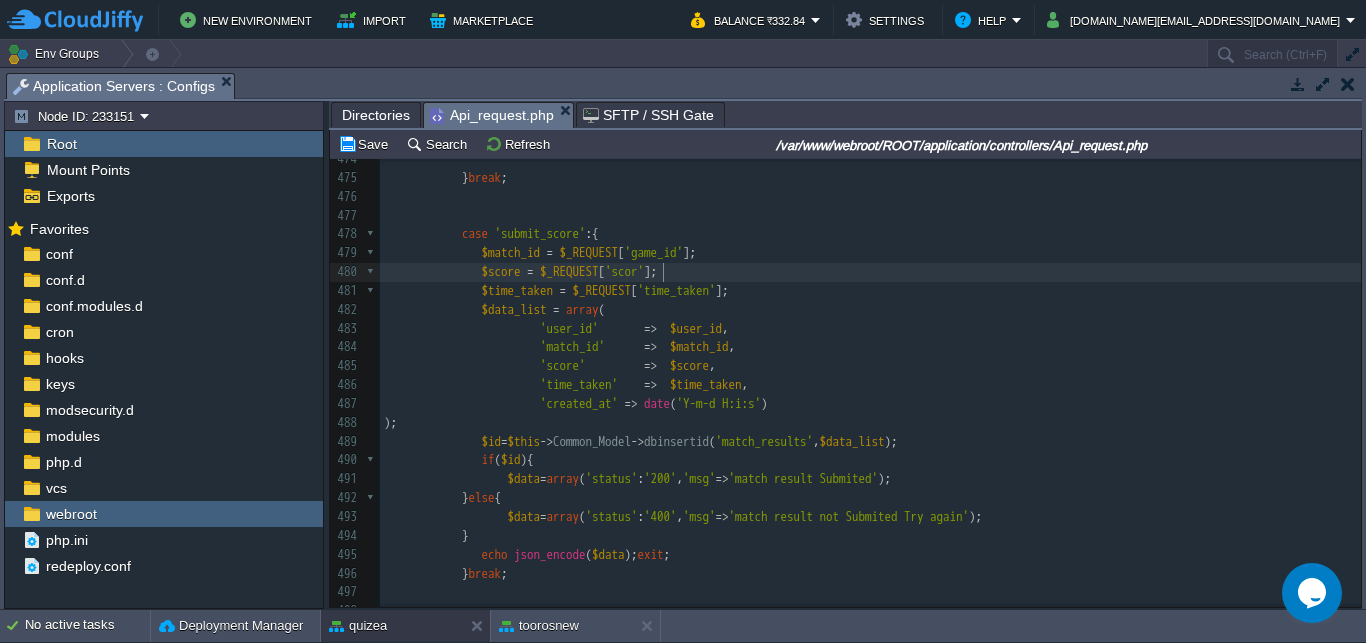 type on "corer" 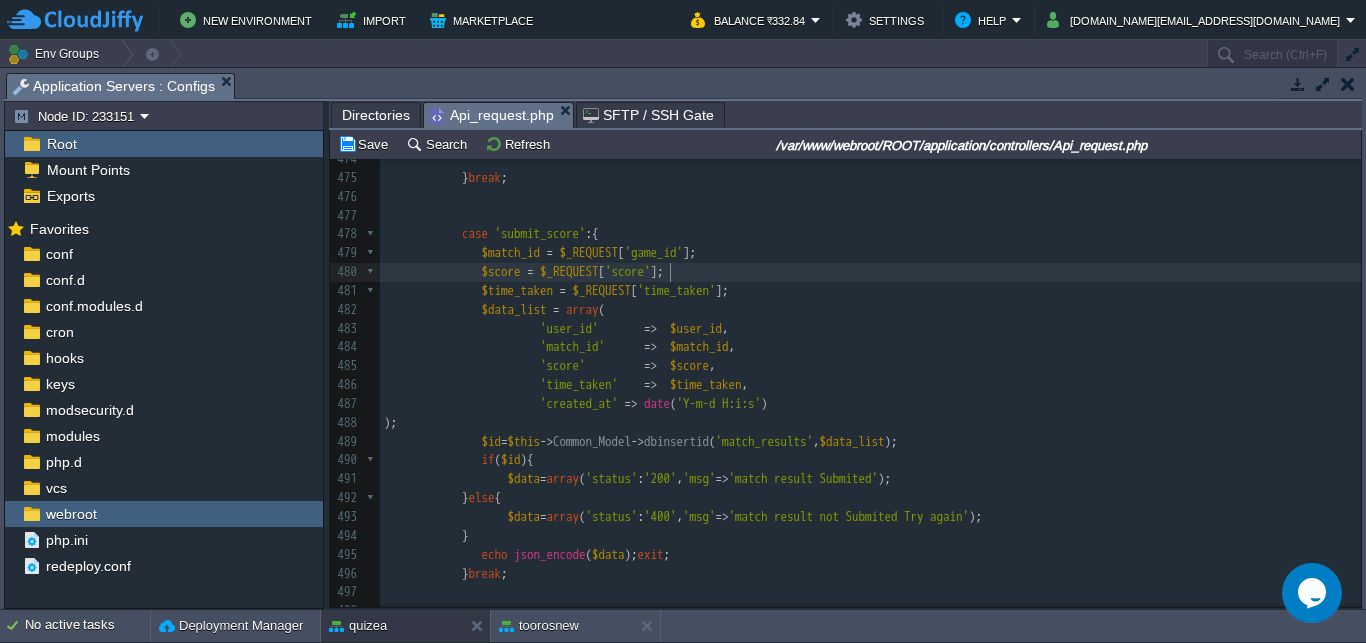 scroll, scrollTop: 0, scrollLeft: 0, axis: both 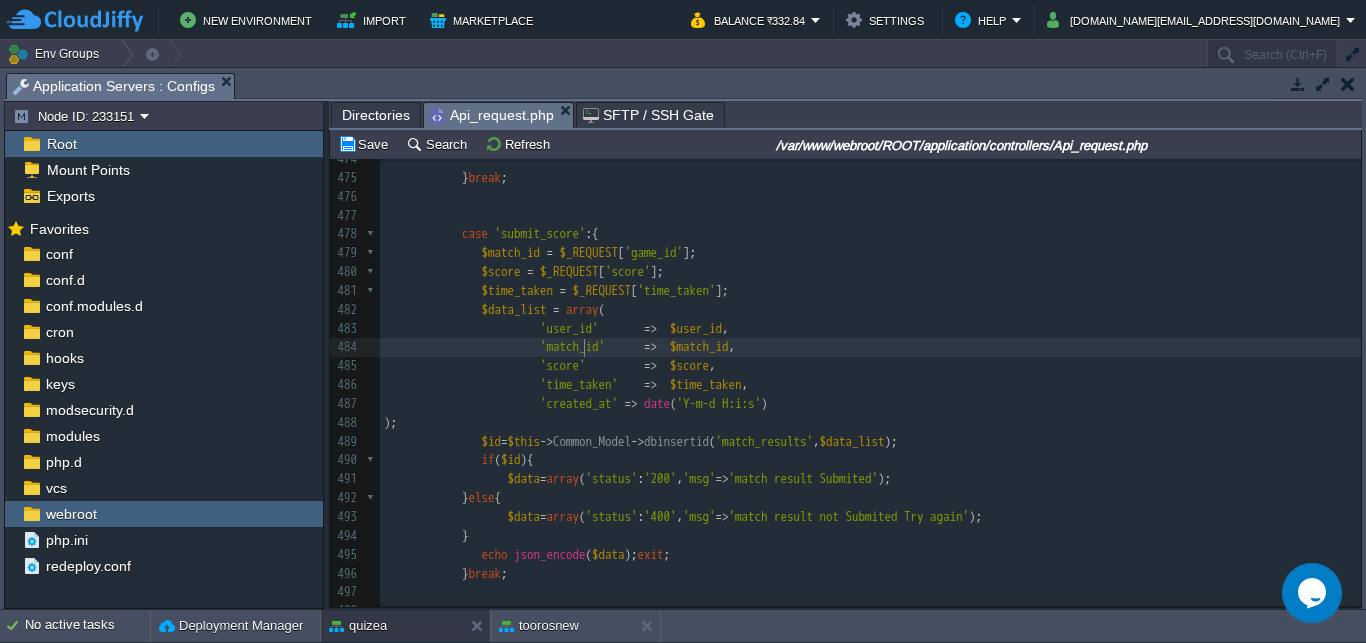 type on "match_id" 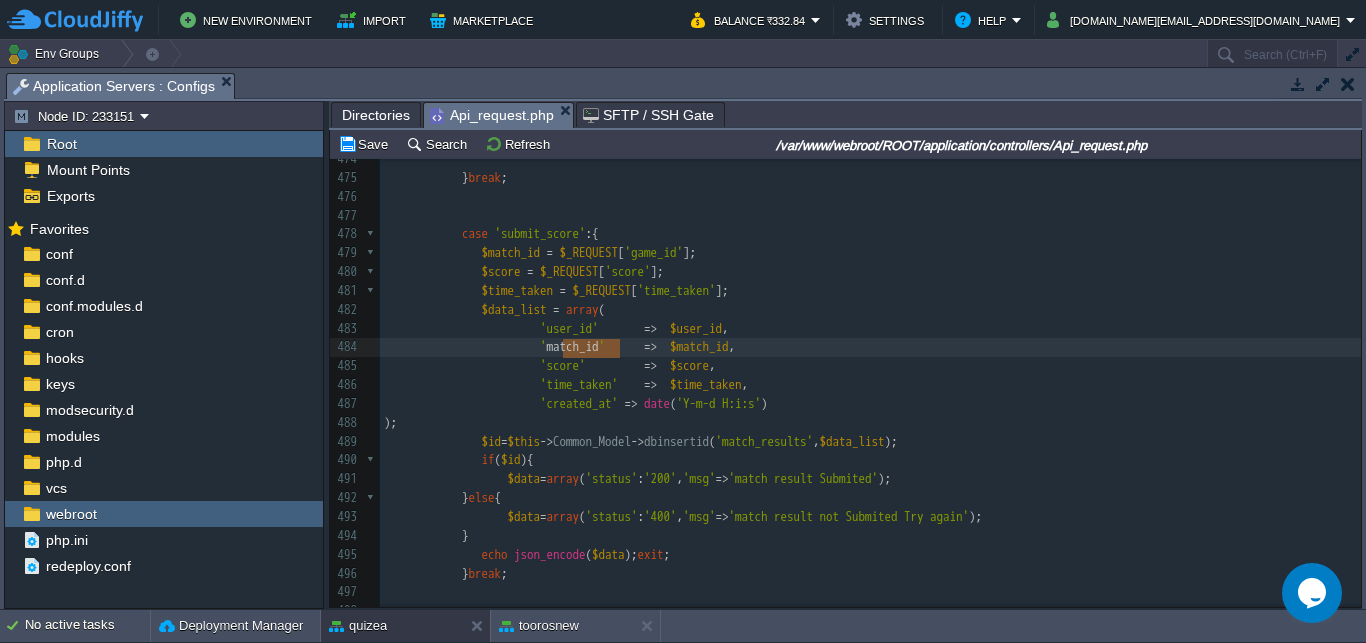 scroll, scrollTop: 0, scrollLeft: 0, axis: both 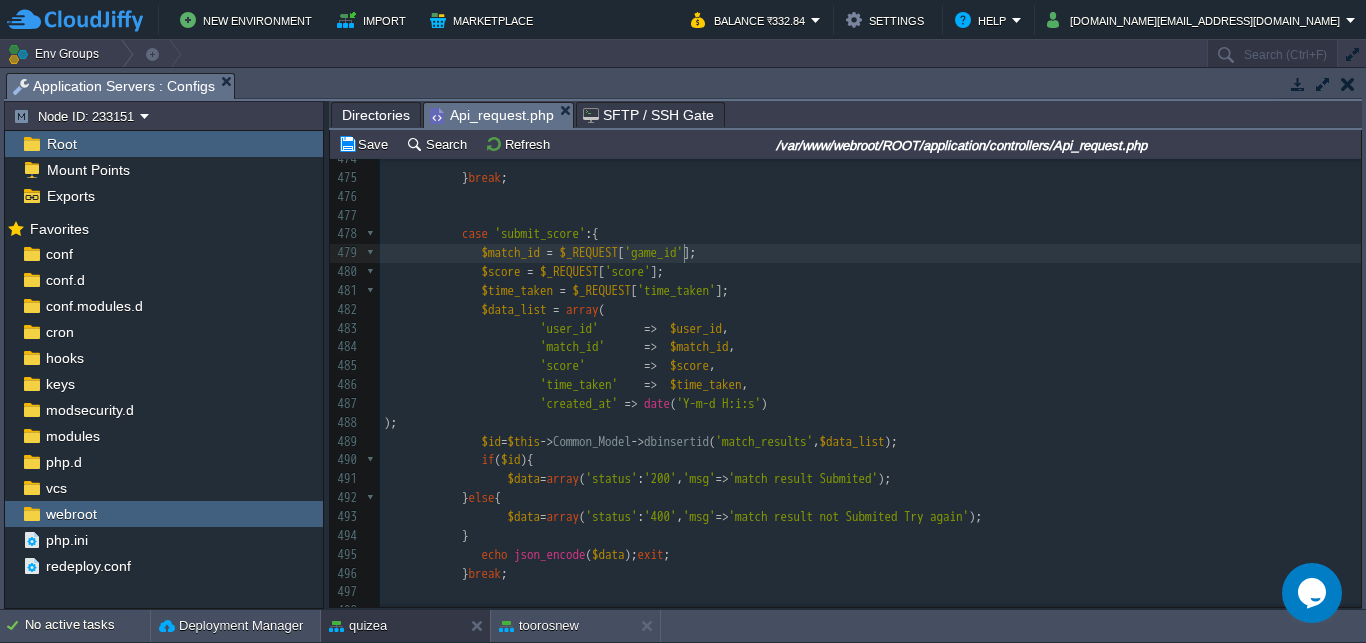 type on "game_id" 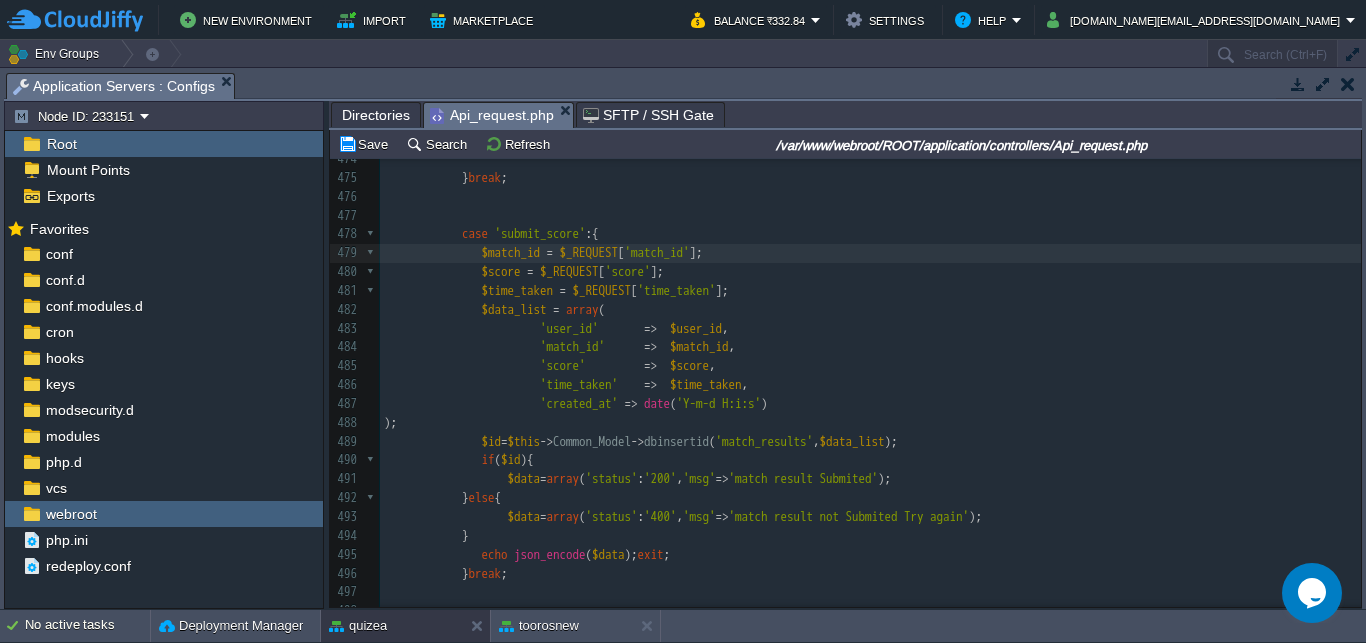 scroll, scrollTop: 2617, scrollLeft: 0, axis: vertical 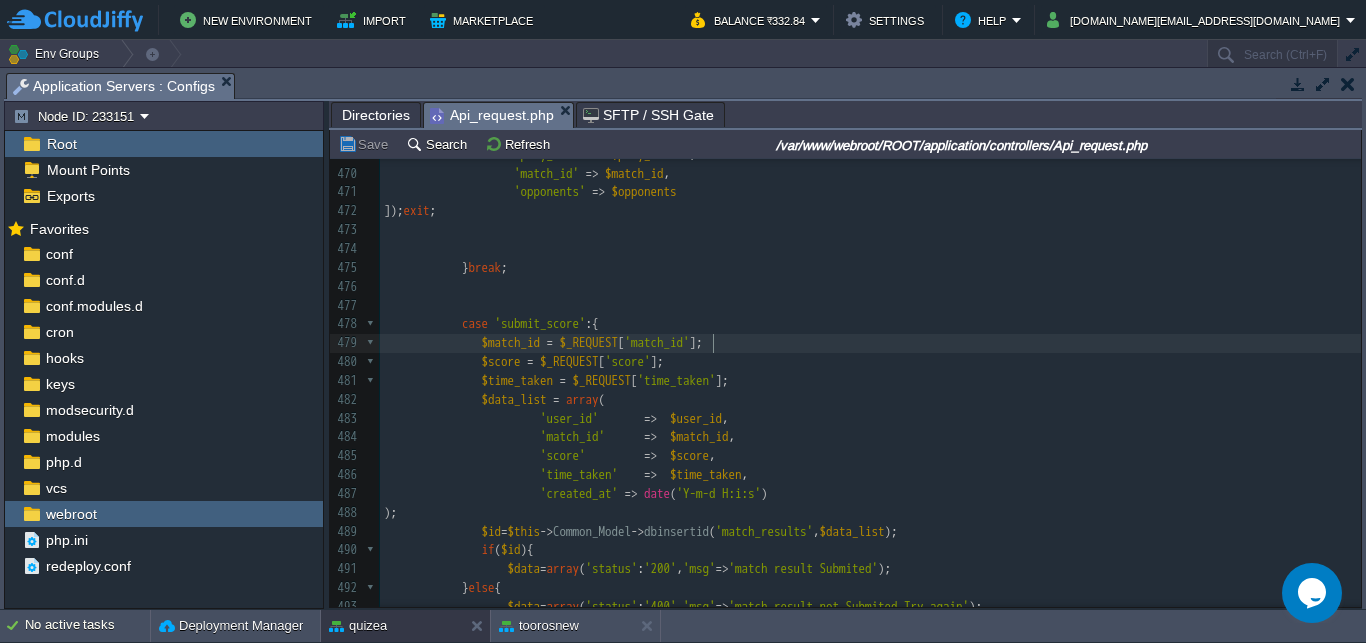 click on "xxxxxxxxxx   464                  echo   json_encode ([ 465                      'status'   =>   'success' , 466                      'game_type'   =>   $game_type , 467                      'time_limit' => $time_limit , 468                      'nos_qus' => $nos_qus , 469                      'play_status' => $play_status , 470                      'match_id'   =>   $match_id , 471                      'opponents'   =>   $opponents 472                 ]); exit ; 473 ​ 474 ​ 475                } break ; 476              477              478              case   'submit_score' :{ 479                    $match_id   =   $_REQUEST [ 'match_id' ]; 480                 $score   =   $_REQUEST [ 'score' ]; 481                    $time_taken   =   $_REQUEST [ 'time_taken' ]; 482                 $data_list   =   array ( 483                          'user_id'          =>    $user_id , 484                          'match_id'         =>    $match_id ,    485                            'score'             =>    $score ," at bounding box center [870, 485] 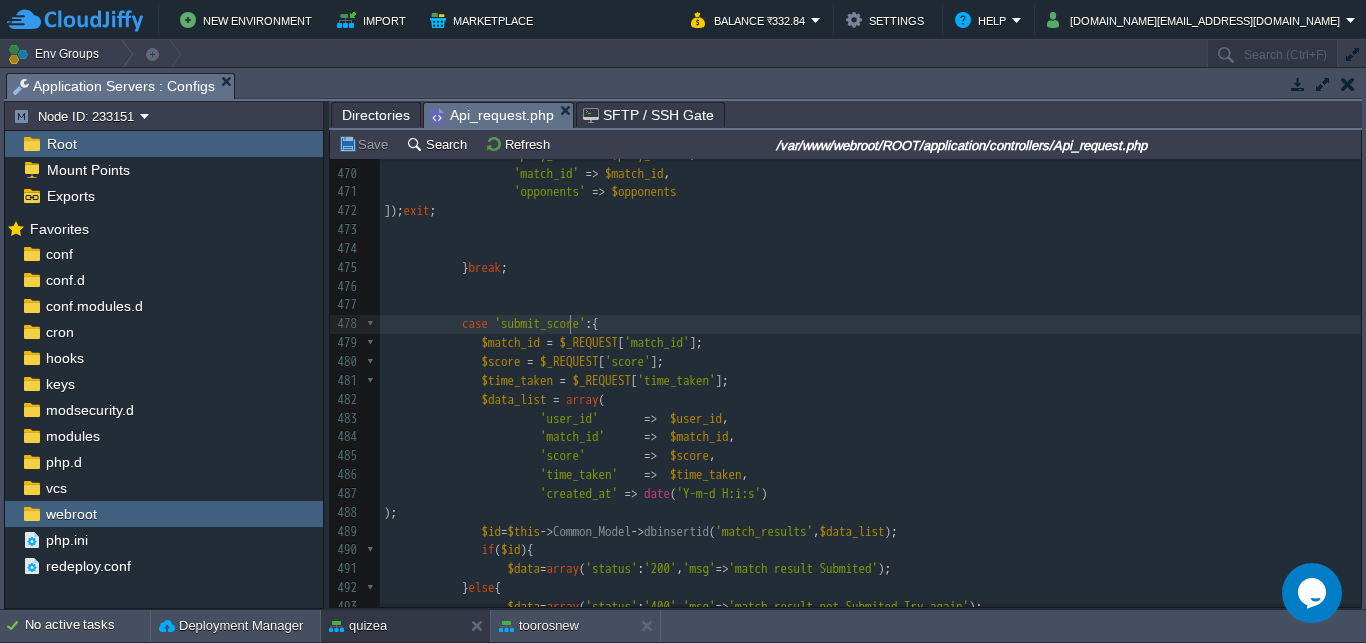 scroll, scrollTop: 0, scrollLeft: 0, axis: both 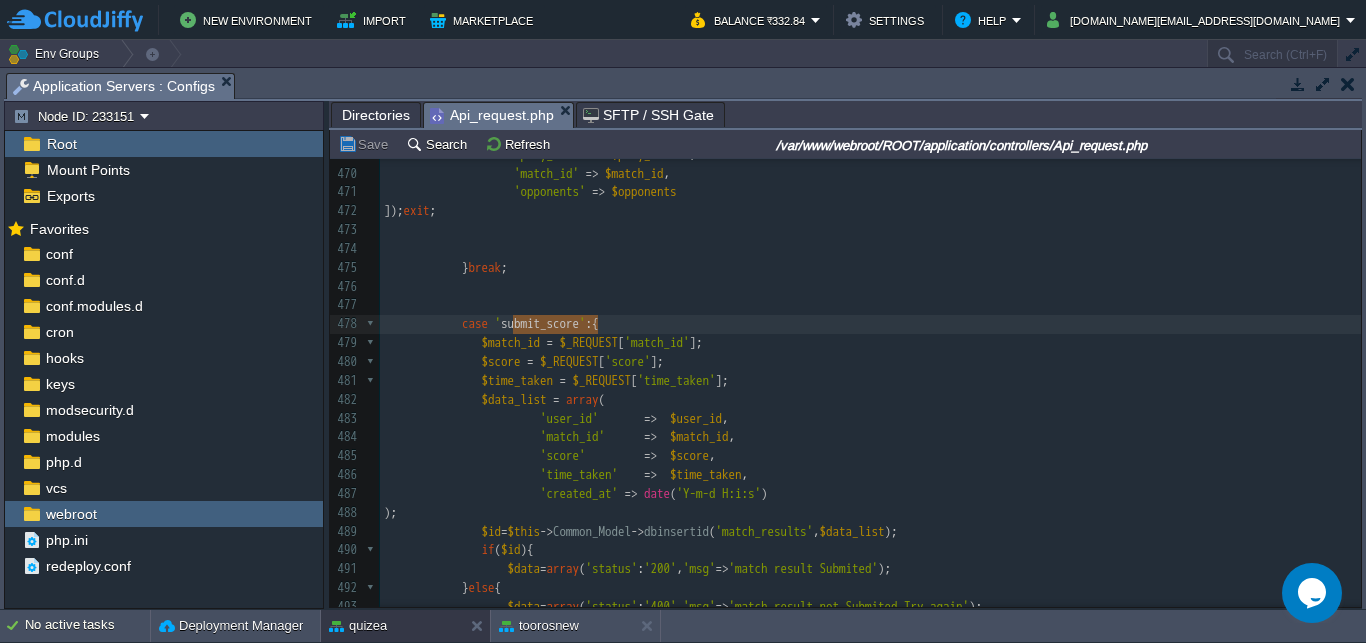 click on "xxxxxxxxxx 459                  460                  $play_status   = $game_details [ 0 ][ 'status' ]; 461                  $game_type   = $game_details [ 0 ][ 'game_type' ]; 462                  $time_limit   = $game_details [ 0 ][ 'time_limit' ]; 463                  $nos_qus   = $game_details [ 0 ][ 'nos_qus' ]; 464                  echo   json_encode ([ 465                      'status'   =>   'success' , 466                      'game_type'   =>   $game_type , 467                      'time_limit' => $time_limit , 468                      'nos_qus' => $nos_qus , 469                      'play_status' => $play_status , 470                      'match_id'   =>   $match_id , 471                      'opponents'   =>   $opponents 472                 ]); exit ; 473 ​ 474 ​ 475                } break ; 476              477              478              case   ' submit_score ' :{ 479                    $match_id   =   $_REQUEST [ 'match_id' ]; 480                 $score   =   $_REQUEST [ 'score' ]; 481" at bounding box center (870, 437) 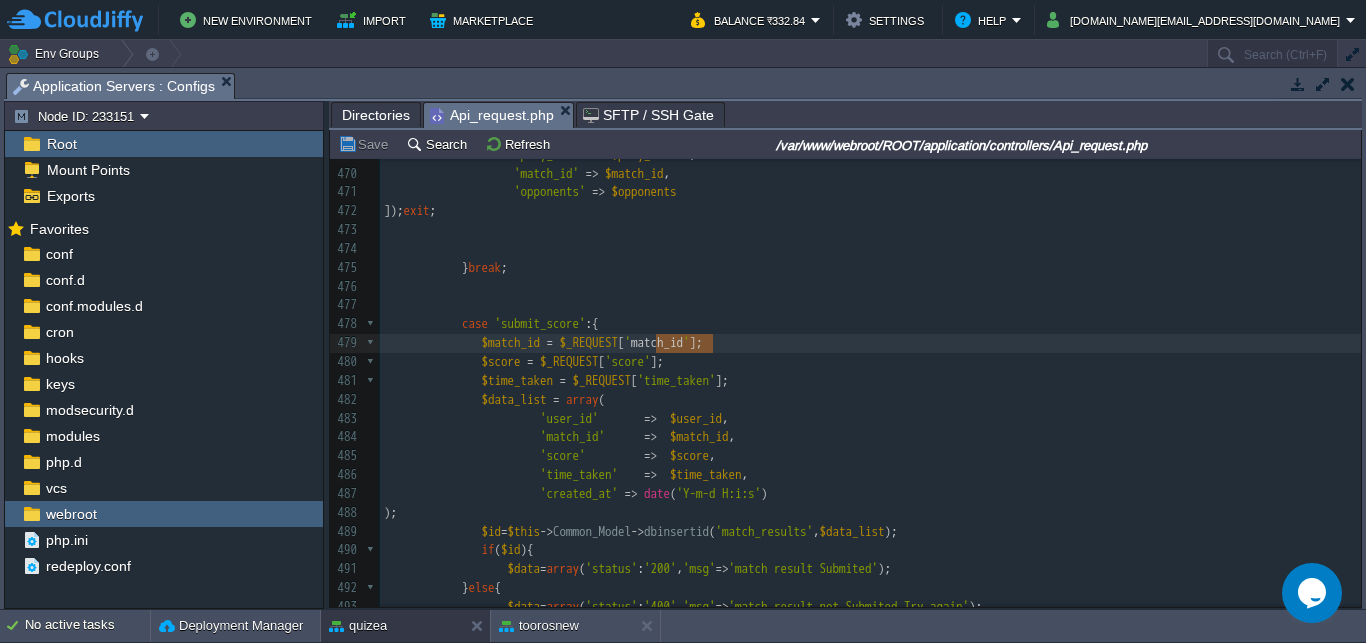 type on "match_id" 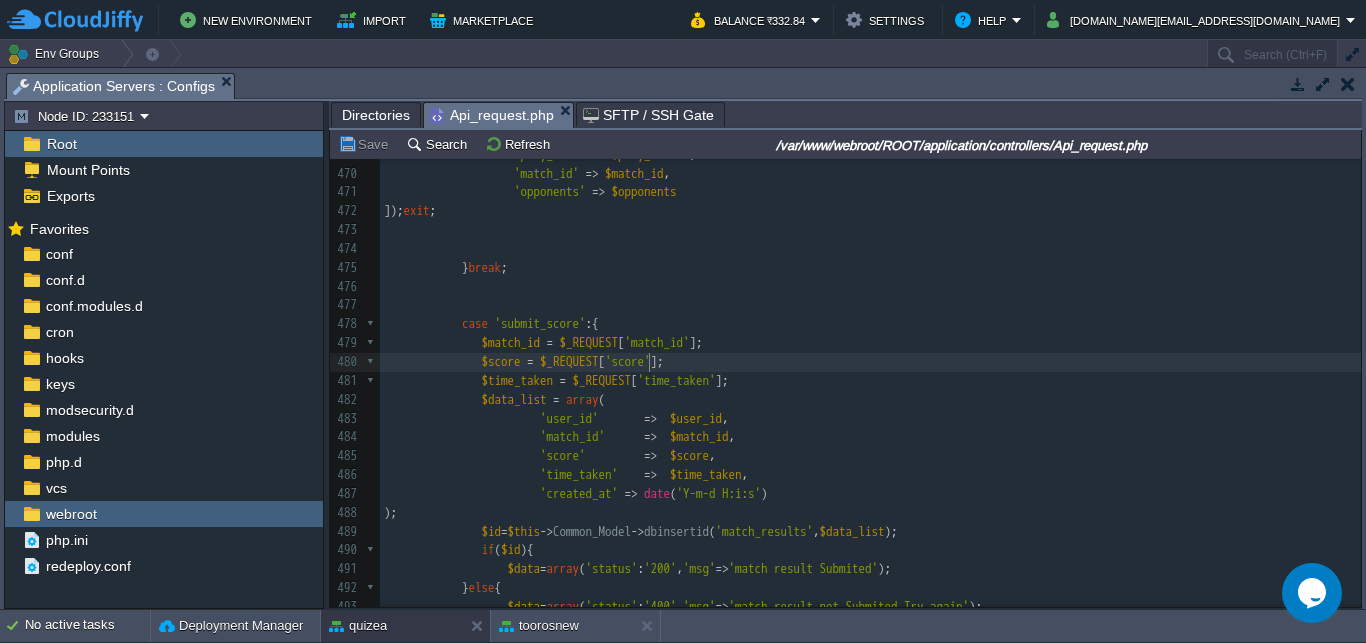 scroll, scrollTop: 0, scrollLeft: 0, axis: both 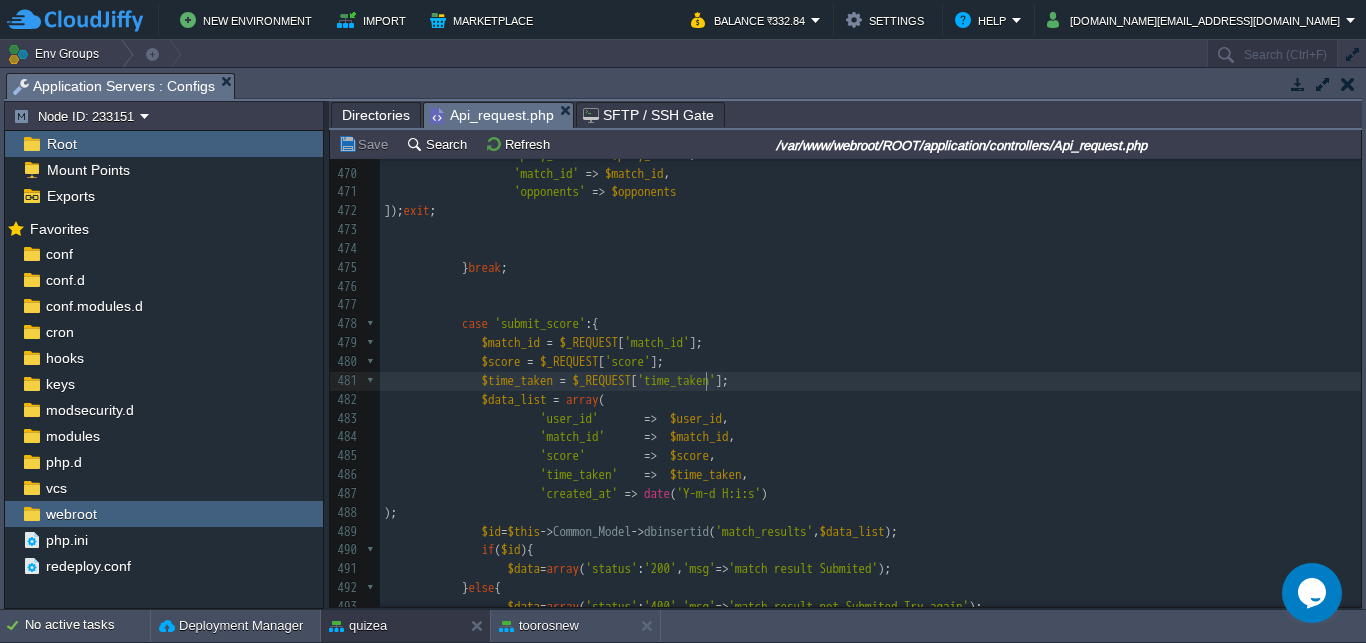 click on "xxxxxxxxxx   459                  460                  $play_status   = $game_details [ 0 ][ 'status' ]; 461                  $game_type   = $game_details [ 0 ][ 'game_type' ]; 462                  $time_limit   = $game_details [ 0 ][ 'time_limit' ]; 463                  $nos_qus   = $game_details [ 0 ][ 'nos_qus' ]; 464                  echo   json_encode ([ 465                      'status'   =>   'success' , 466                      'game_type'   =>   $game_type , 467                      'time_limit' => $time_limit , 468                      'nos_qus' => $nos_qus , 469                      'play_status' => $play_status , 470                      'match_id'   =>   $match_id , 471                      'opponents'   =>   $opponents 472                 ]); exit ; 473 ​ 474 ​ 475                } break ; 476              477              478              case   'submit_score' :{ 479                    $match_id   =   $_REQUEST [ 'match_id' ]; 480                 $score   =   $_REQUEST [ 'score' ]; 481" at bounding box center (870, 437) 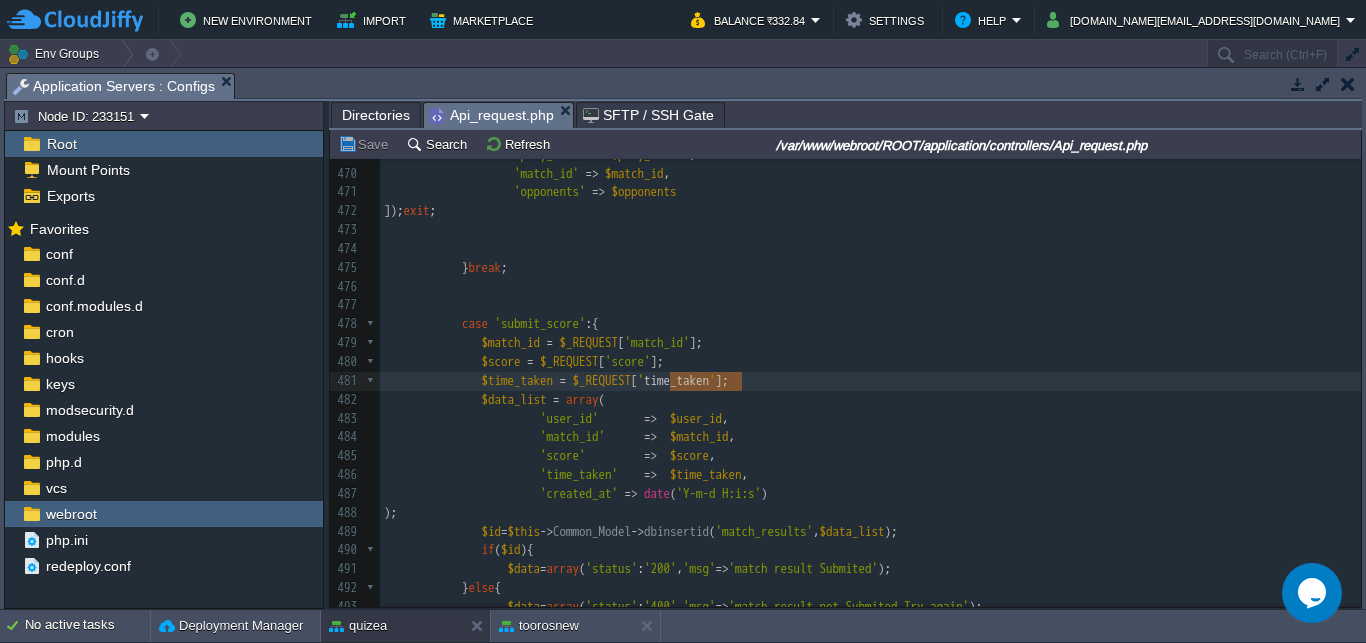 scroll, scrollTop: 0, scrollLeft: 71, axis: horizontal 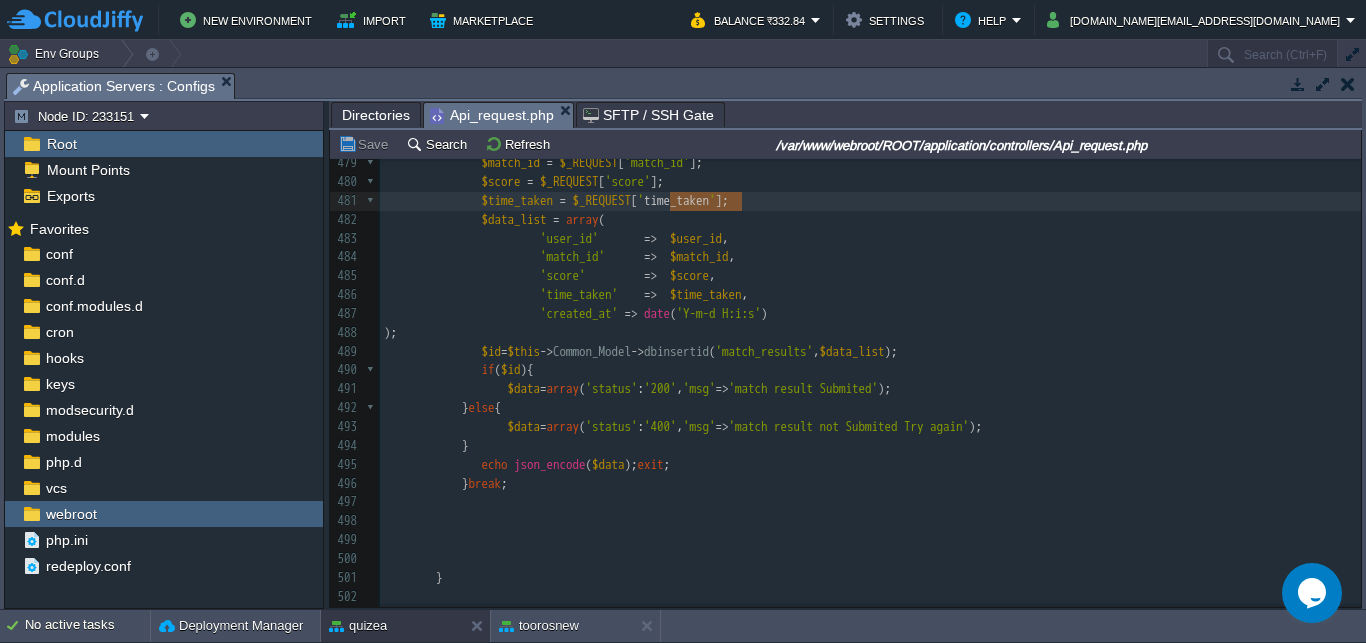 type on "time_taken" 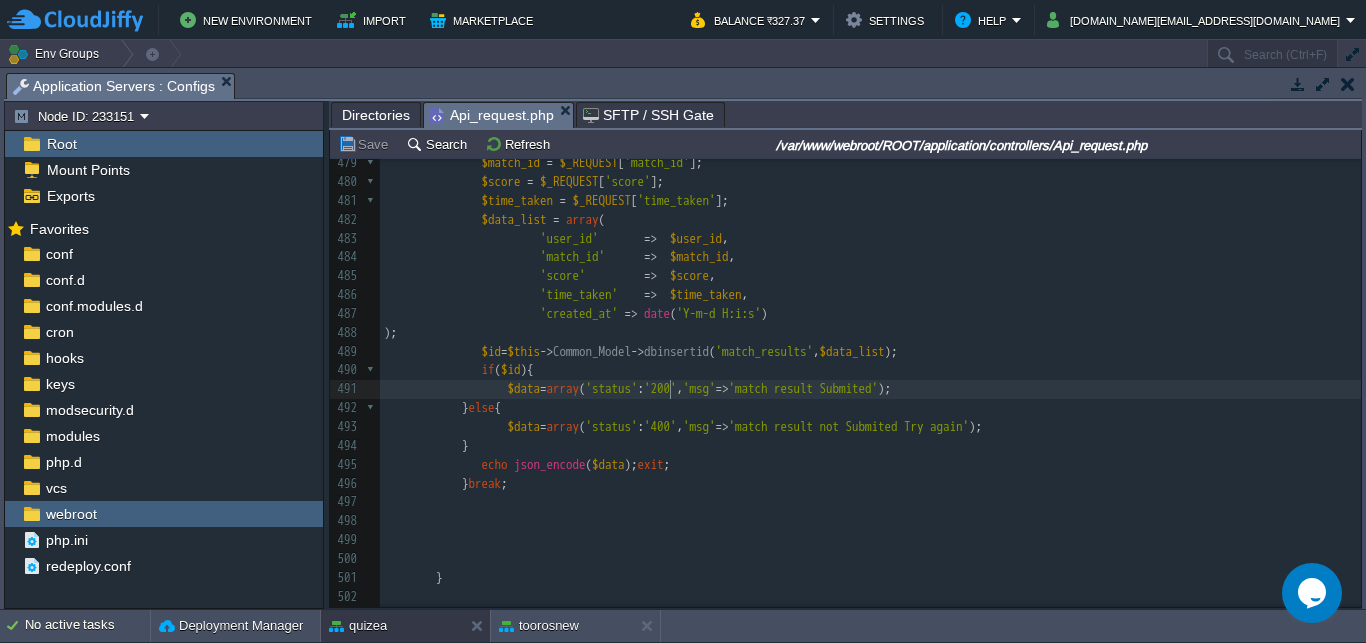 scroll, scrollTop: 0, scrollLeft: 0, axis: both 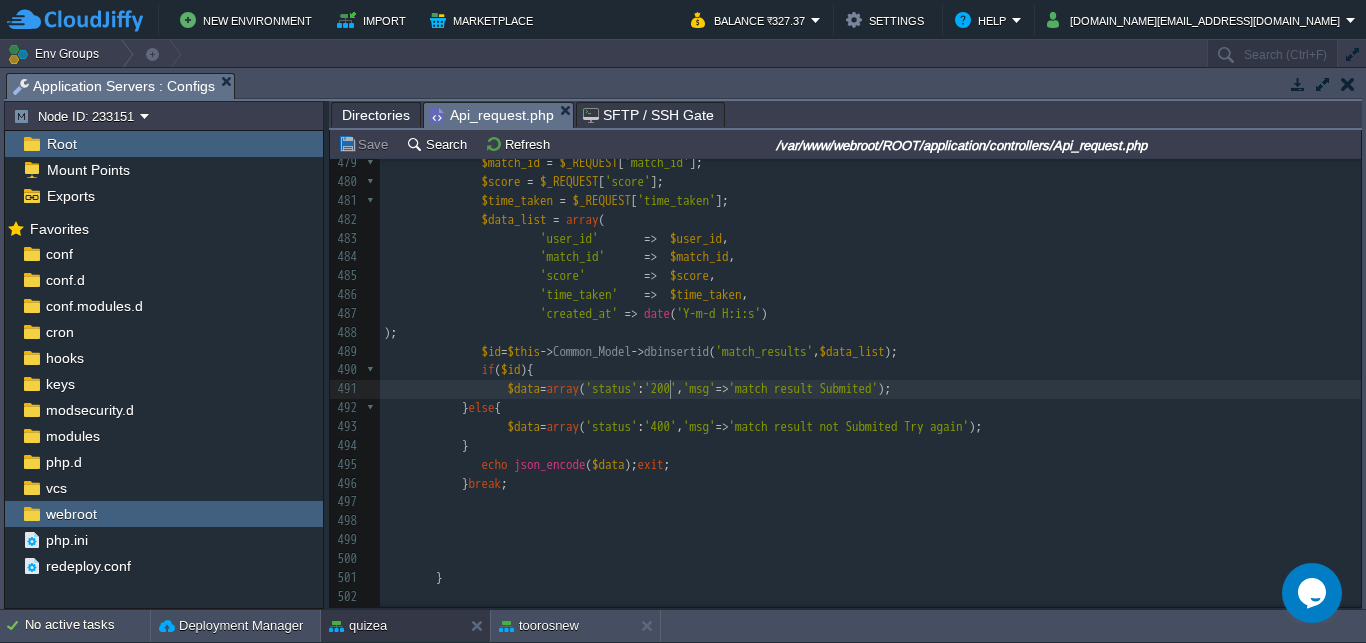 click on ":" at bounding box center [641, 388] 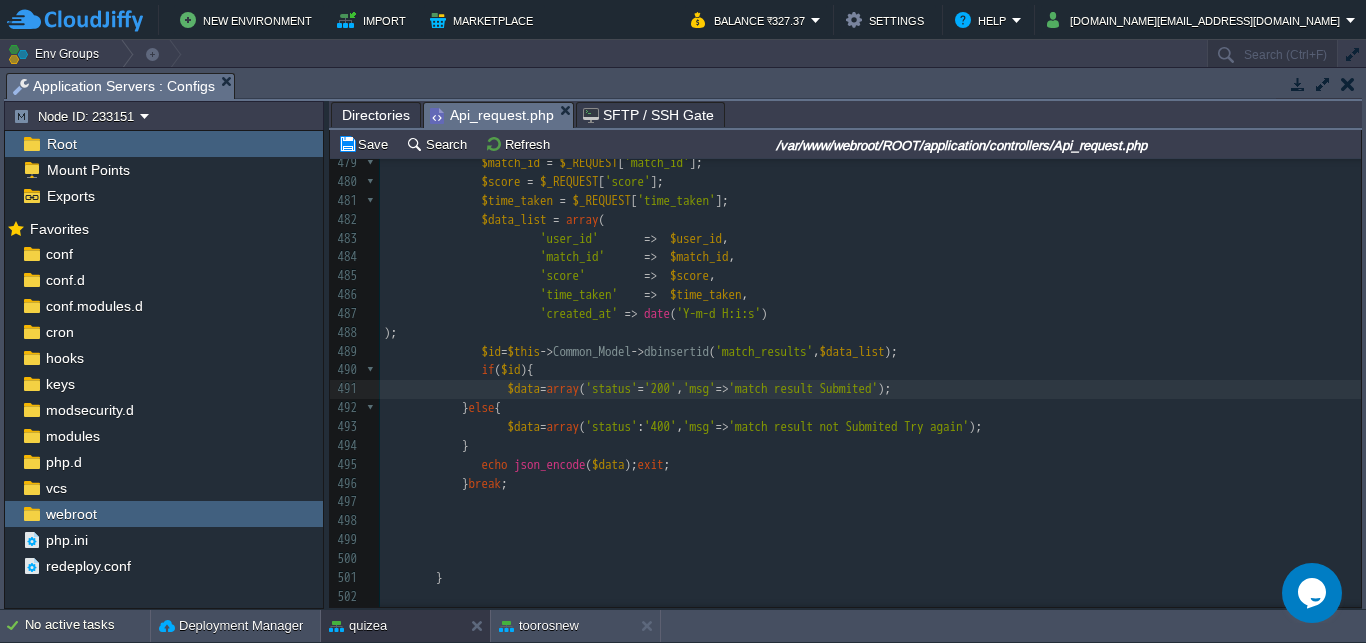 type on "=>" 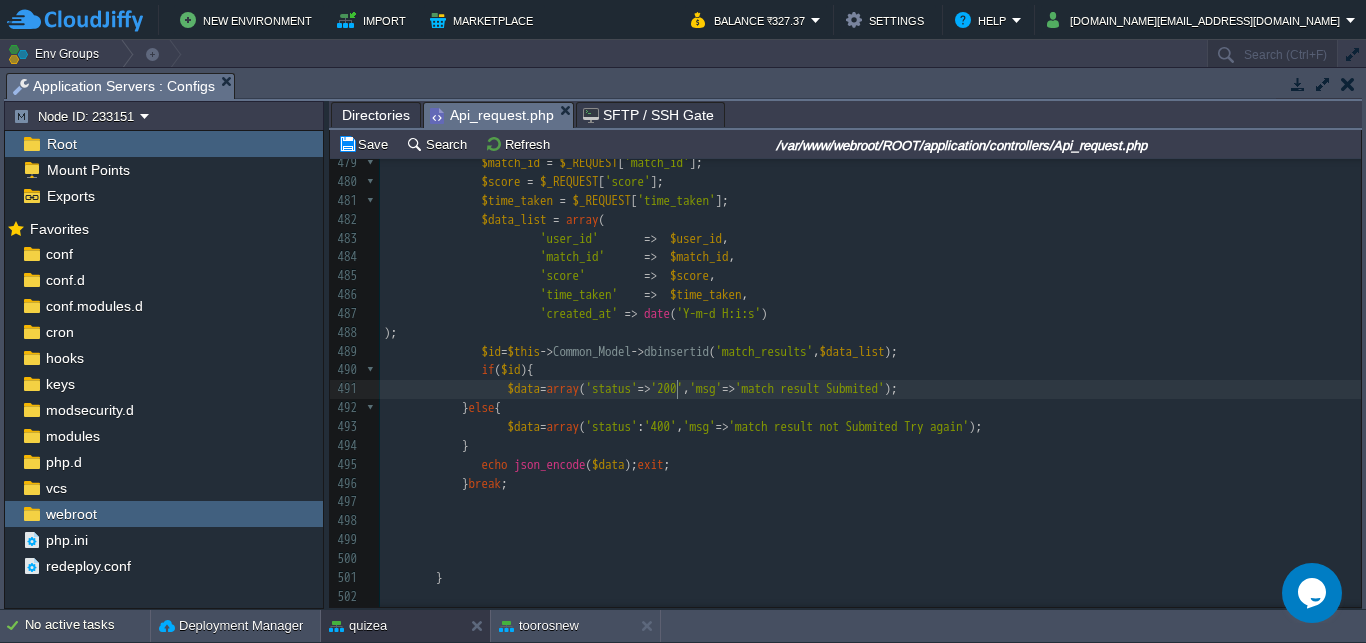 scroll, scrollTop: 0, scrollLeft: 14, axis: horizontal 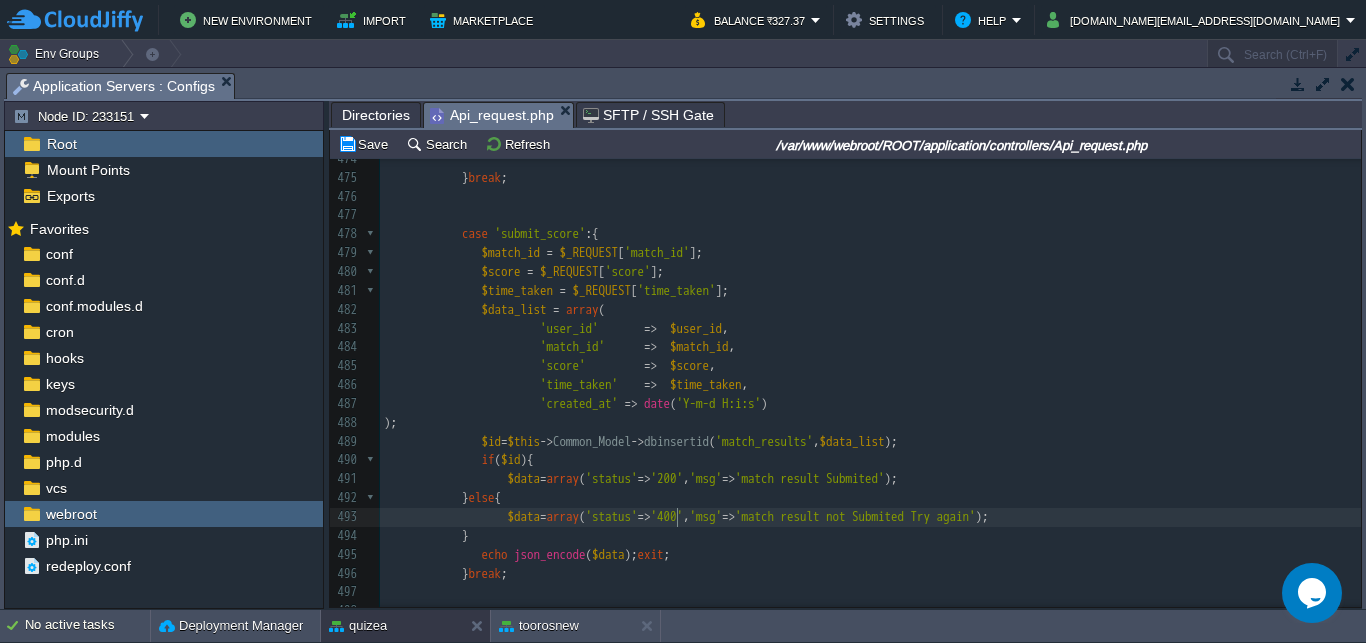 click on "Save Search Refresh /var/www/webroot/ROOT/application/controllers/Api_request.php => xxxxxxxxxx   459                  460                  $play_status   = $game_details [ 0 ][ 'status' ]; 461                  $game_type   = $game_details [ 0 ][ 'game_type' ]; 462                  $time_limit   = $game_details [ 0 ][ 'time_limit' ]; 463                  $nos_qus   = $game_details [ 0 ][ 'nos_qus' ]; 464                  echo   json_encode ([ 465                      'status'   =>   'success' , 466                      'game_type'   =>   $game_type , 467                      'time_limit' => $time_limit , 468                      'nos_qus' => $nos_qus , 469                      'play_status' => $play_status , 470                      'match_id'   =>   $match_id , 471                      'opponents'   =>   $opponents 472                 ]); exit ; 473 ​ 474 ​ 475                } break ; 476              477              478              case   'submit_score' :{ 479                    $match_id   =   [ ];" at bounding box center [845, 368] 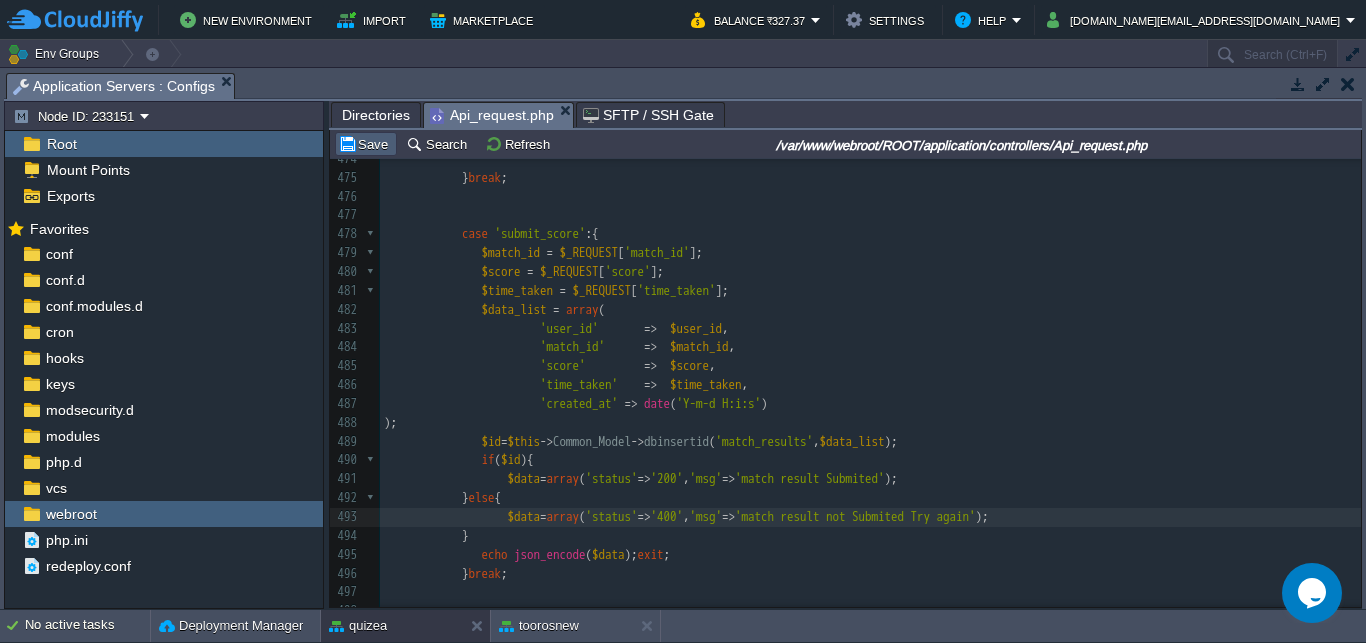 type on "=>" 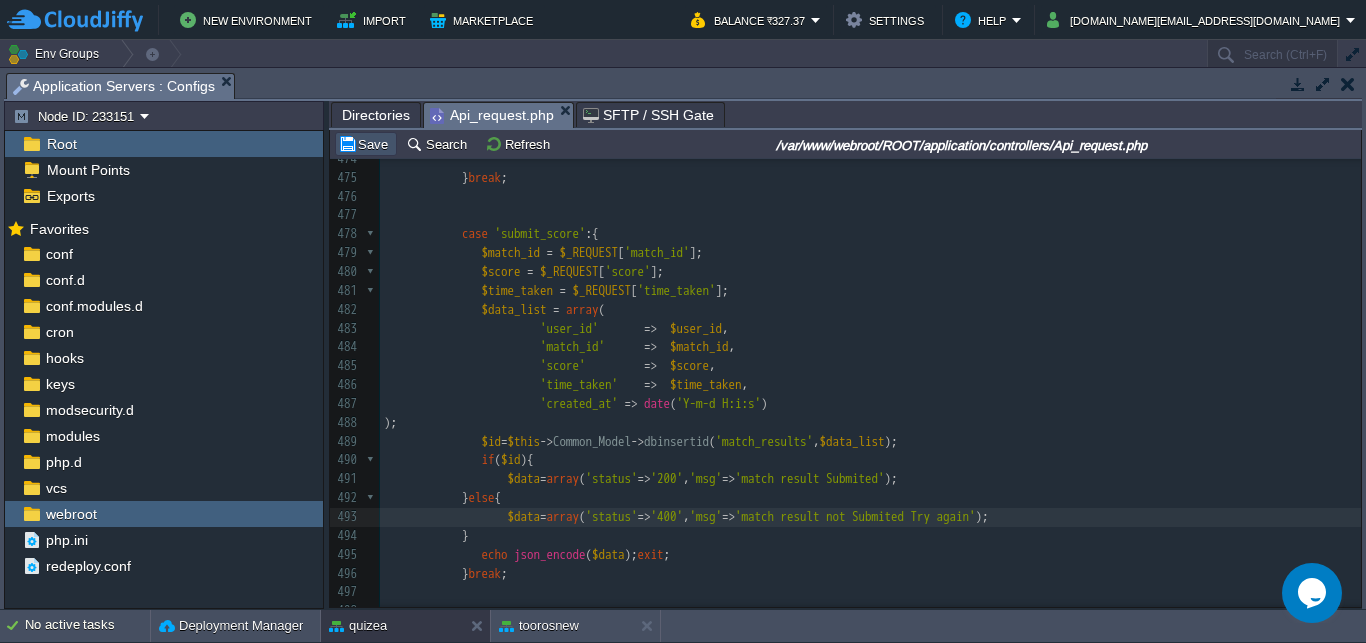 click on "Save" at bounding box center (366, 144) 